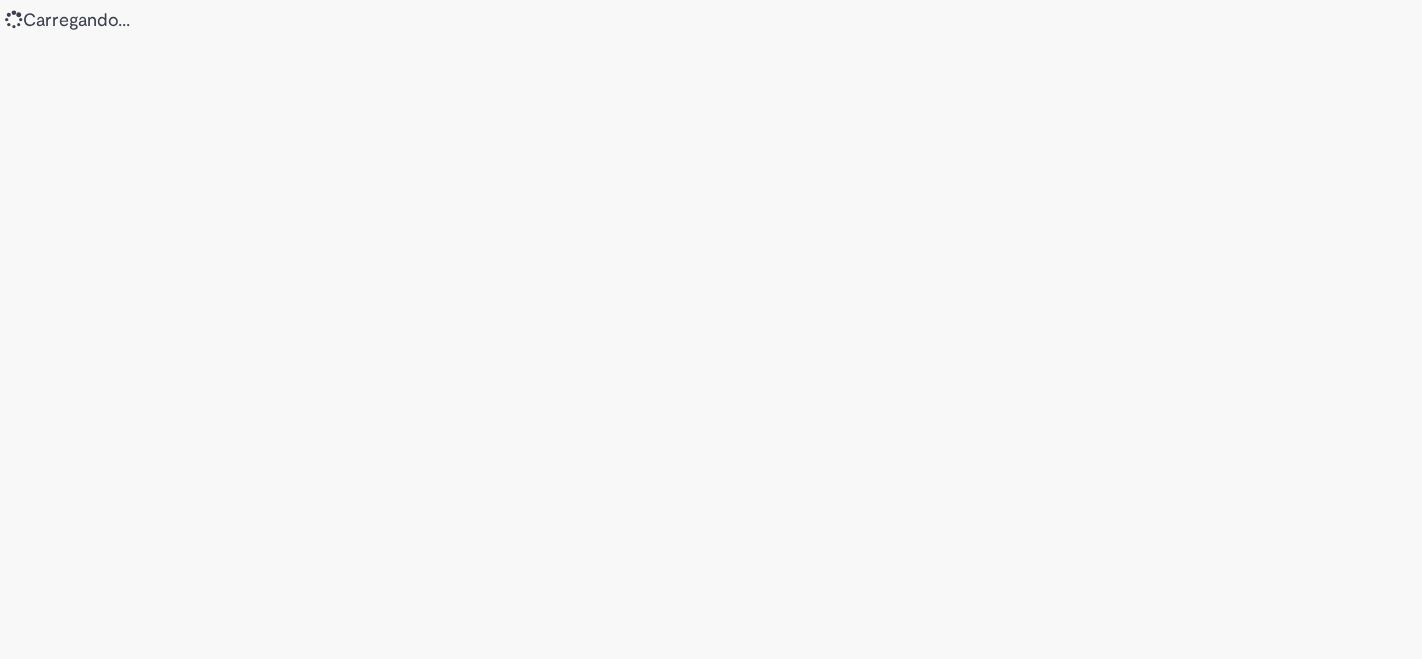 scroll, scrollTop: 0, scrollLeft: 0, axis: both 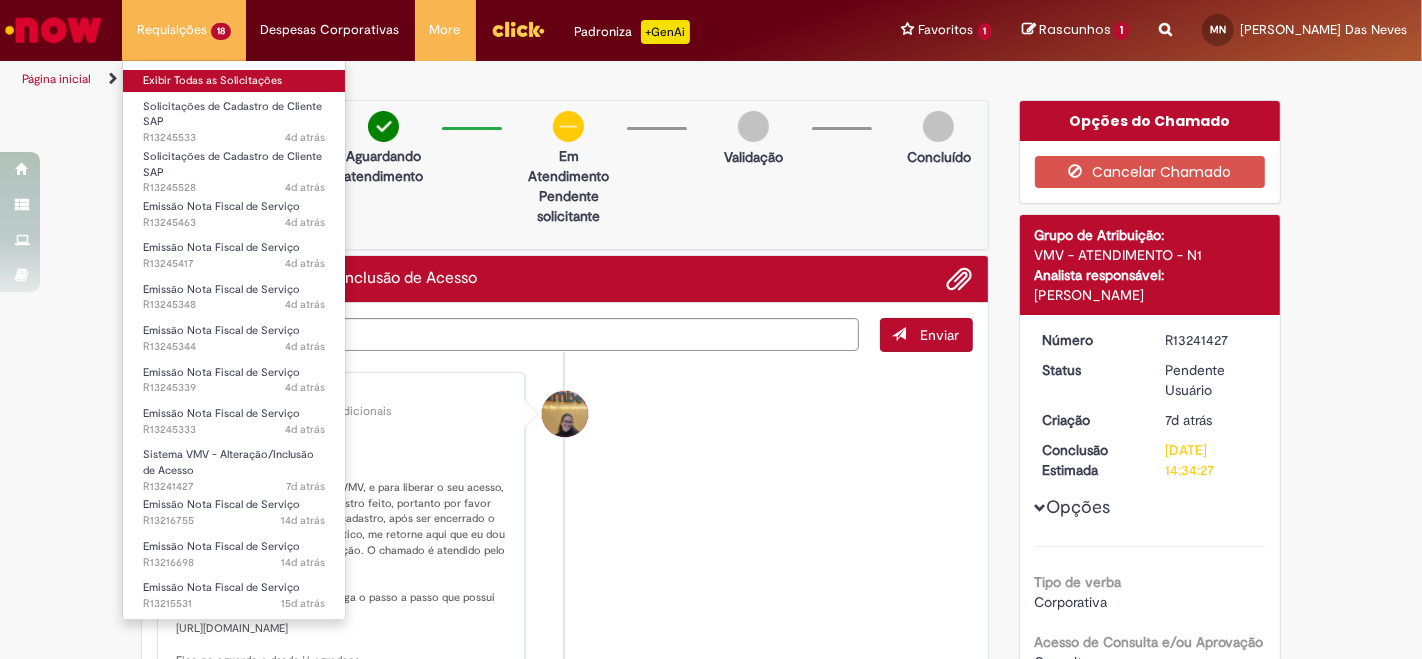 click on "Exibir Todas as Solicitações" at bounding box center (234, 81) 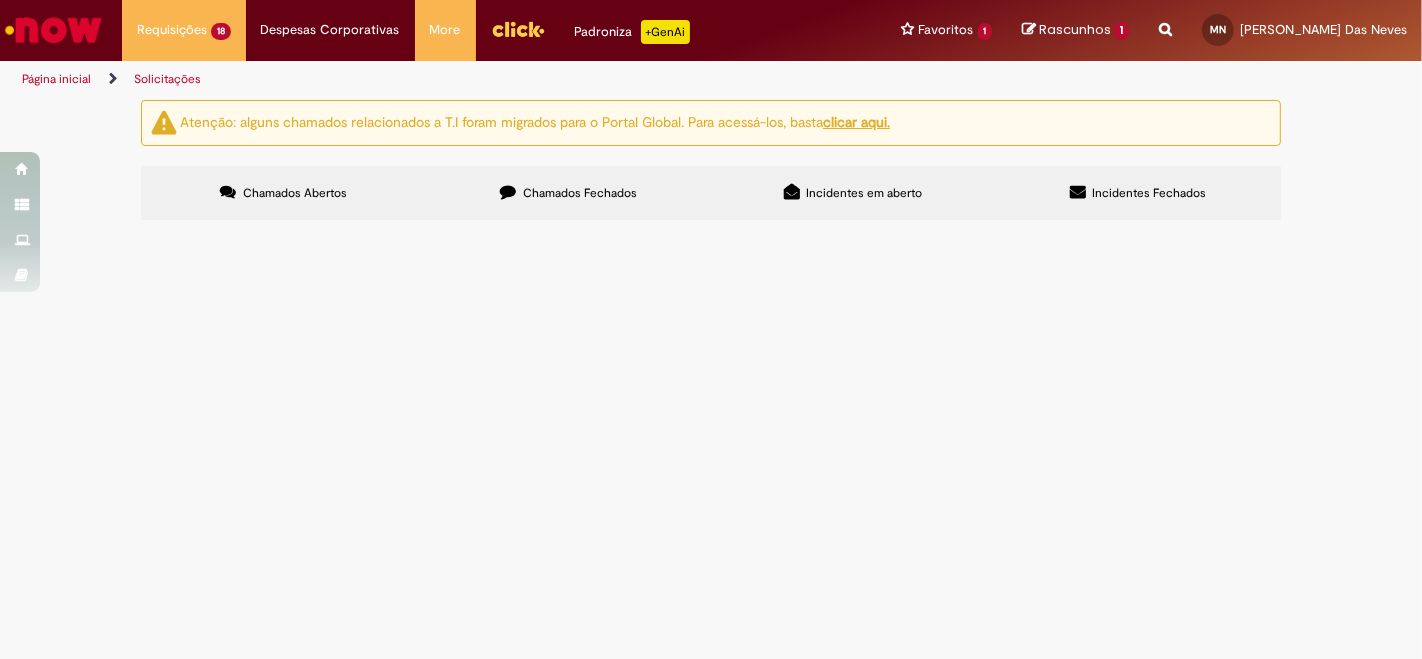 scroll, scrollTop: 666, scrollLeft: 0, axis: vertical 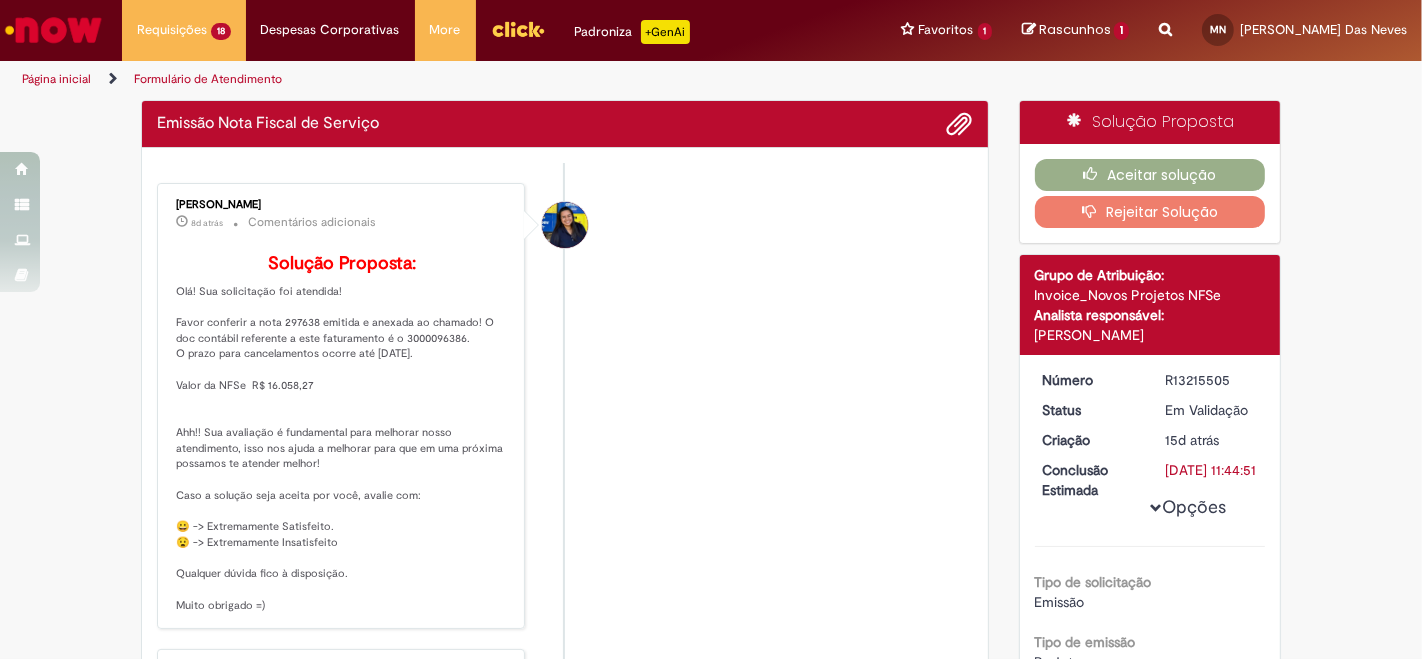 click on "Verificar Código de Barras
Emissão Nota Fiscal de Serviço
Enviar
Ana Paula Gomes Granzier
8d atrás 8 dias atrás     Comentários adicionais
Solução Proposta:
Ana Paula Gomes Granzier
8d atrás 8 dias atrás
NFSe 297638.pdf  85.2 KB" at bounding box center [711, 1188] 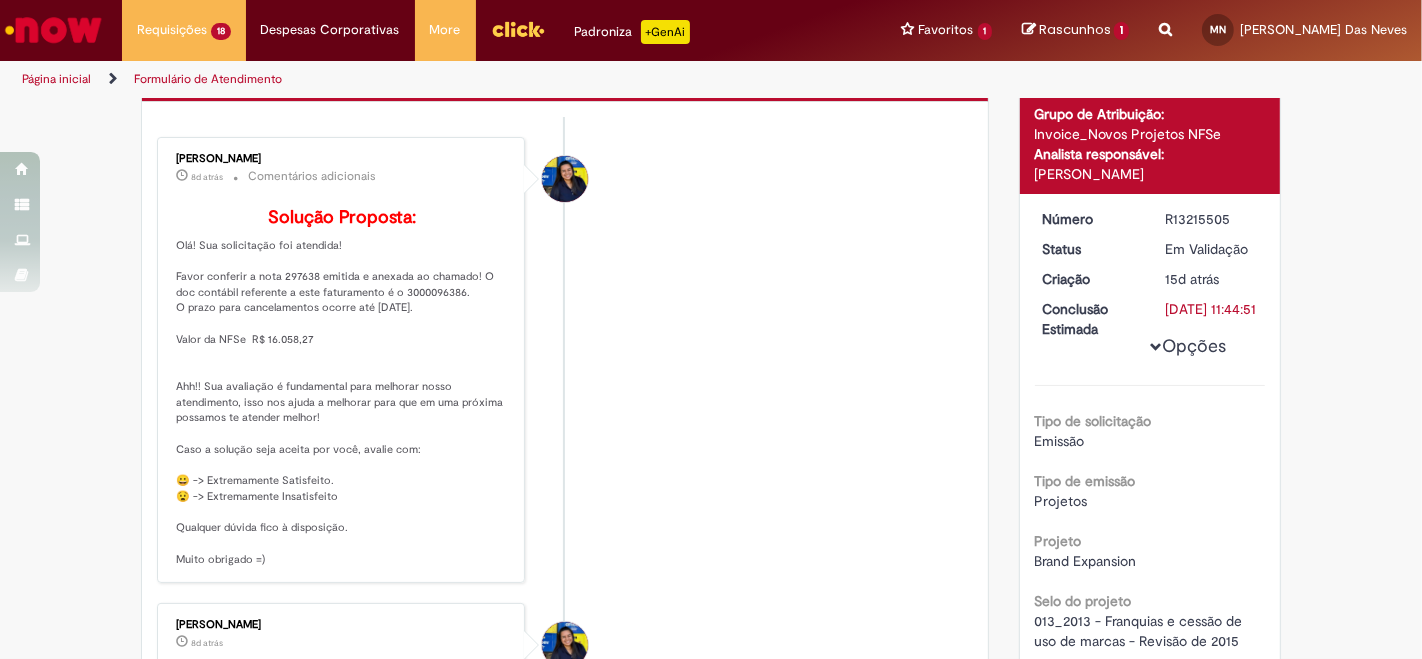 scroll, scrollTop: 3, scrollLeft: 0, axis: vertical 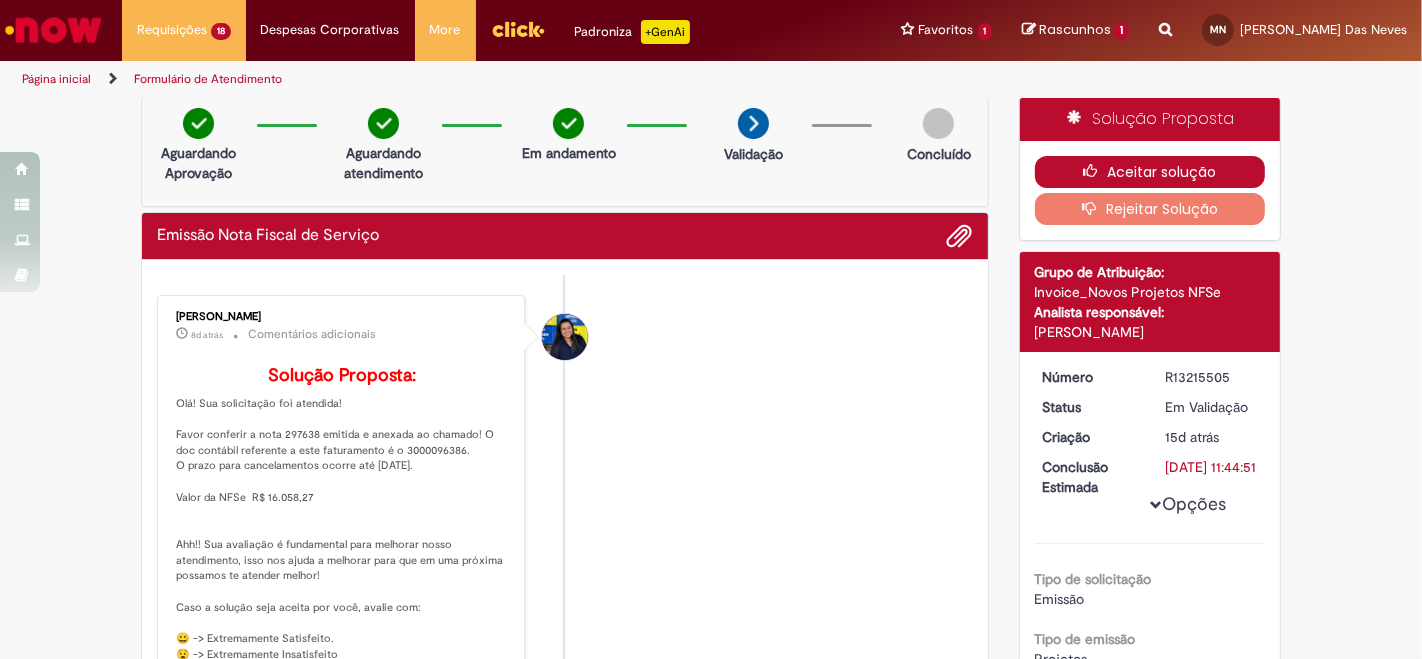 click on "Aceitar solução" at bounding box center [1150, 172] 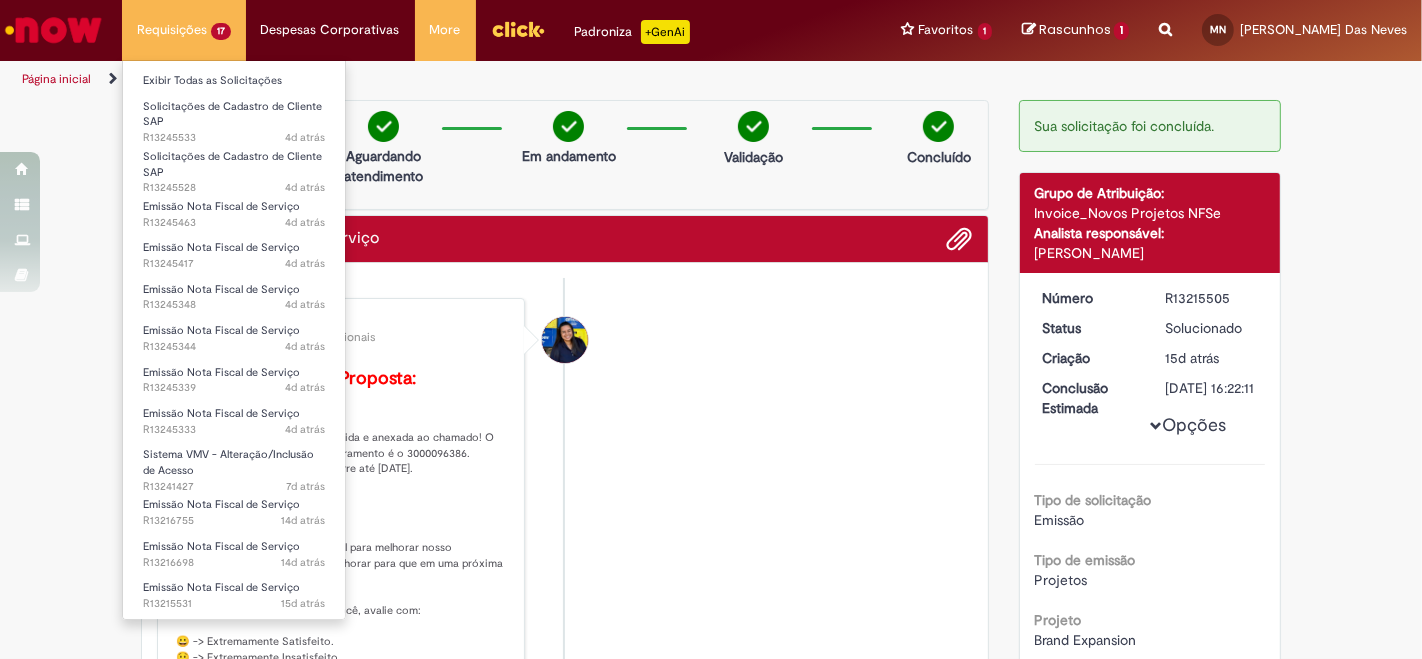 scroll, scrollTop: 0, scrollLeft: 0, axis: both 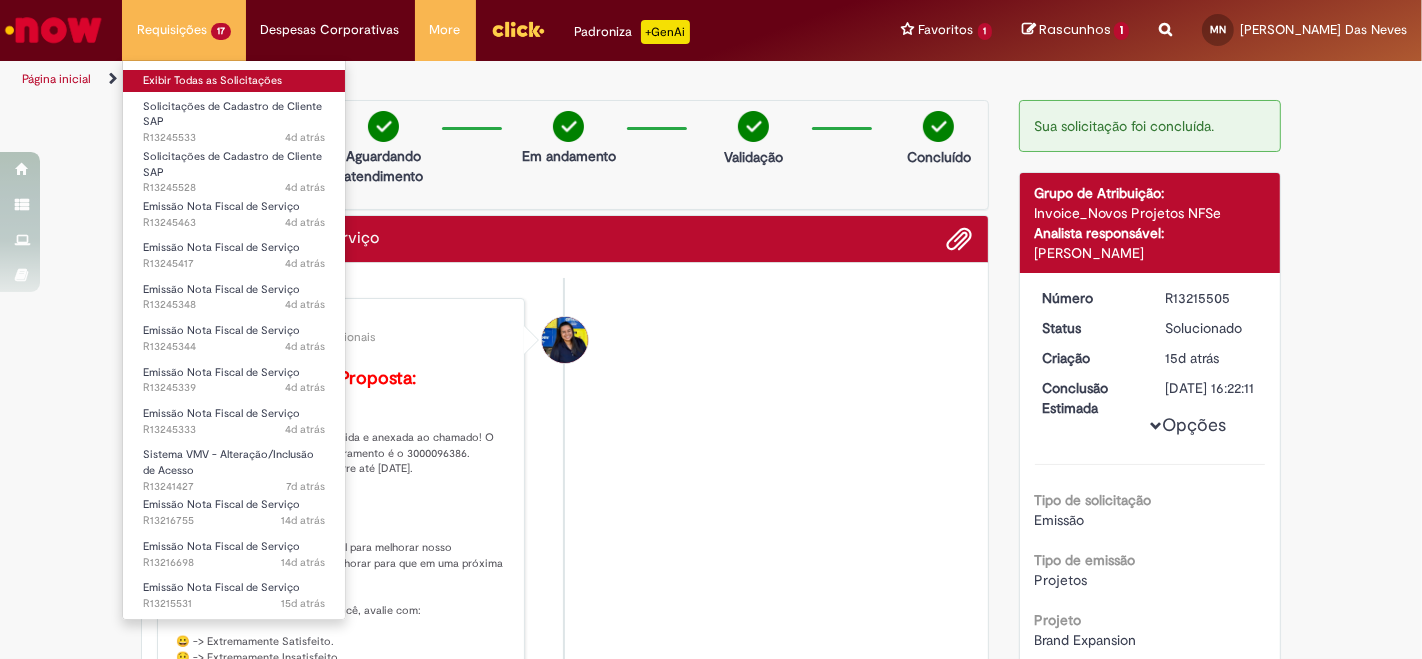 click on "Exibir Todas as Solicitações" at bounding box center (234, 81) 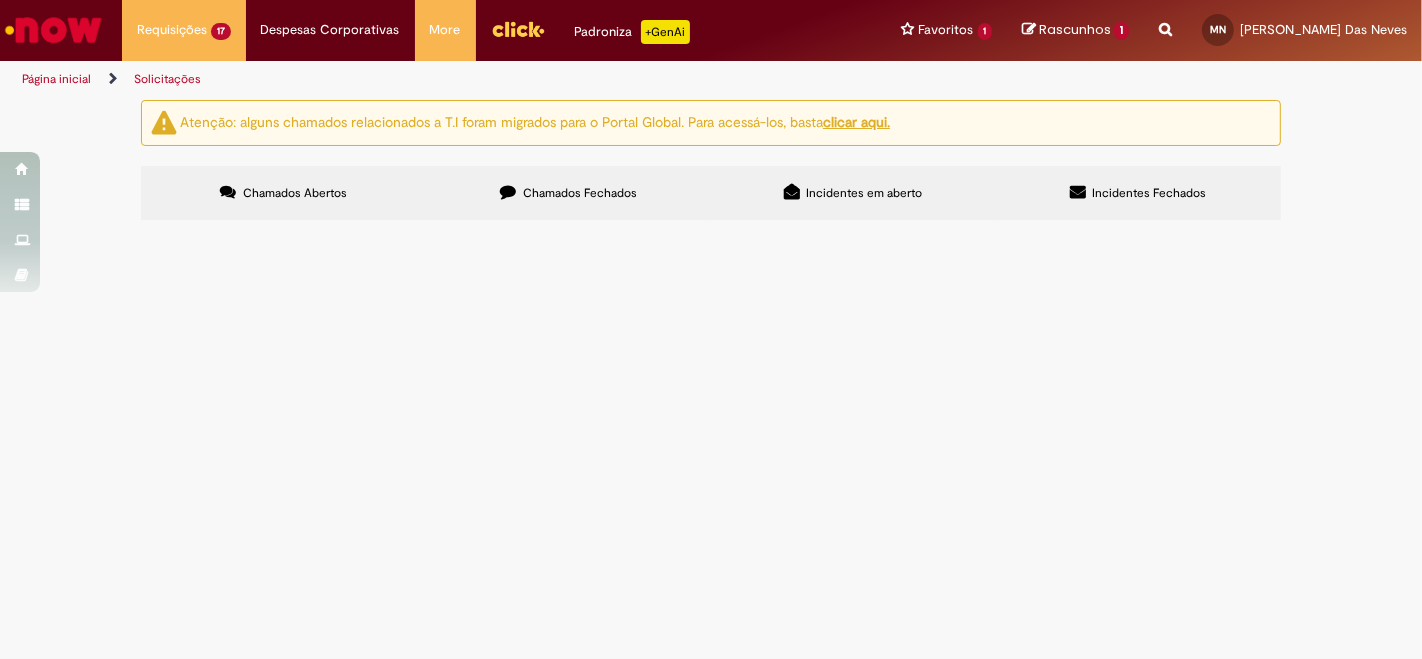scroll, scrollTop: 694, scrollLeft: 0, axis: vertical 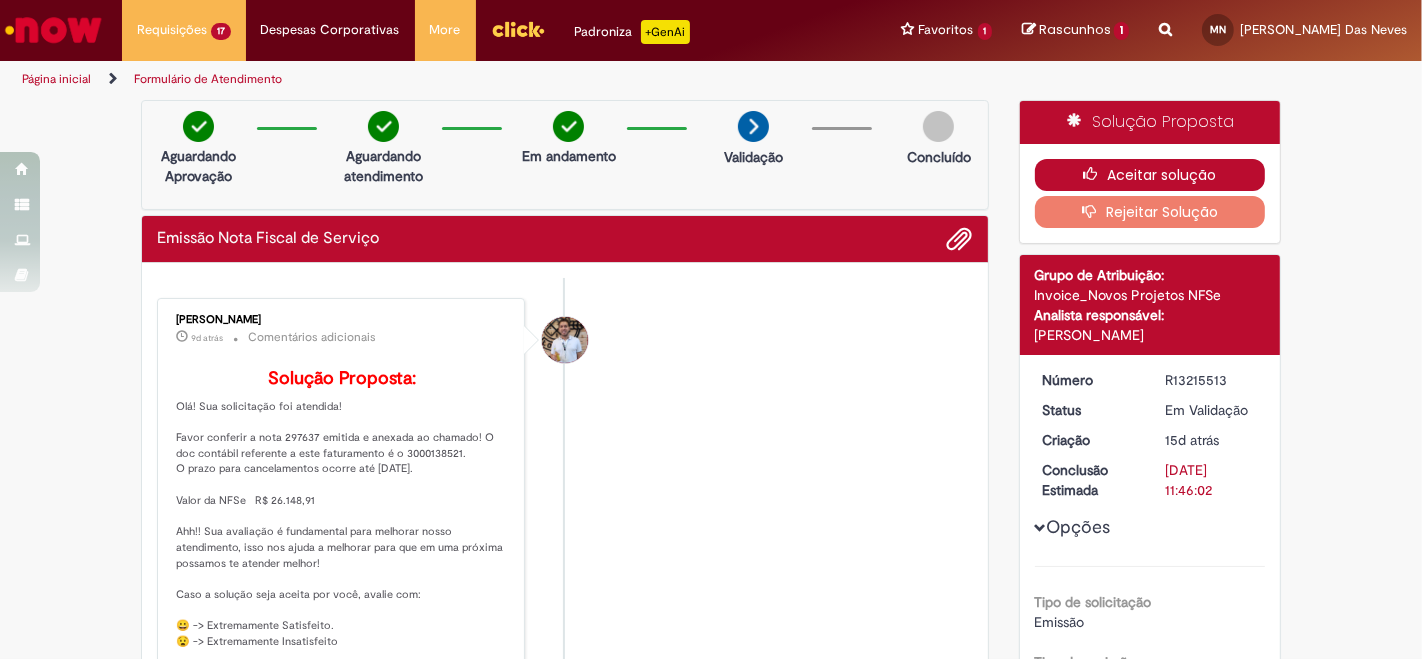 click at bounding box center [1095, 174] 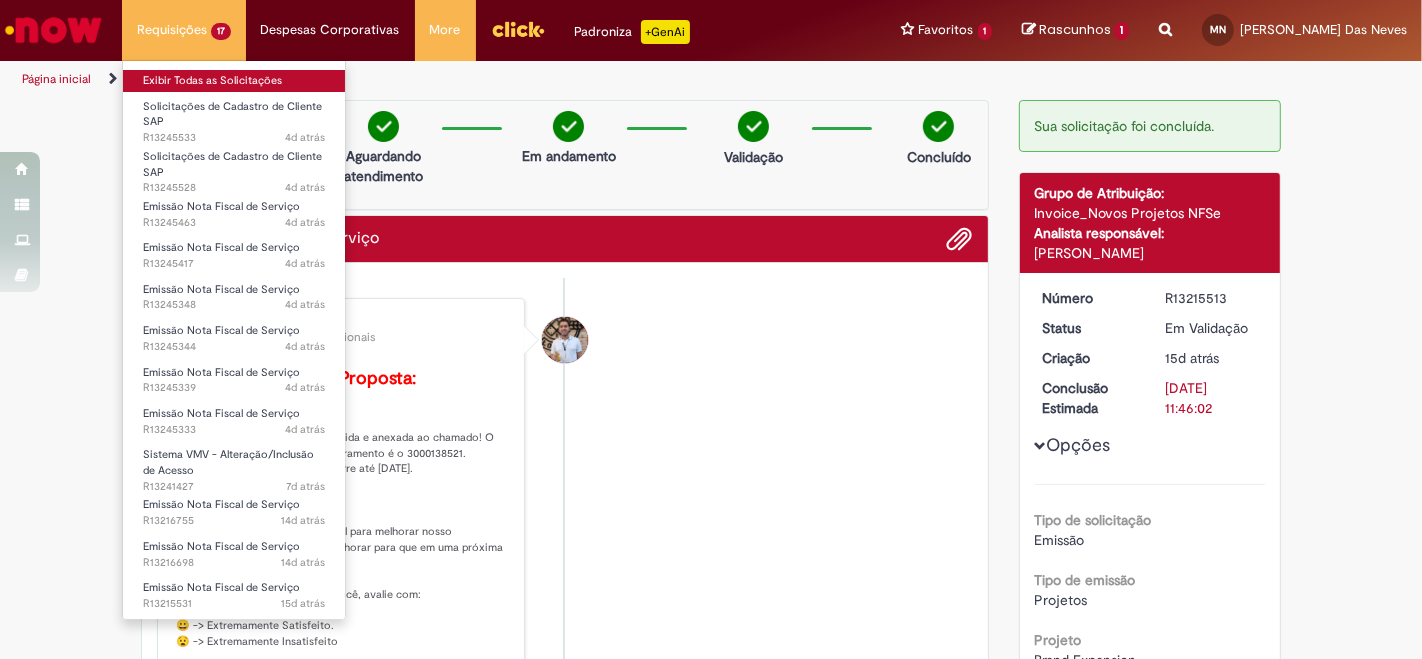 click on "Exibir Todas as Solicitações" at bounding box center [234, 81] 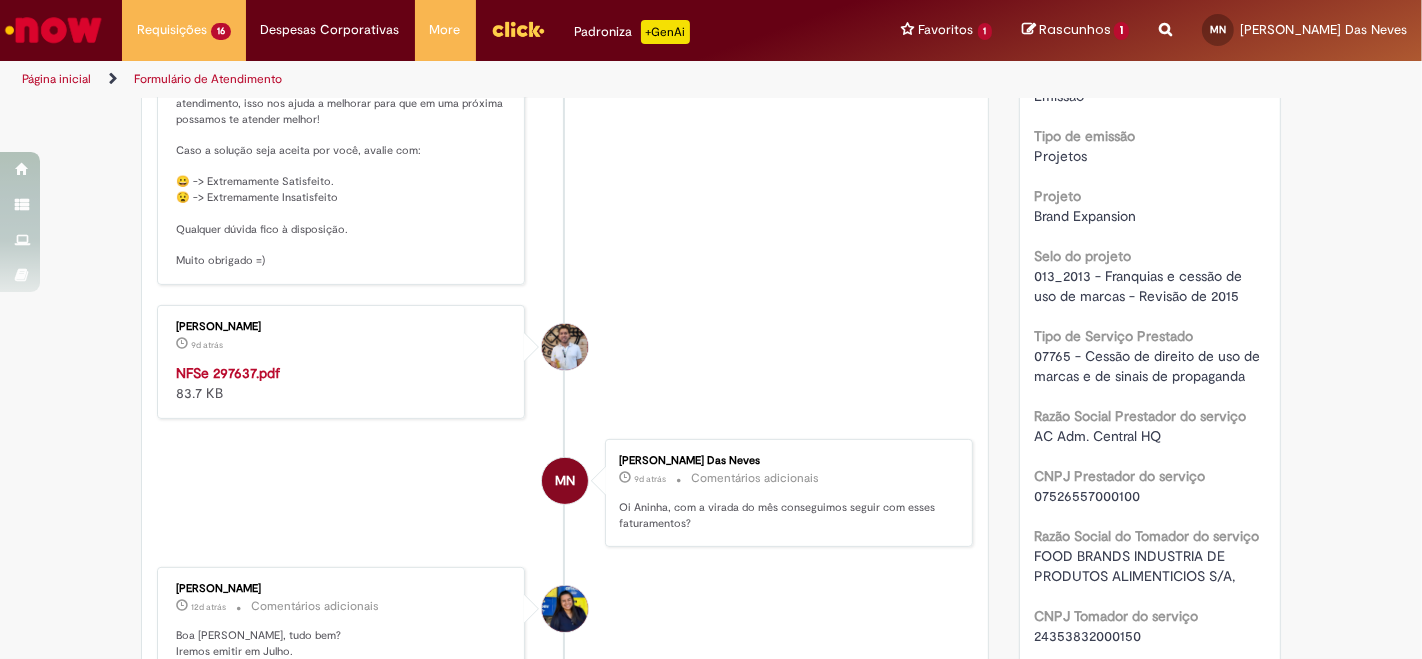 scroll, scrollTop: 0, scrollLeft: 0, axis: both 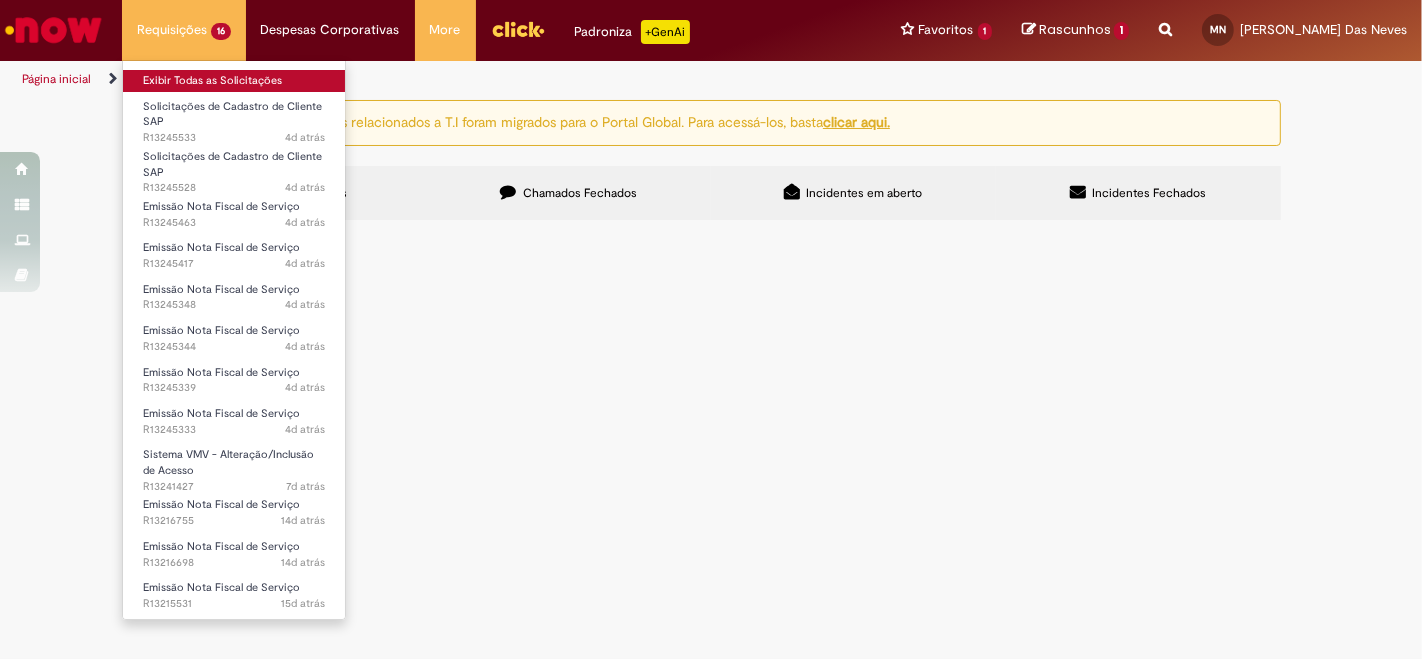click on "Exibir Todas as Solicitações" at bounding box center [234, 81] 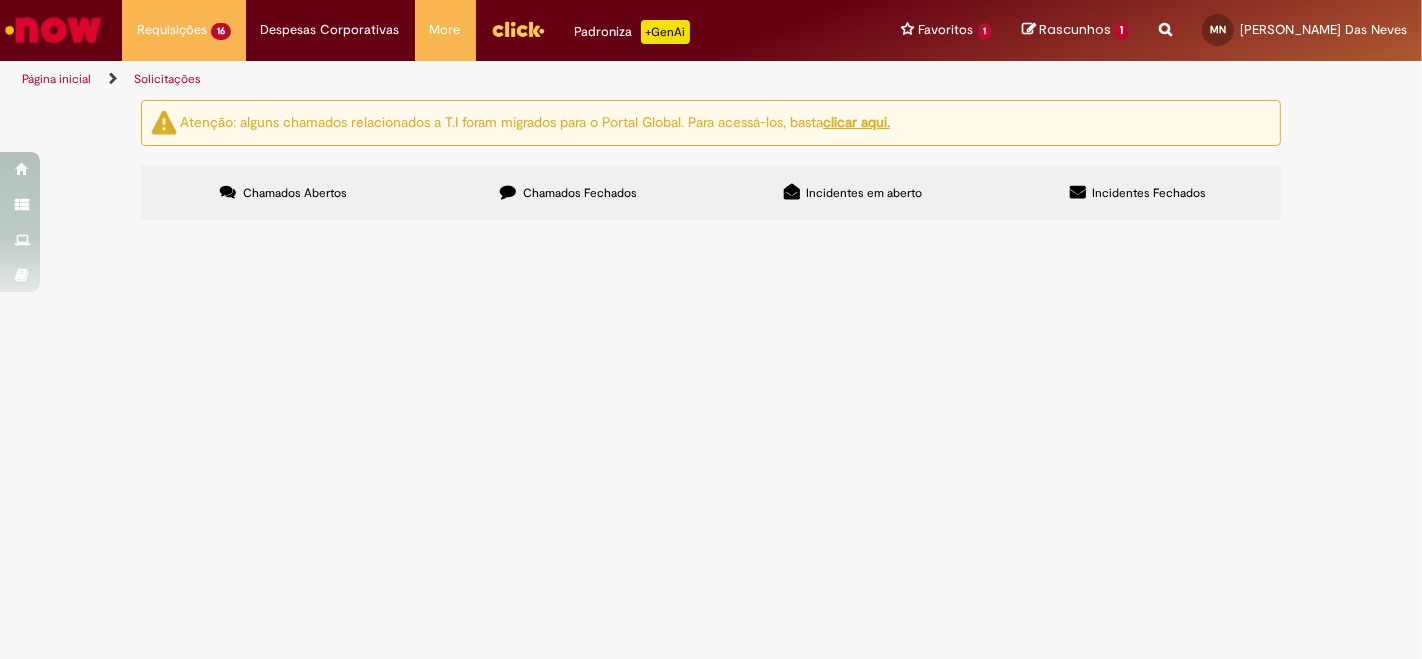 scroll, scrollTop: 555, scrollLeft: 0, axis: vertical 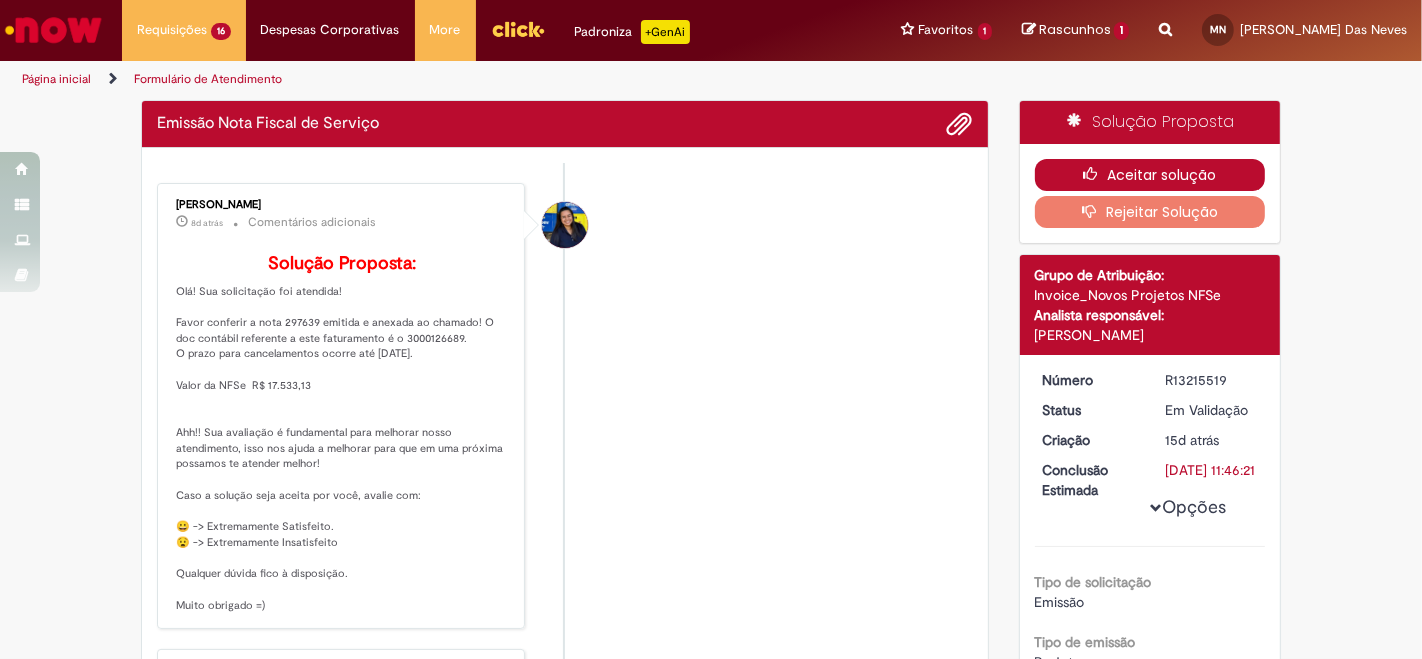click on "Aceitar solução" at bounding box center (1150, 175) 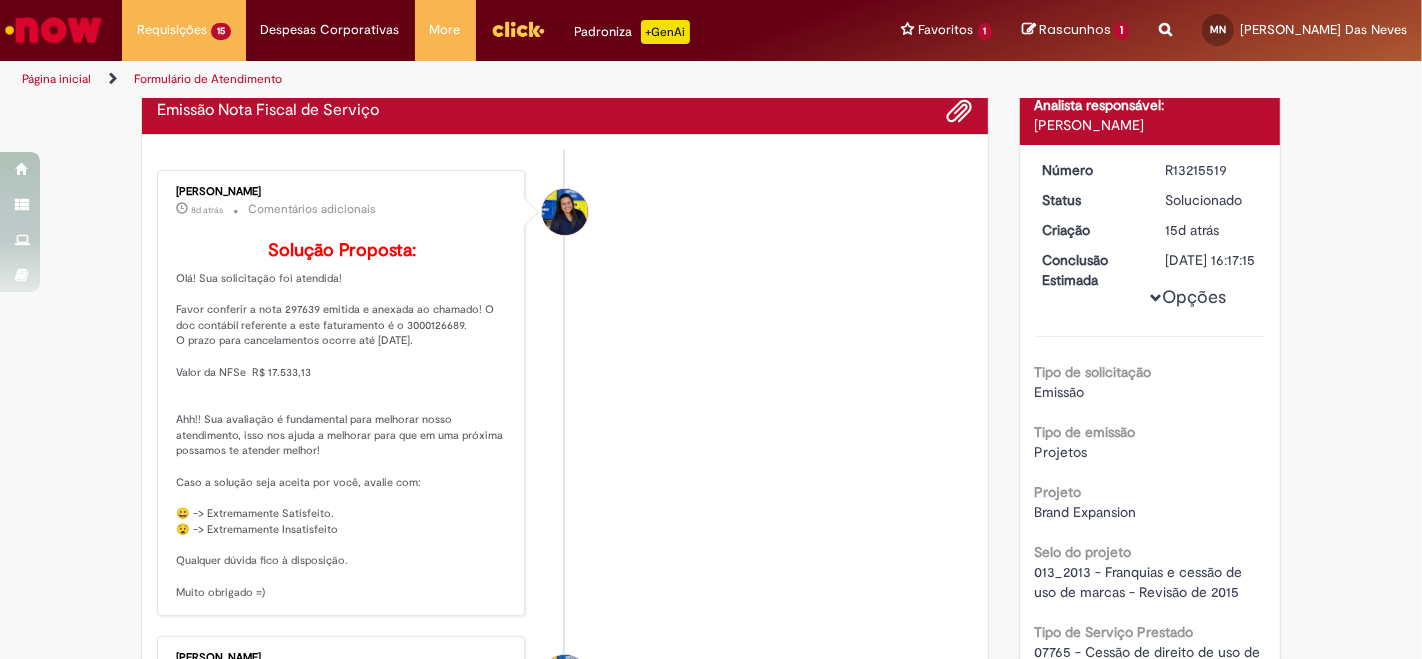 scroll, scrollTop: 0, scrollLeft: 0, axis: both 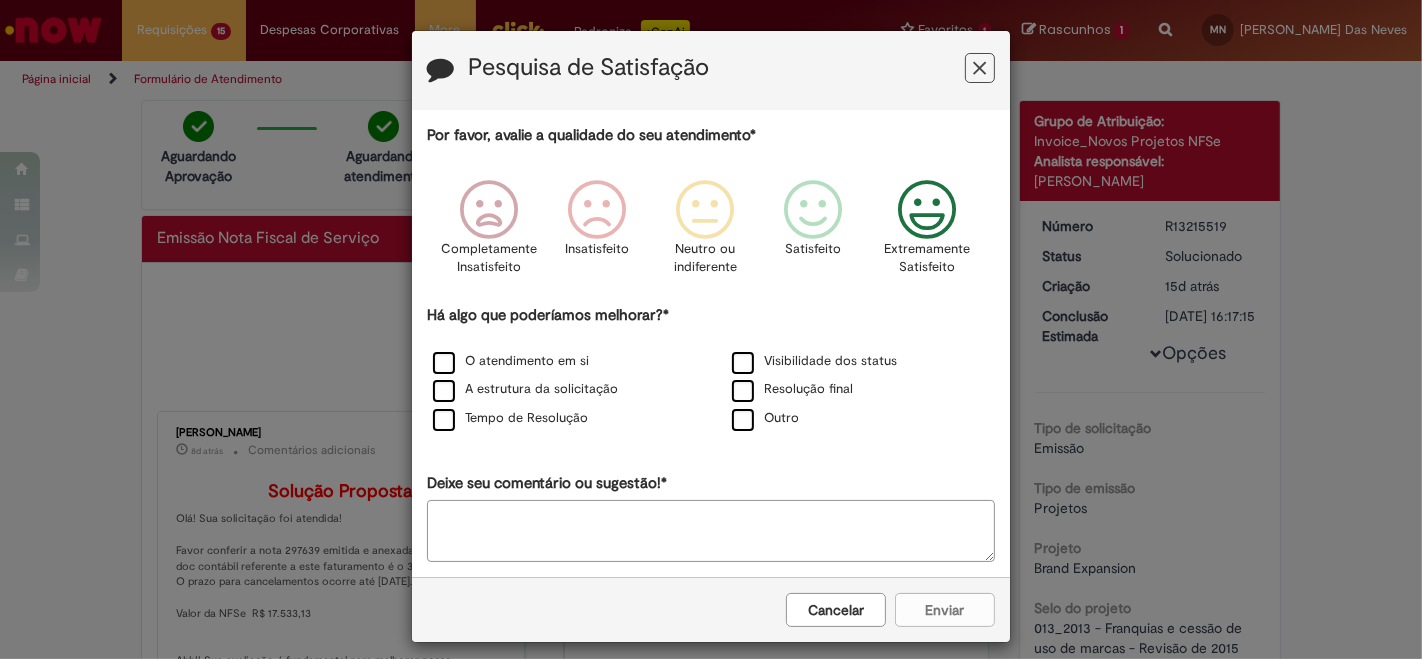click at bounding box center (927, 210) 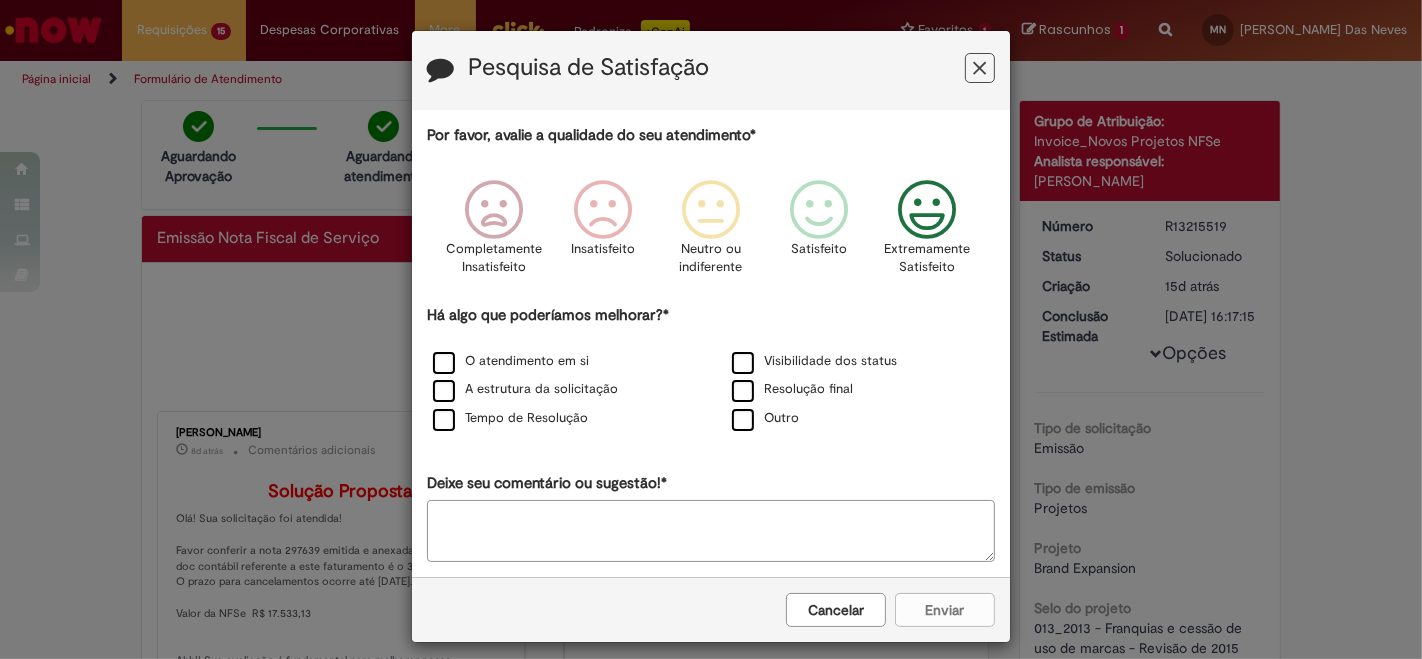 click on "Cancelar   Enviar" at bounding box center (711, 609) 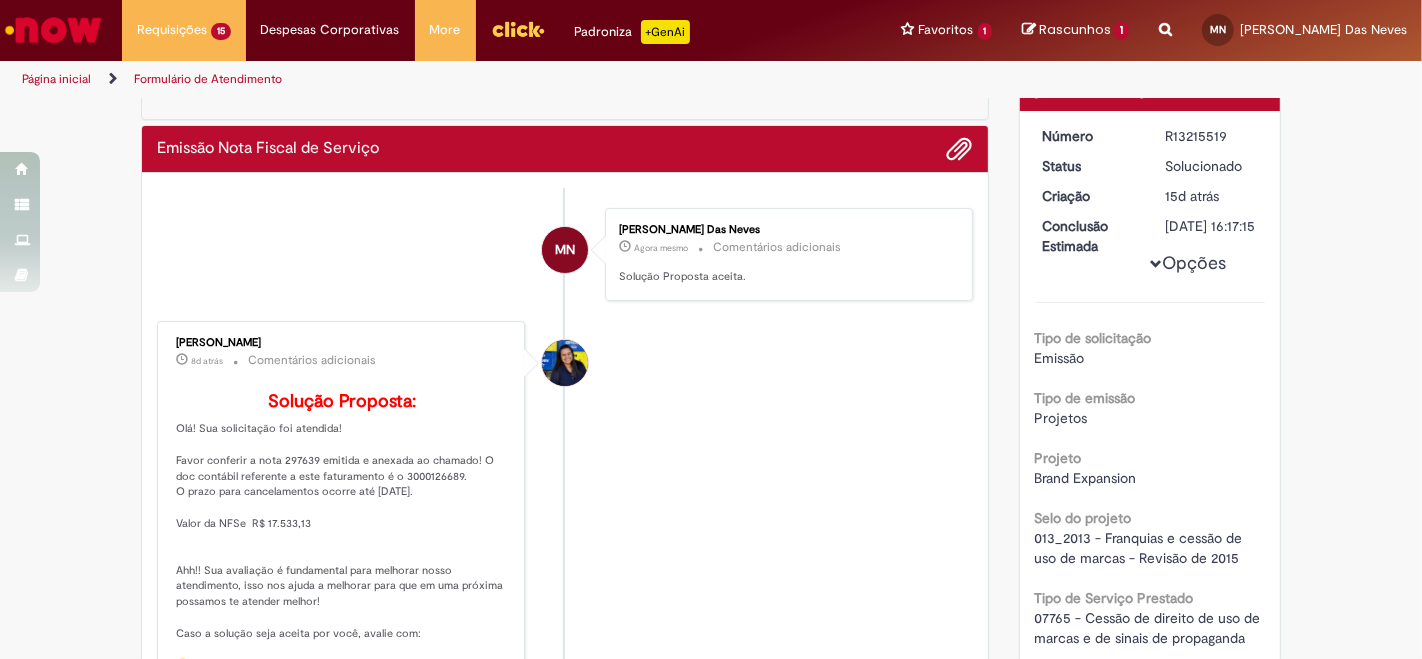 scroll, scrollTop: 444, scrollLeft: 0, axis: vertical 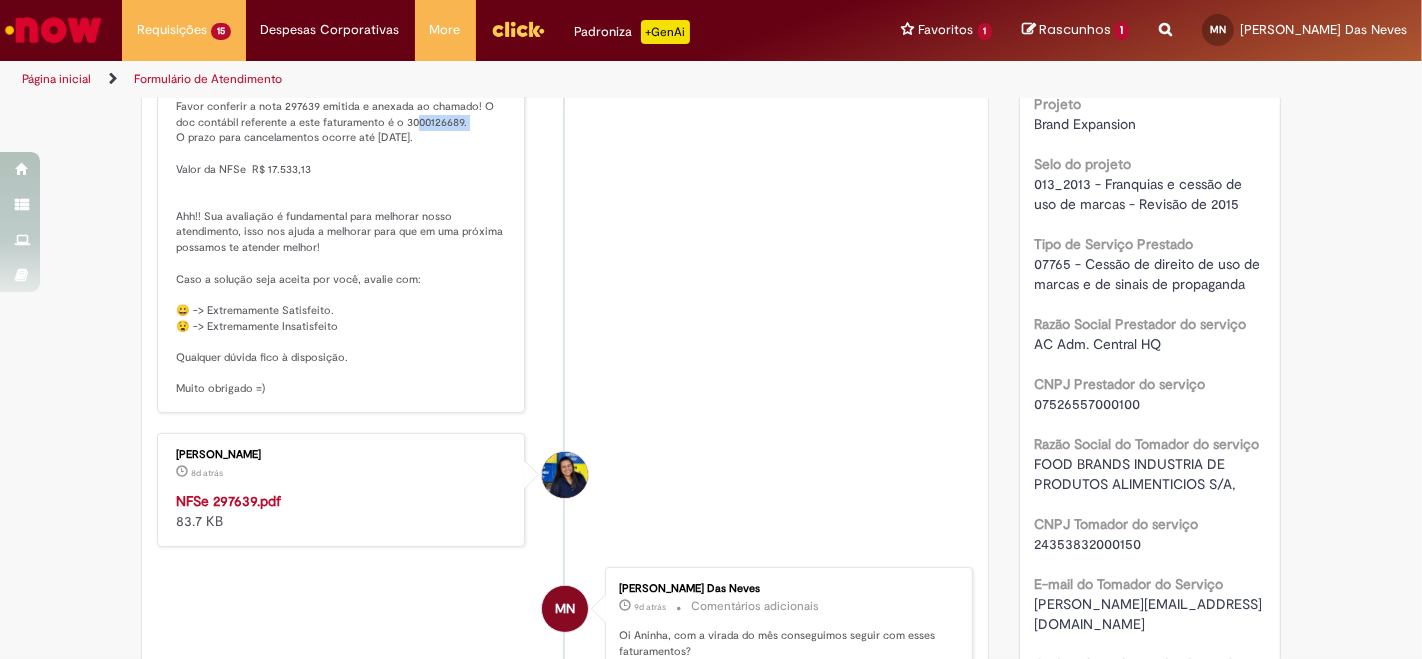 drag, startPoint x: 426, startPoint y: 148, endPoint x: 368, endPoint y: 147, distance: 58.00862 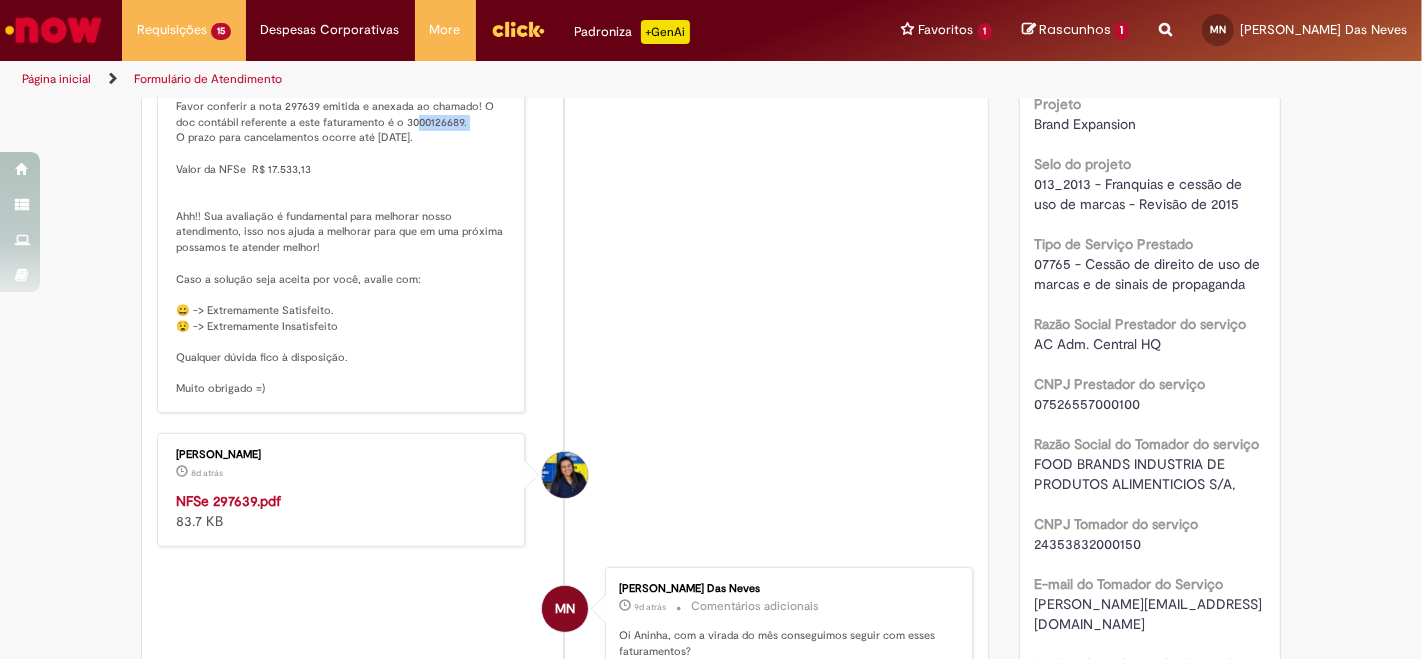 copy on "3000126689" 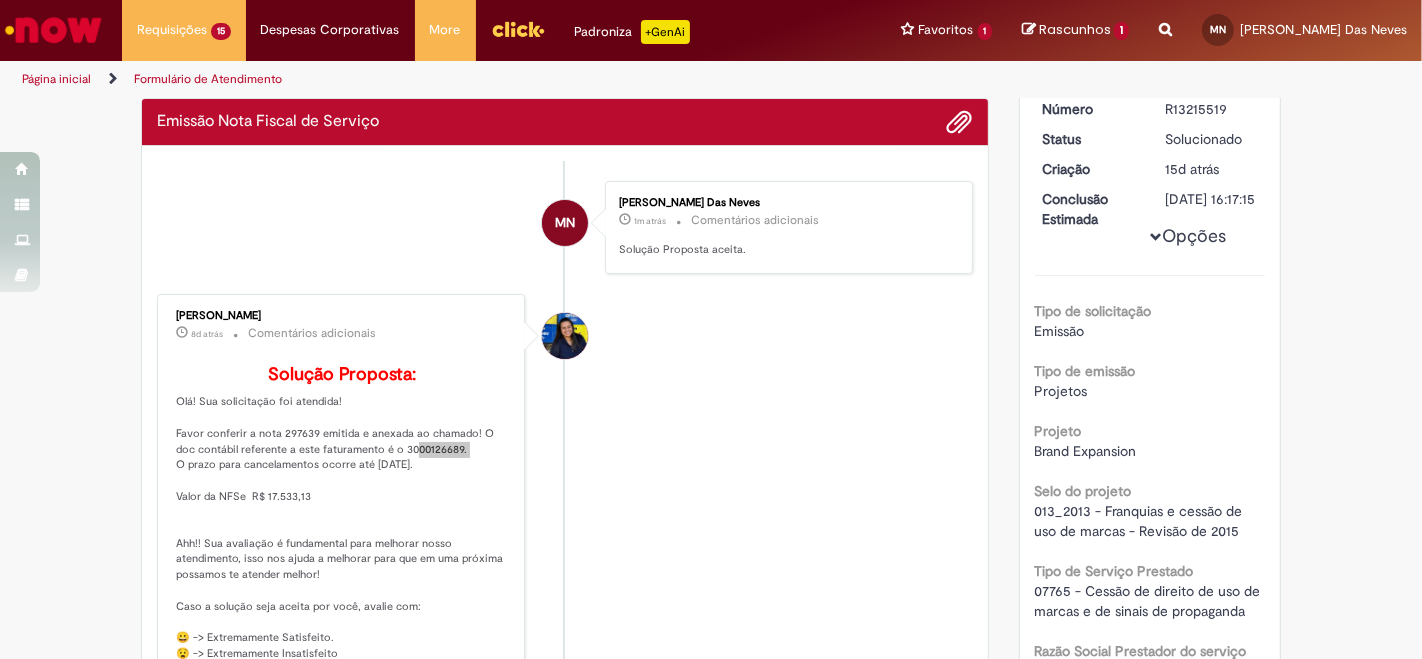 scroll, scrollTop: 111, scrollLeft: 0, axis: vertical 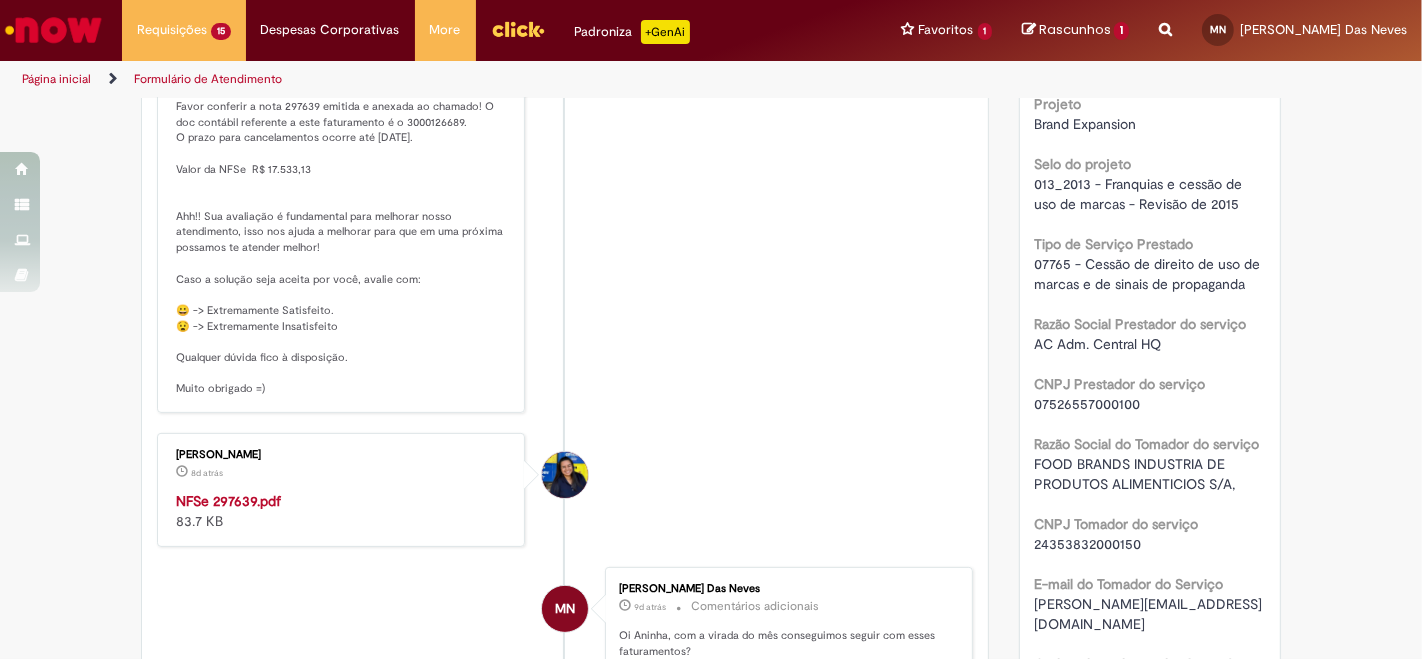 click on "Solução Proposta:
Olá! Sua solicitação foi atendida!
Favor conferir a nota 297639 emitida e anexada ao chamado! O doc contábil referente a este faturamento é o 3000126689.
O prazo para cancelamentos ocorre até 05/07/25.
Valor da NFSe  R$ 17.533,13
Ahh!! Sua avaliação é fundamental para melhorar nosso atendimento, isso nos ajuda a melhorar para que em uma próxima possamos te atender melhor!
Caso a solução seja aceita por você, avalie com:
😀 -> Extremamente Satisfeito.
😧 -> Extremamente Insatisfeito
Qualquer dúvida fico à disposição.
Muito obrigado =)" at bounding box center [342, 218] 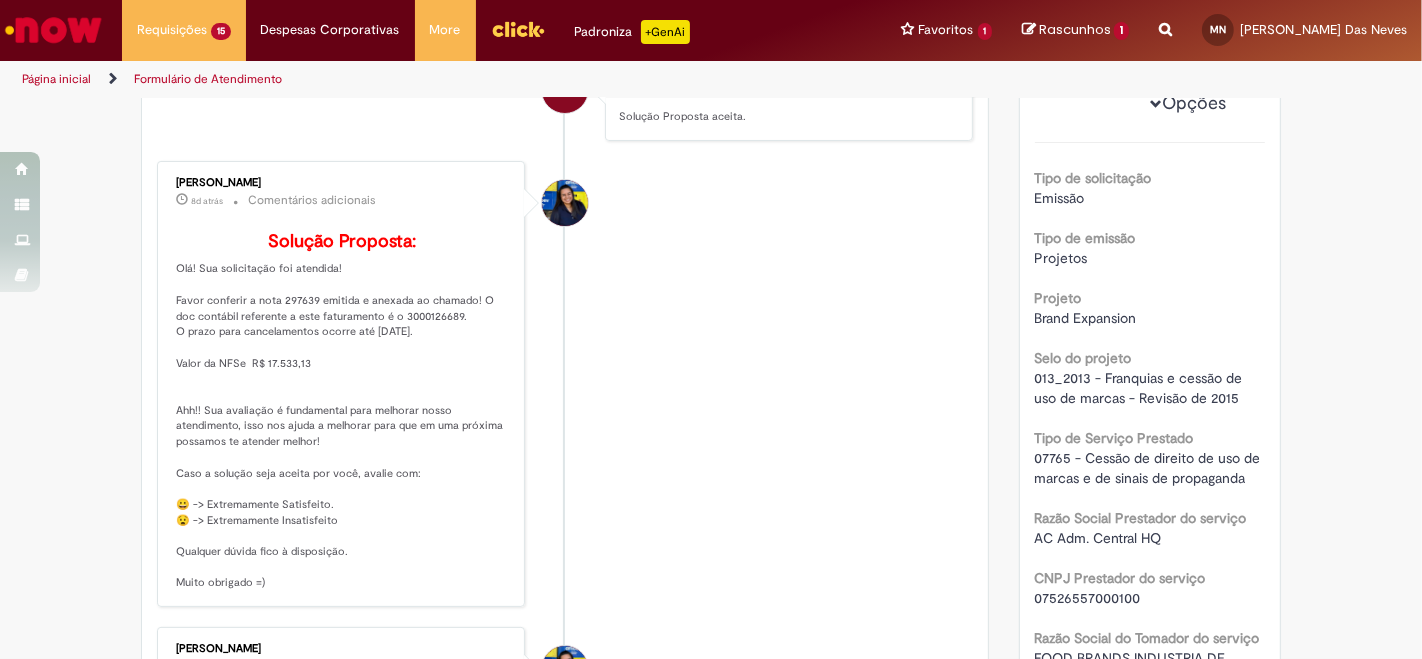 scroll, scrollTop: 0, scrollLeft: 0, axis: both 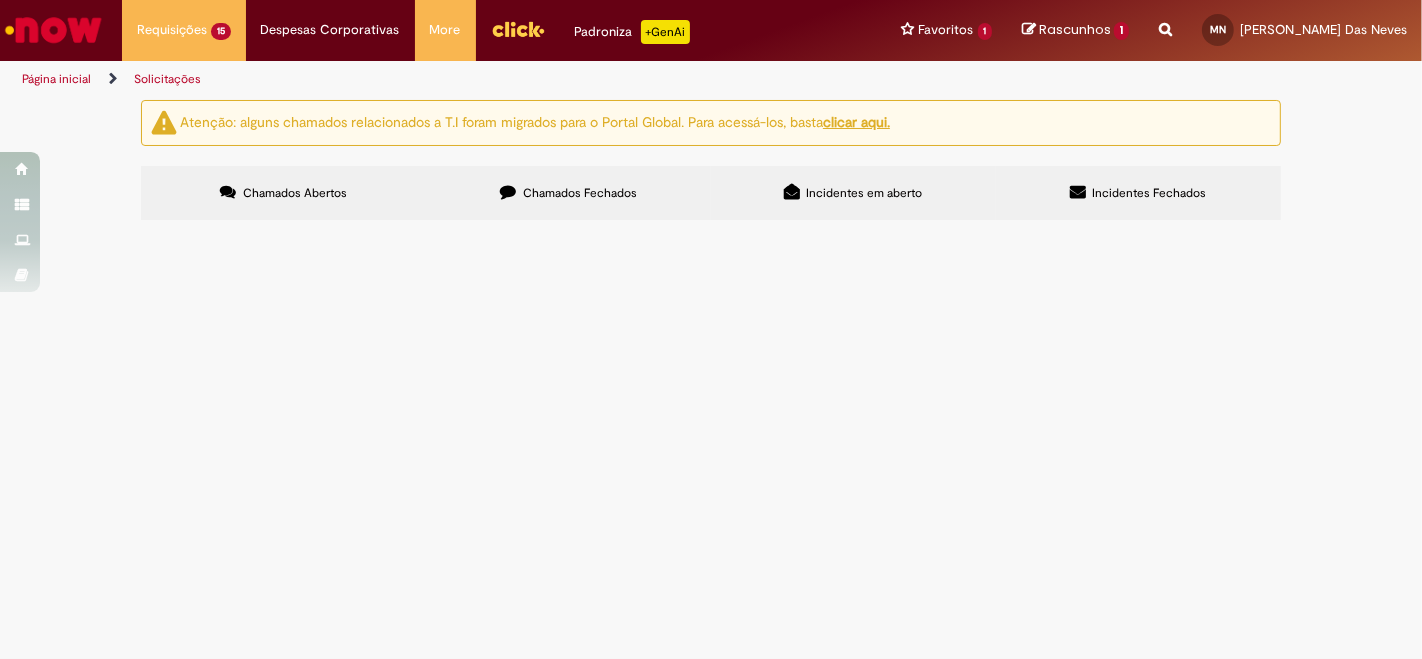 click on "Licenciamento | KiSabor & Brahma | Roy Q4 2024" at bounding box center (0, 0) 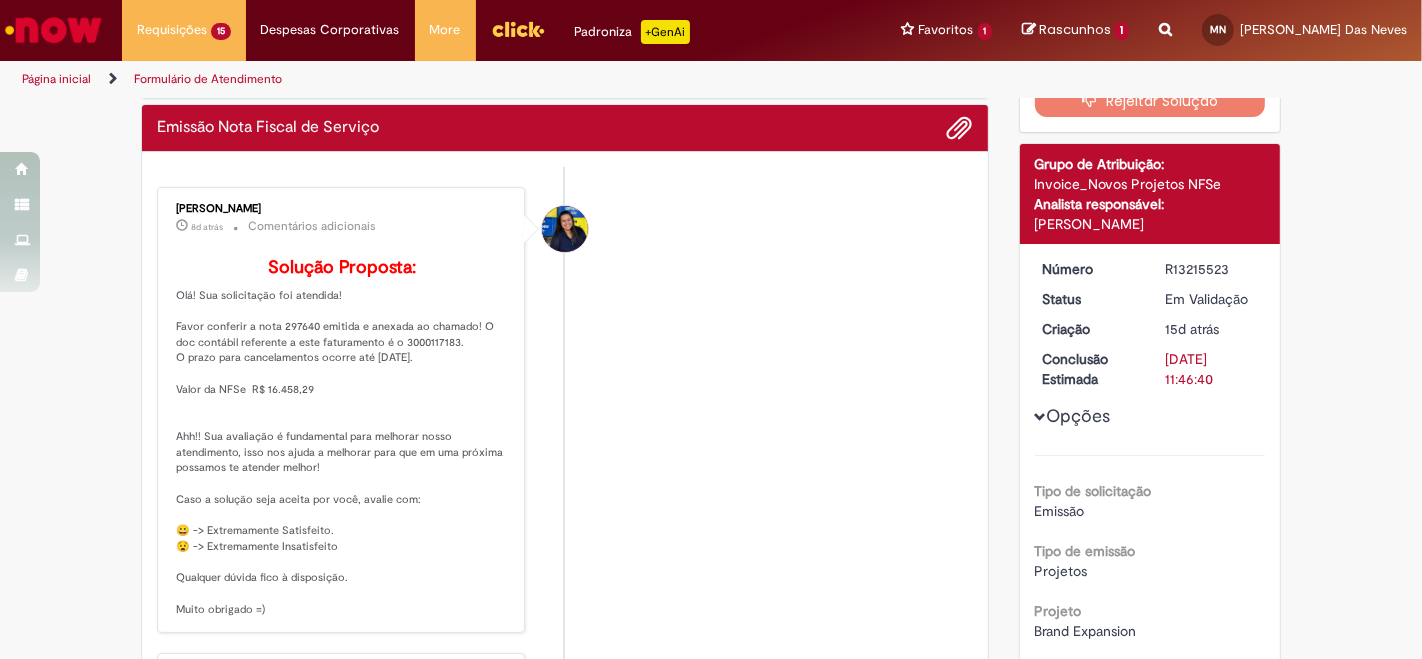 scroll, scrollTop: 225, scrollLeft: 0, axis: vertical 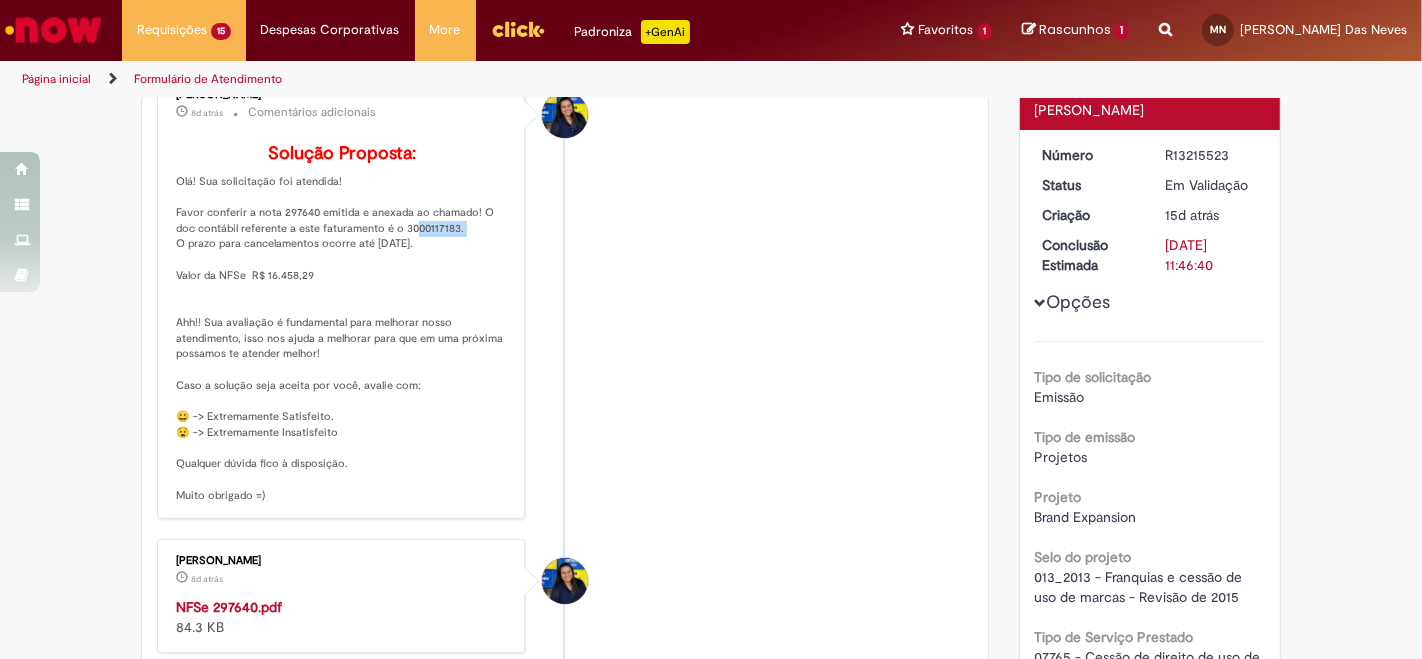 drag, startPoint x: 368, startPoint y: 255, endPoint x: 425, endPoint y: 250, distance: 57.21888 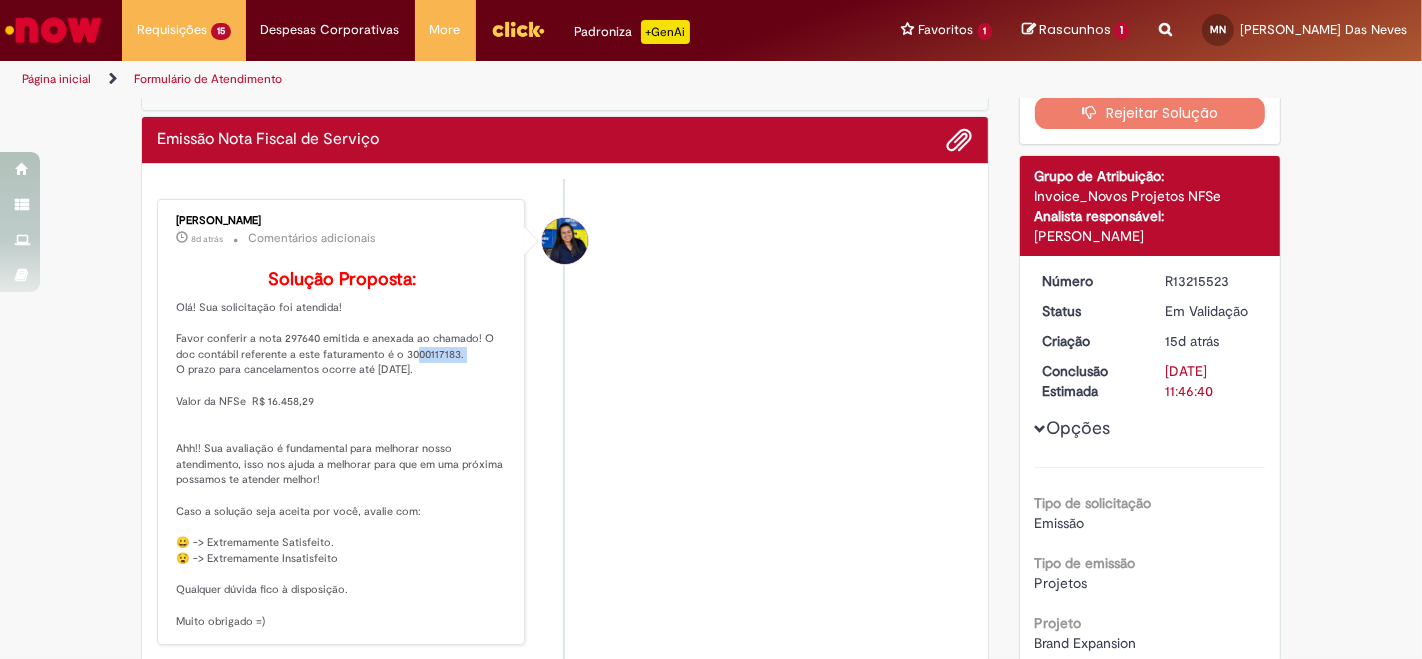 scroll, scrollTop: 0, scrollLeft: 0, axis: both 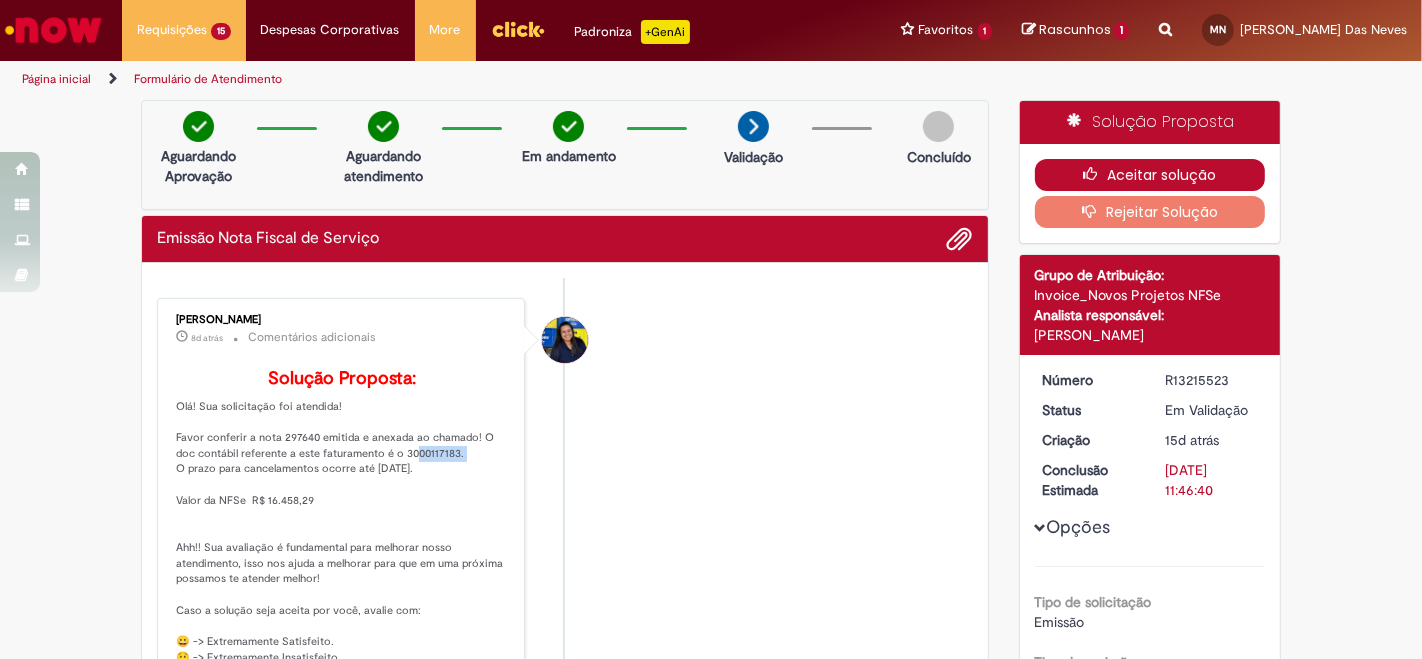 click on "Aceitar solução" at bounding box center [1150, 175] 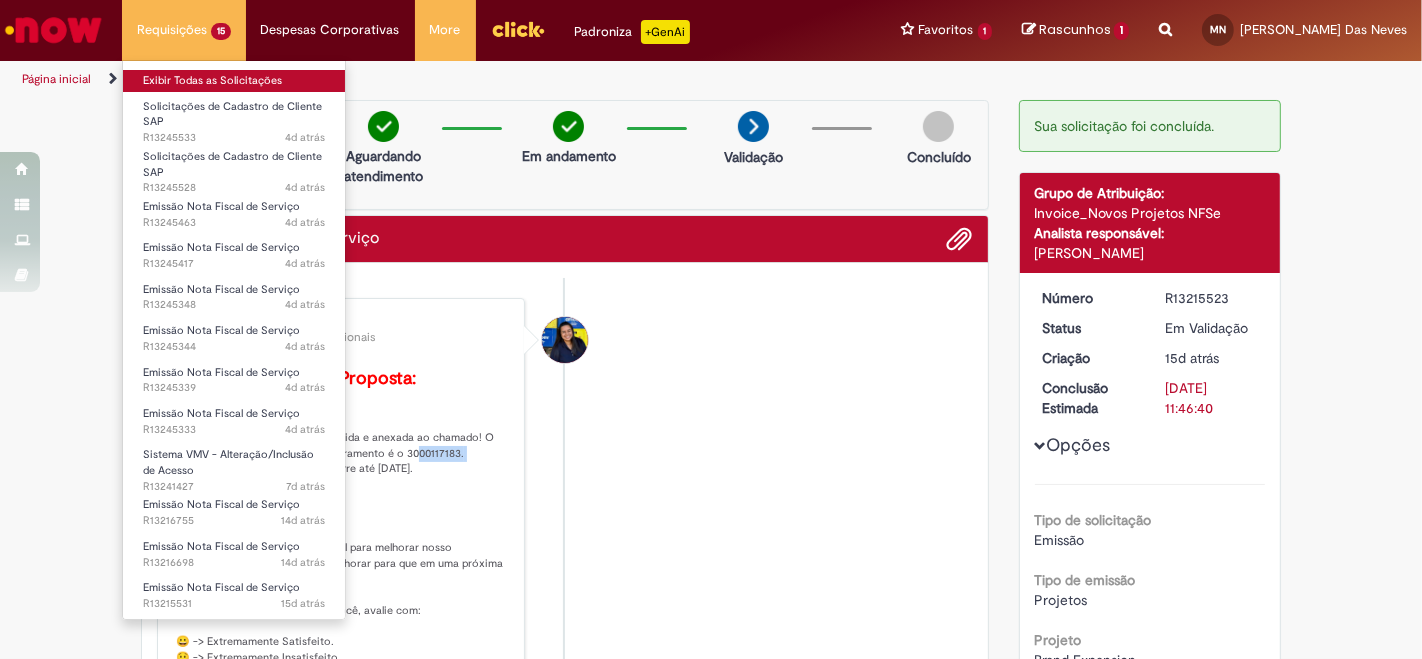 click on "Exibir Todas as Solicitações" at bounding box center (234, 81) 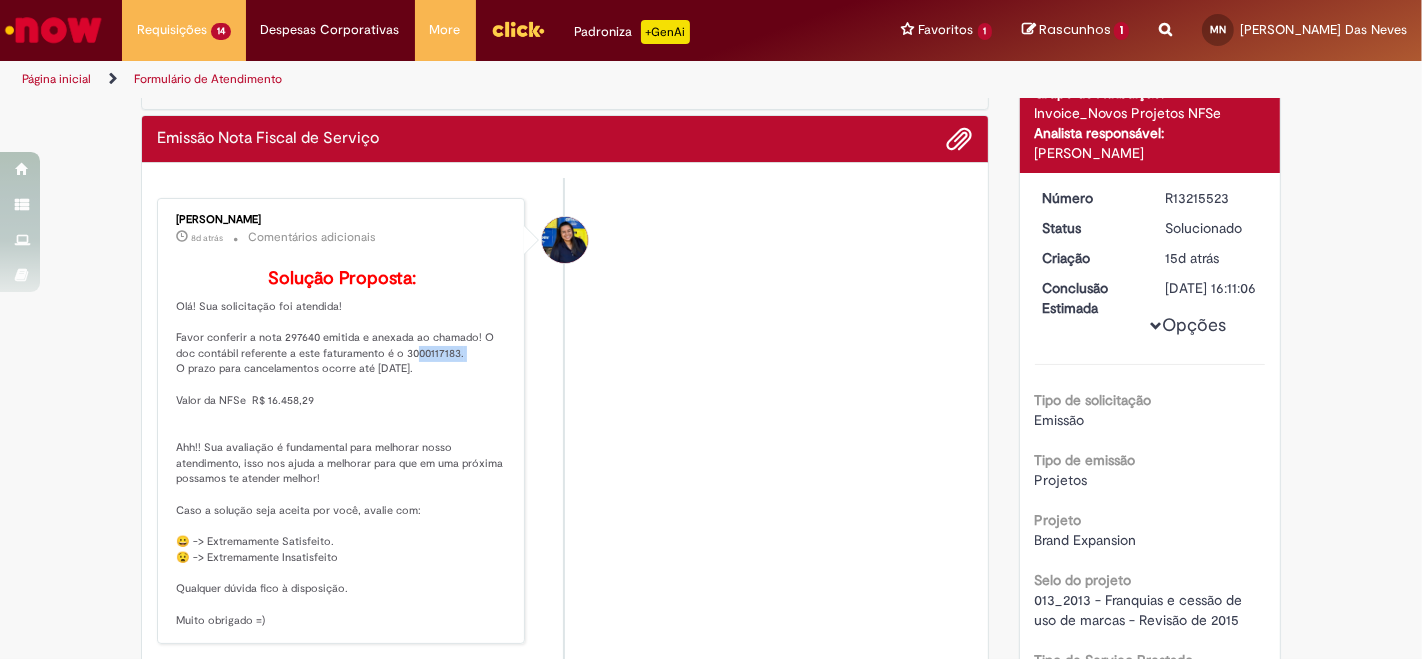 scroll, scrollTop: 0, scrollLeft: 0, axis: both 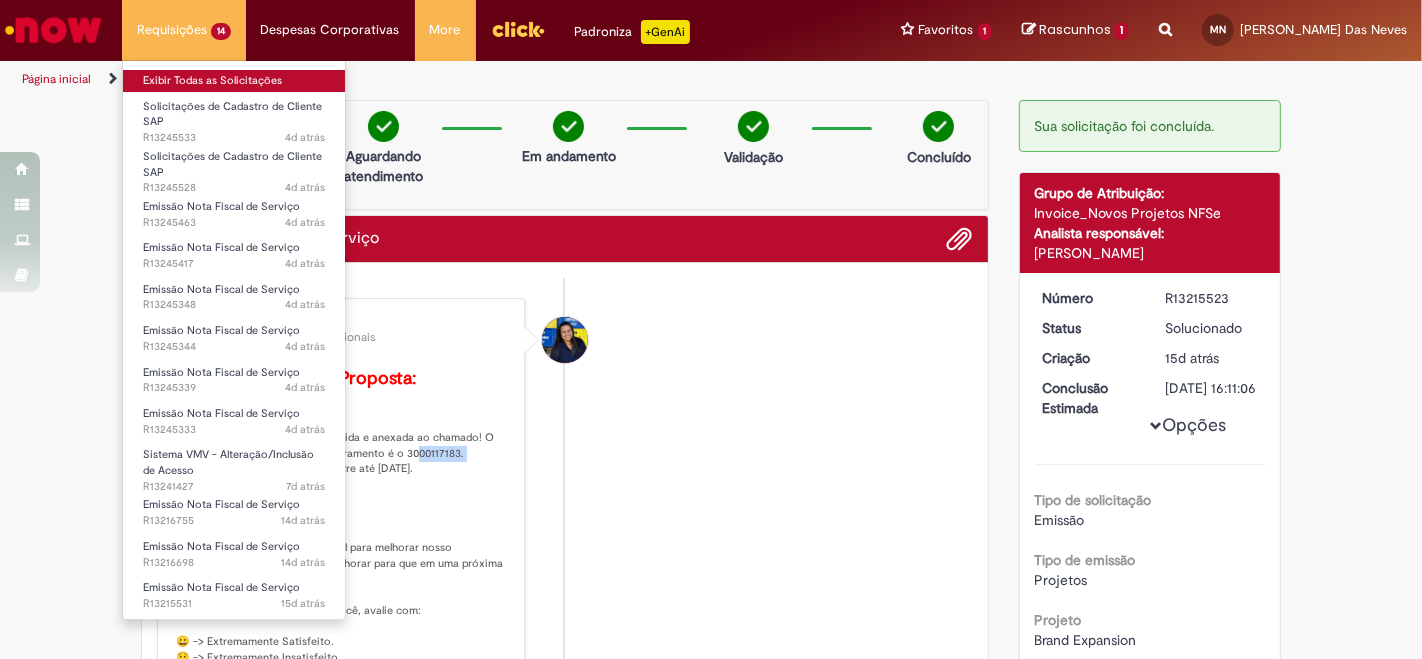 click on "Exibir Todas as Solicitações" at bounding box center (234, 81) 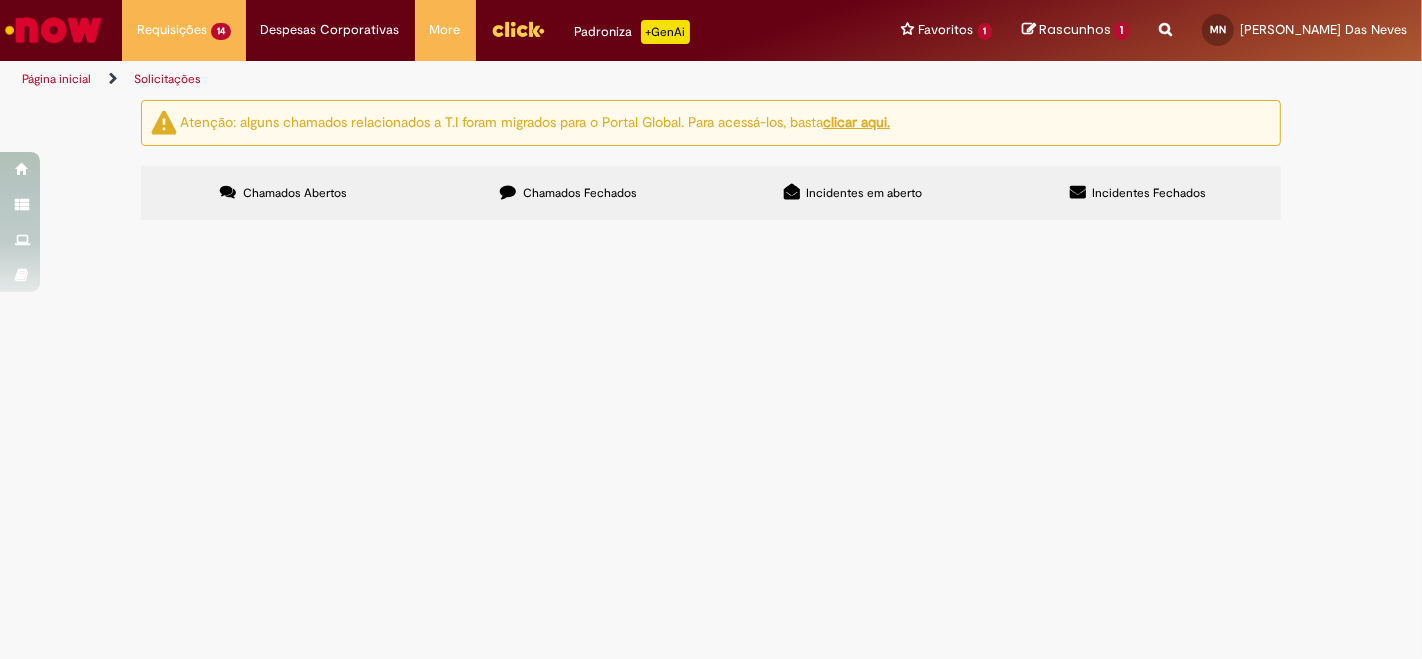 scroll, scrollTop: 429, scrollLeft: 0, axis: vertical 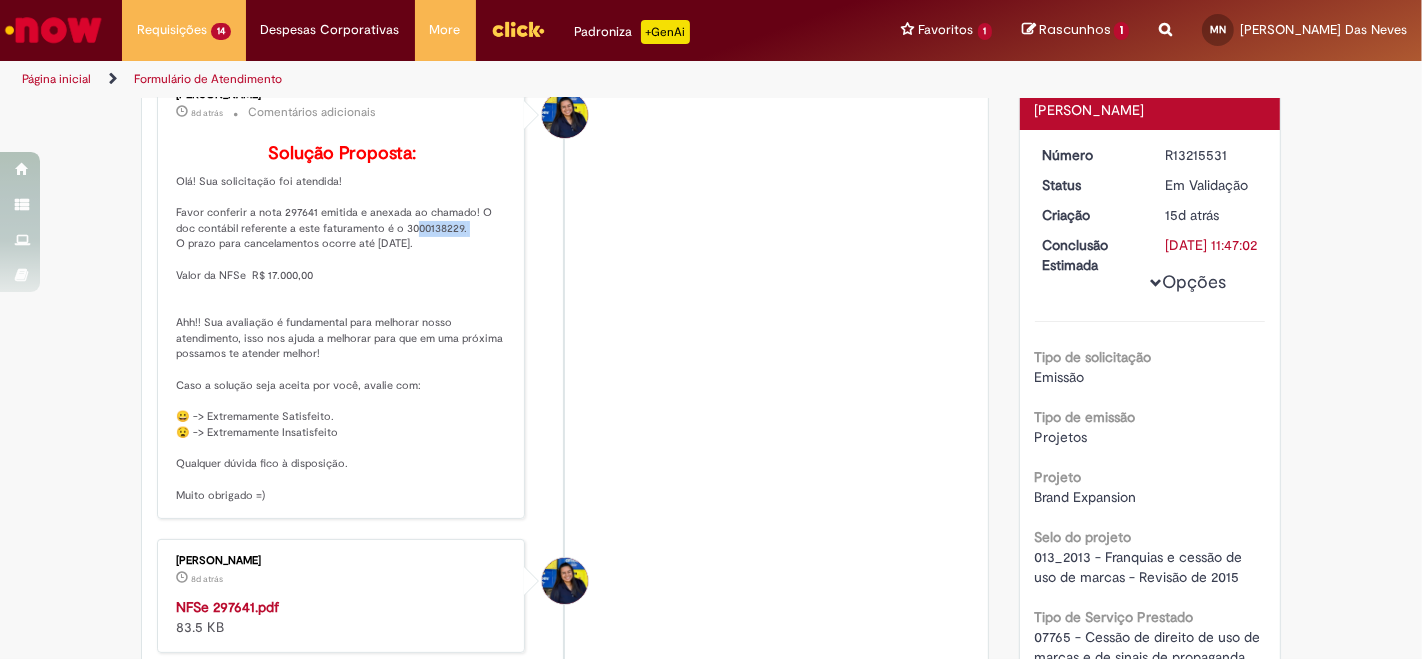 drag, startPoint x: 371, startPoint y: 252, endPoint x: 427, endPoint y: 250, distance: 56.0357 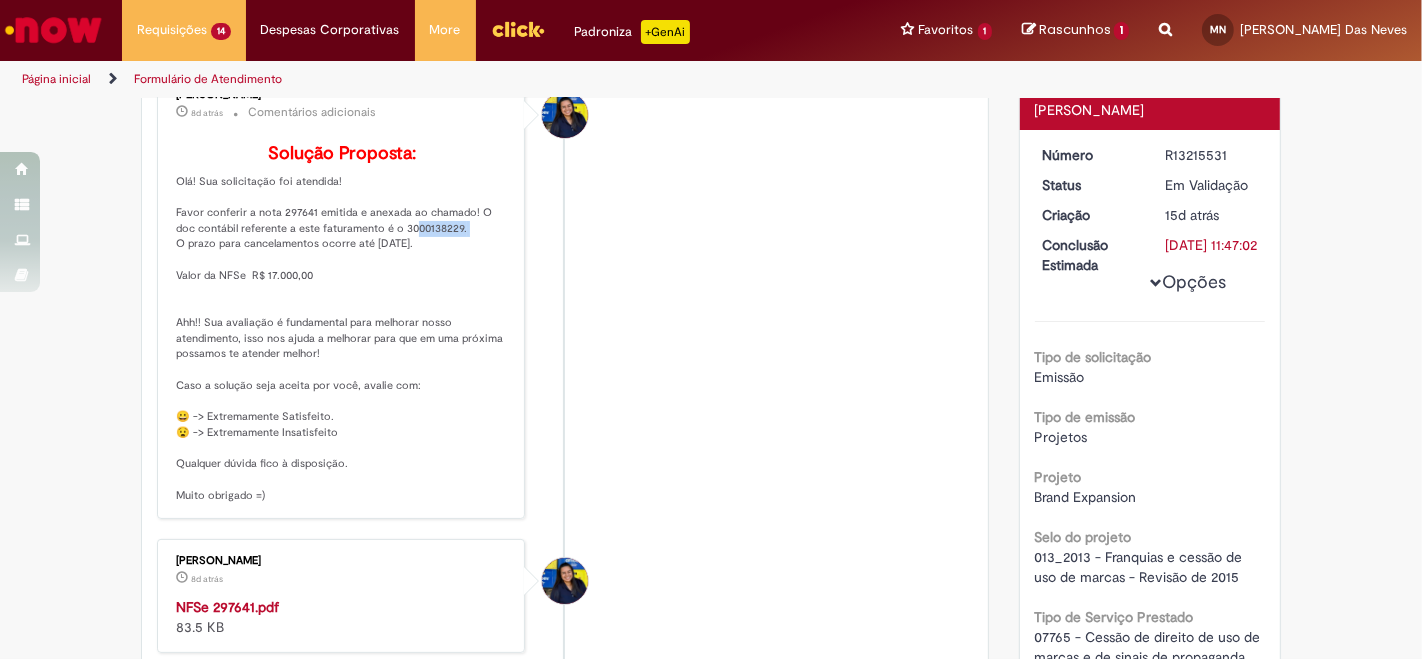 copy on "3000138229" 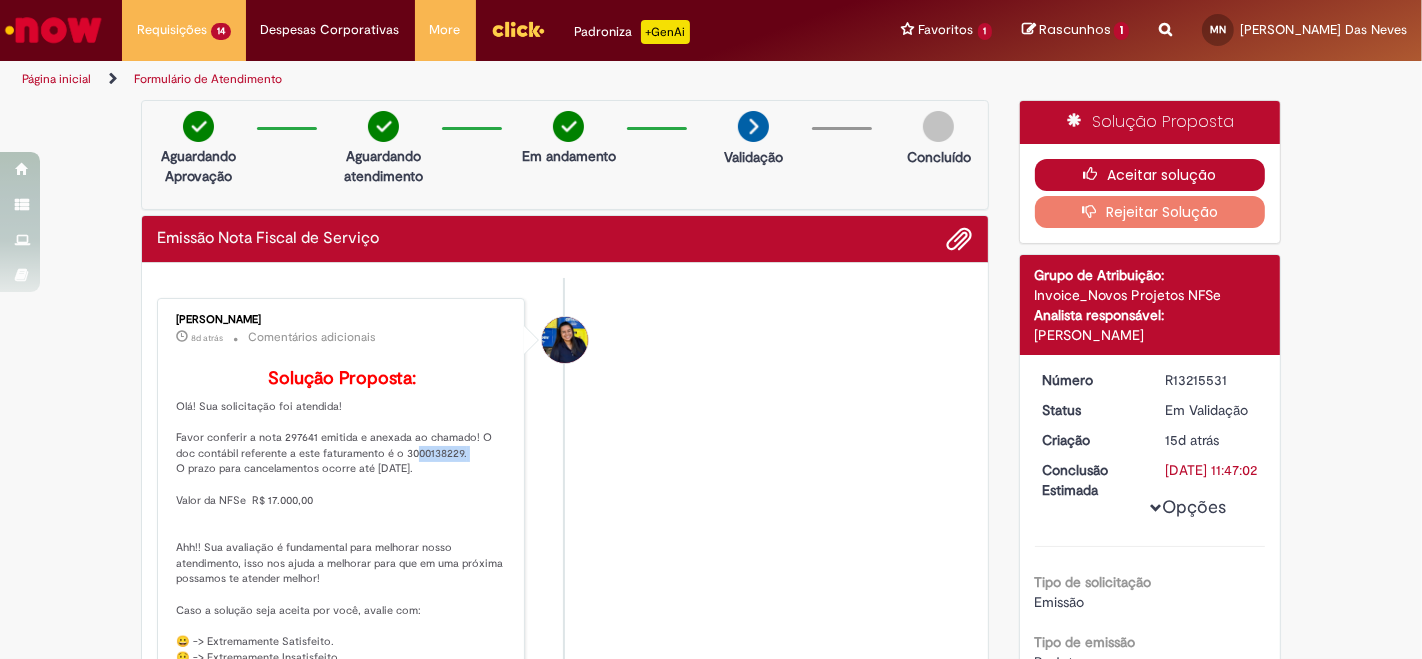 click on "Aceitar solução" at bounding box center (1150, 175) 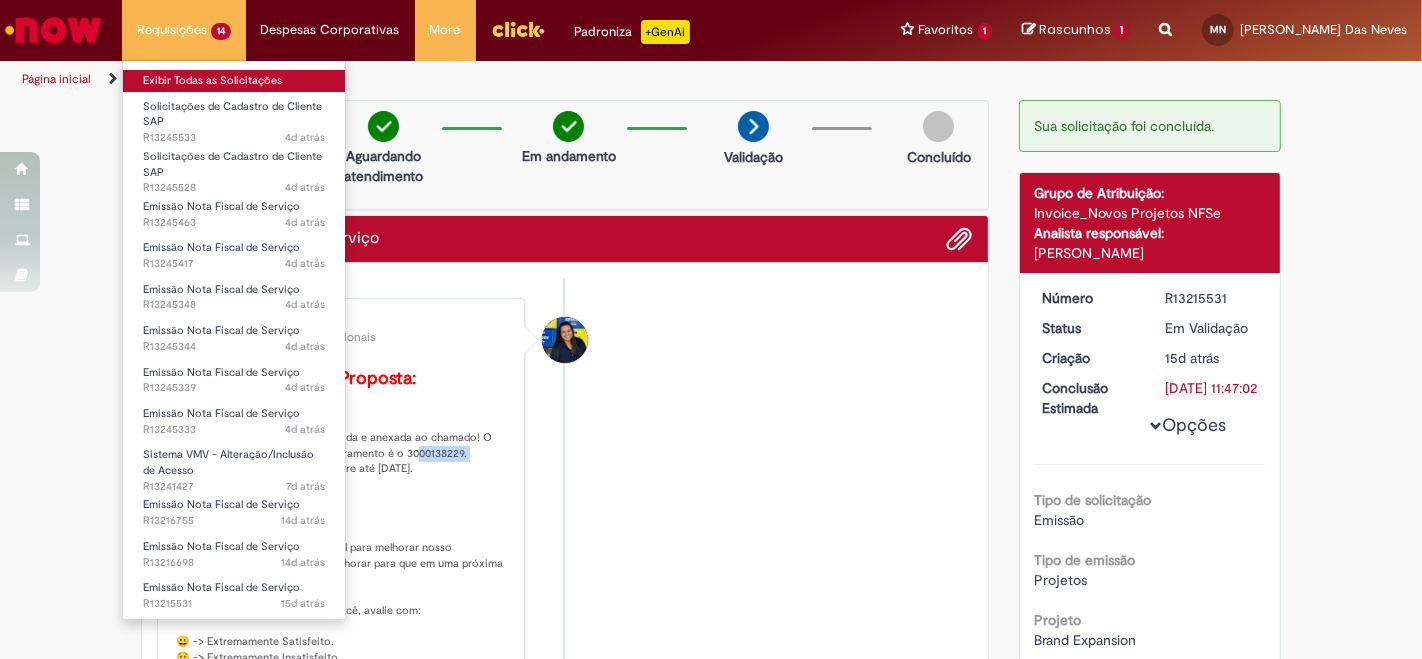 click on "Exibir Todas as Solicitações" at bounding box center (234, 81) 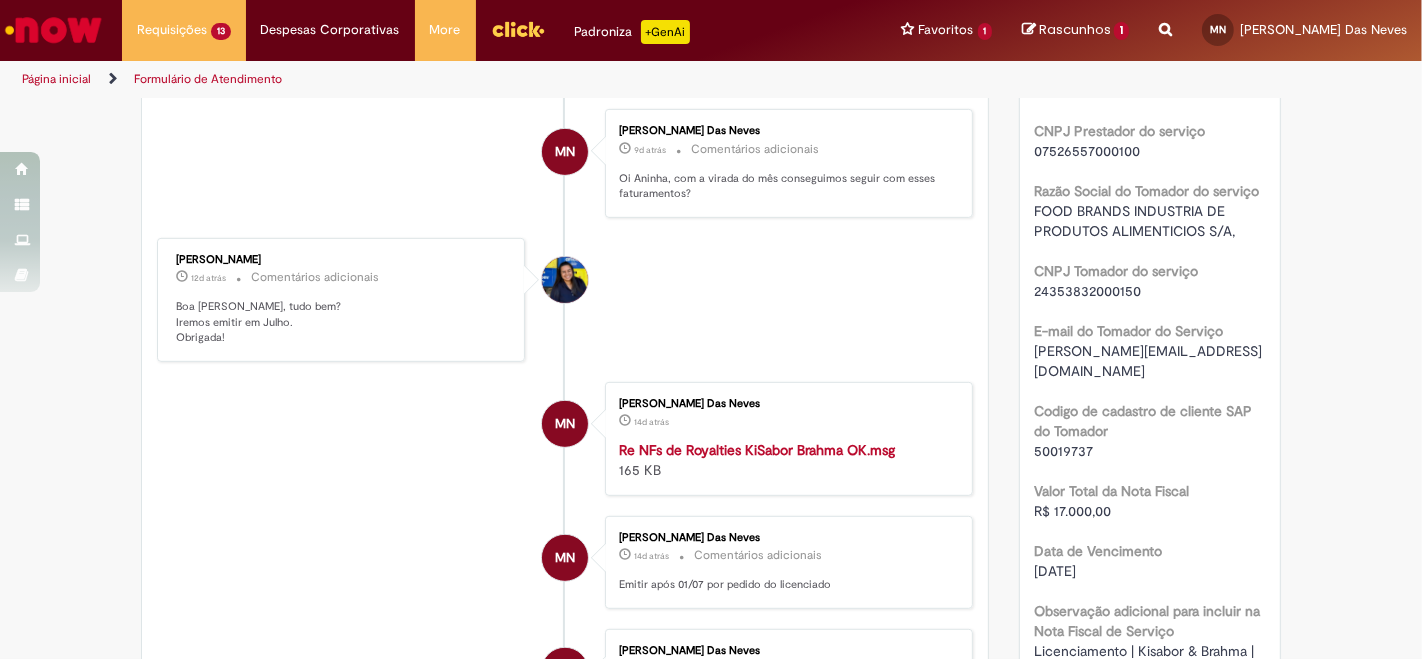 scroll, scrollTop: 888, scrollLeft: 0, axis: vertical 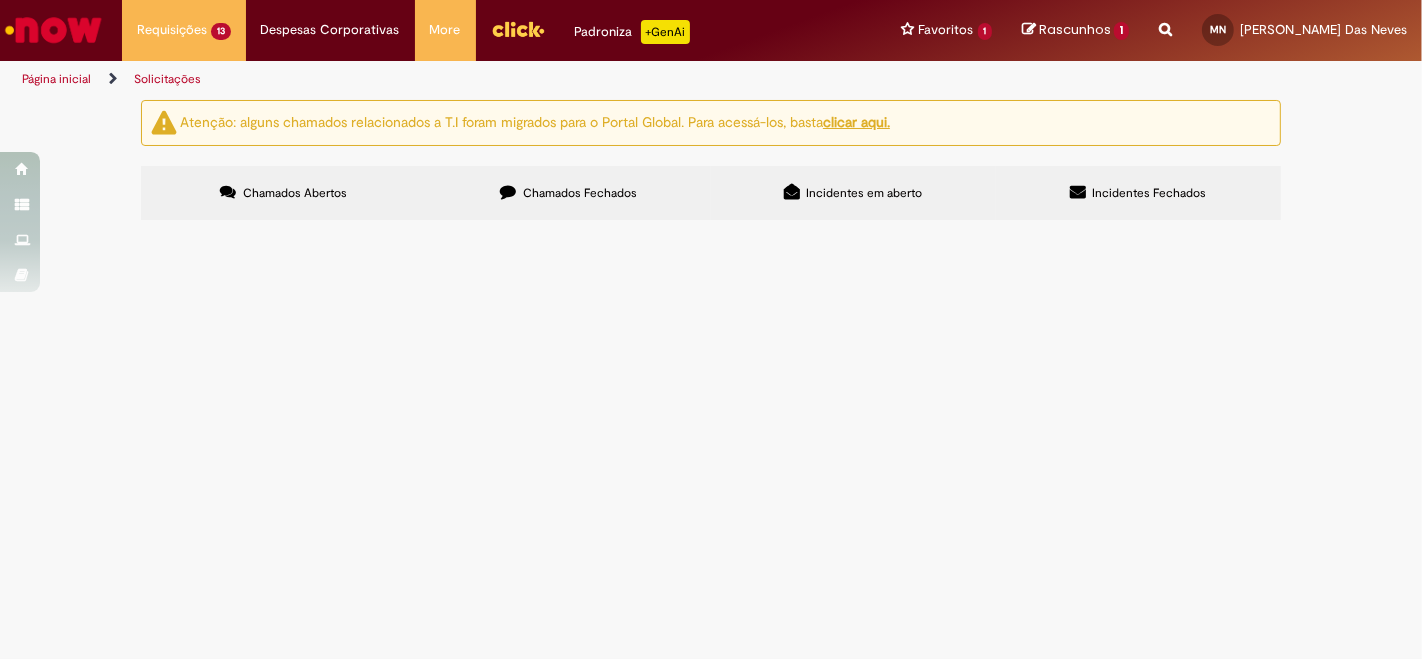 click on "Licenciamento | Kisabor & Brahma | GM 2 parcela" at bounding box center [0, 0] 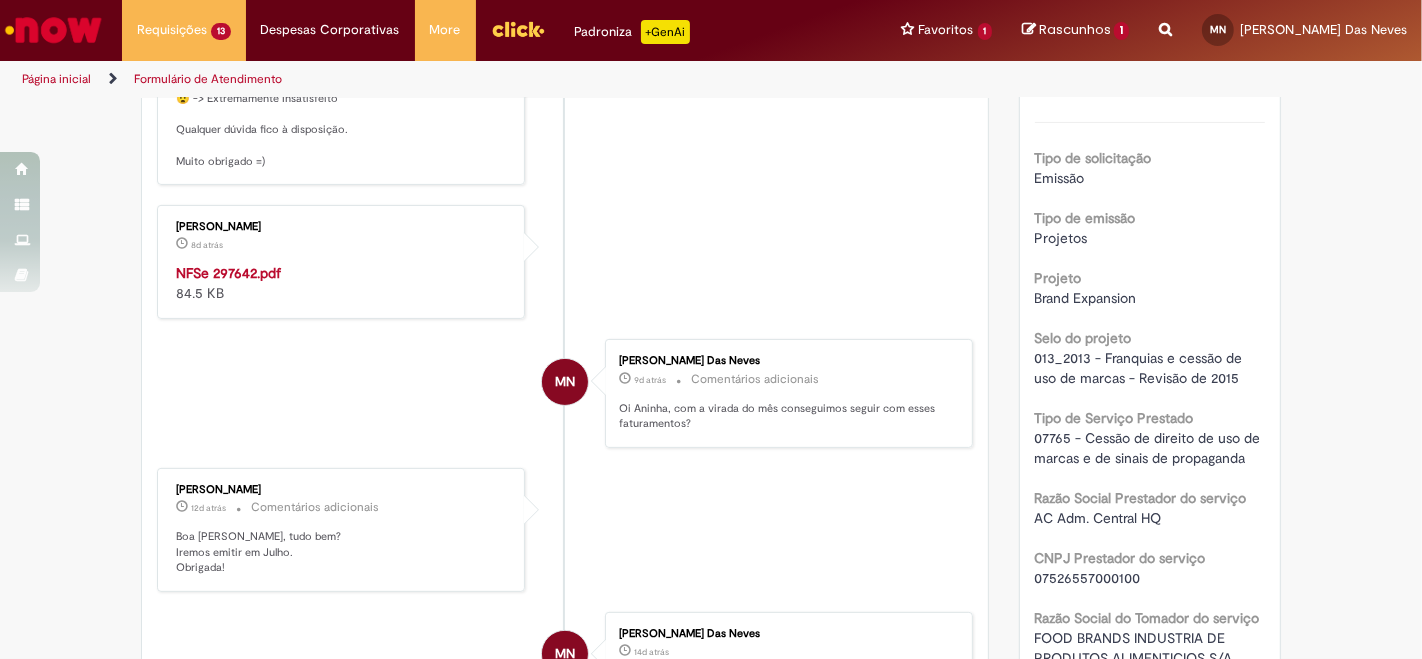 scroll, scrollTop: 0, scrollLeft: 0, axis: both 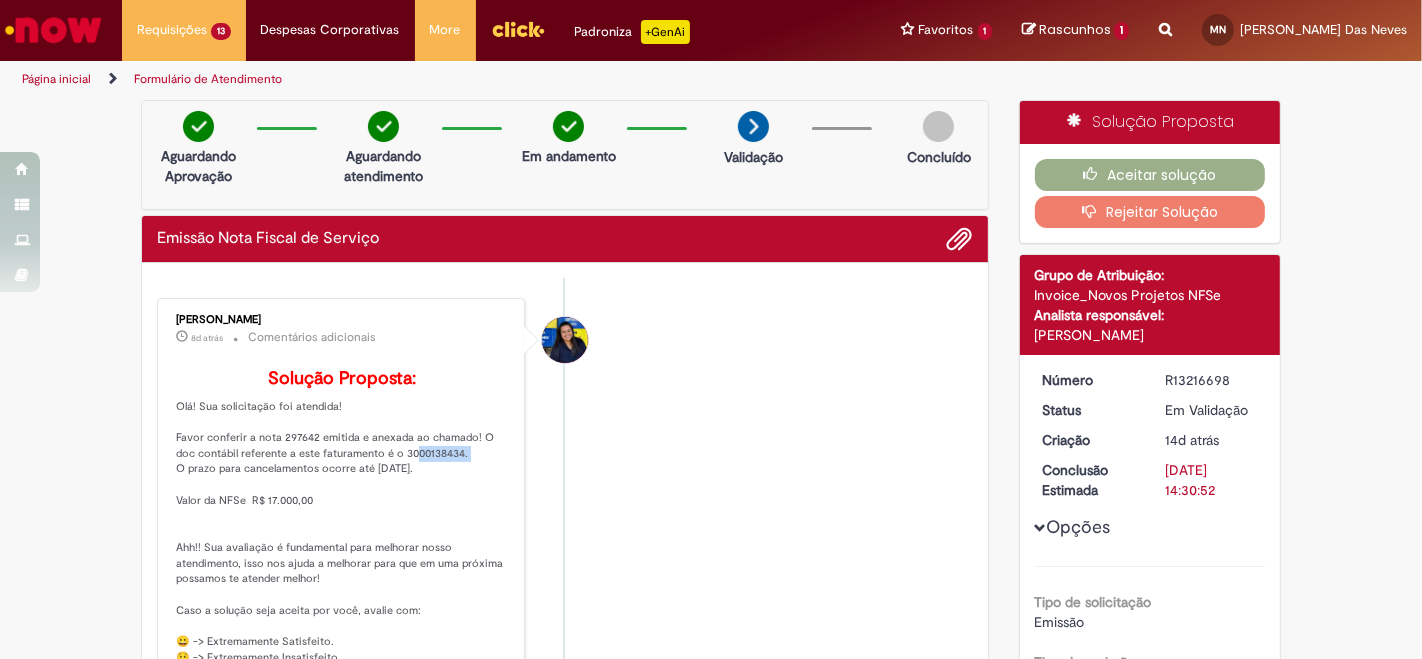 drag, startPoint x: 369, startPoint y: 478, endPoint x: 428, endPoint y: 475, distance: 59.07622 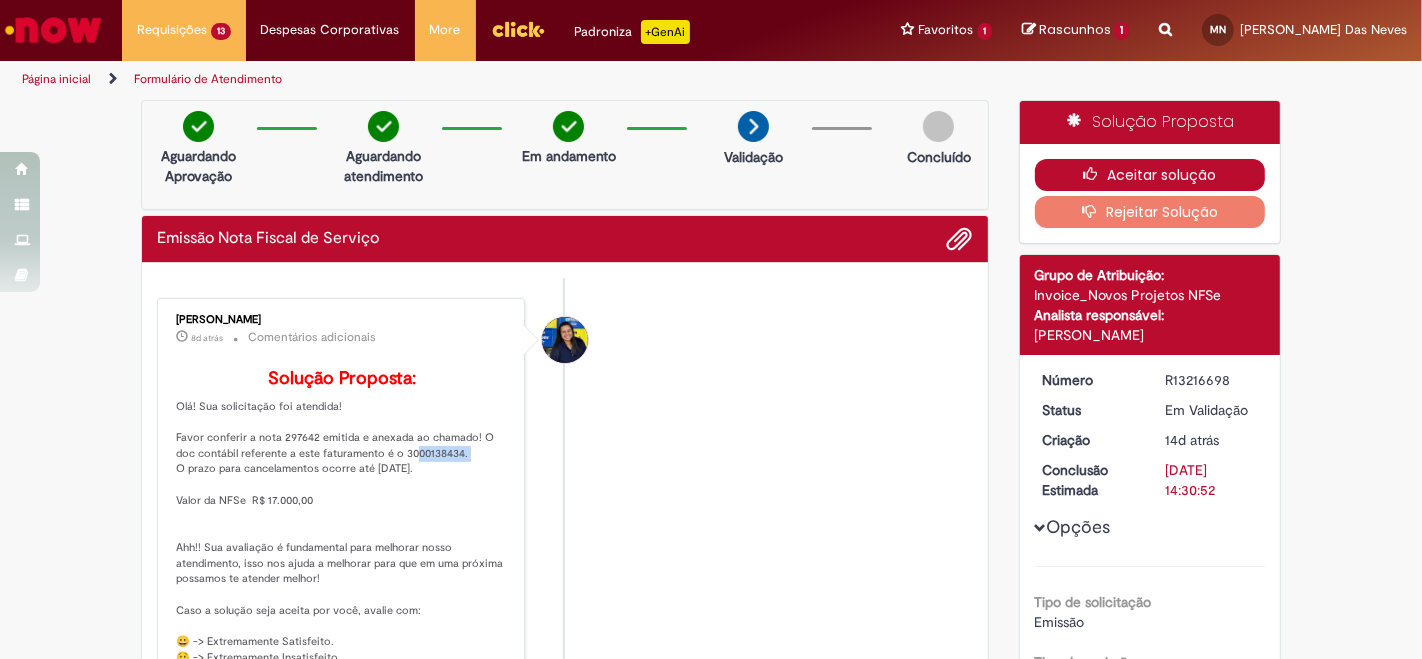 drag, startPoint x: 1110, startPoint y: 163, endPoint x: 1078, endPoint y: 161, distance: 32.06244 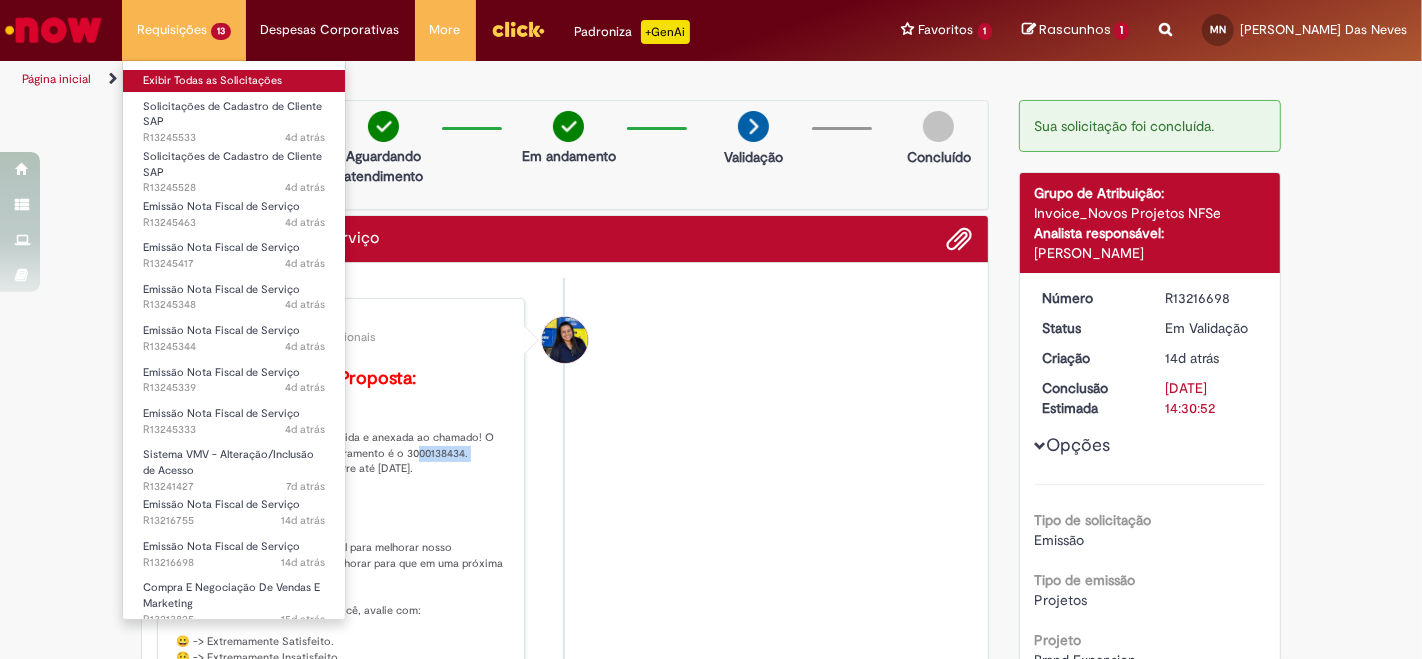 click on "Exibir Todas as Solicitações" at bounding box center [234, 81] 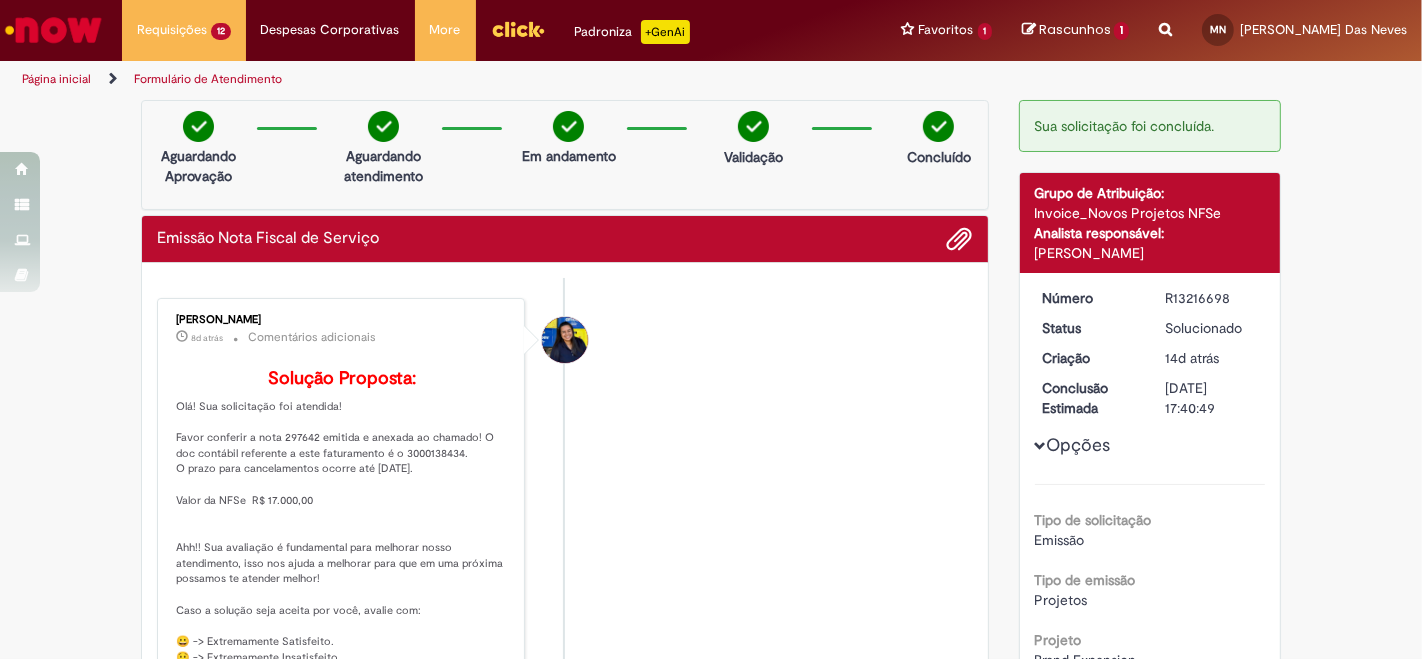 click on "Ana Paula Gomes Granzier
8d atrás 8 dias atrás     Comentários adicionais
Solução Proposta:
Olá! Sua solicitação foi atendida!
Favor conferir a nota 297642 emitida e anexada ao chamado! O doc contábil referente a este faturamento é o 3000138434.
O prazo para cancelamentos ocorre até 05/07/25.
Valor da NFSe  R$ 17.000,00
Ahh!! Sua avaliação é fundamental para melhorar nosso atendimento, isso nos ajuda a melhorar para que em uma próxima possamos te atender melhor!
Caso a solução seja aceita por você, avalie com:
😀 -> Extremamente Satisfeito.
😧 -> Extremamente Insatisfeito
Qualquer dúvida fico à disposição.
Muito obrigado =)" at bounding box center [565, 521] 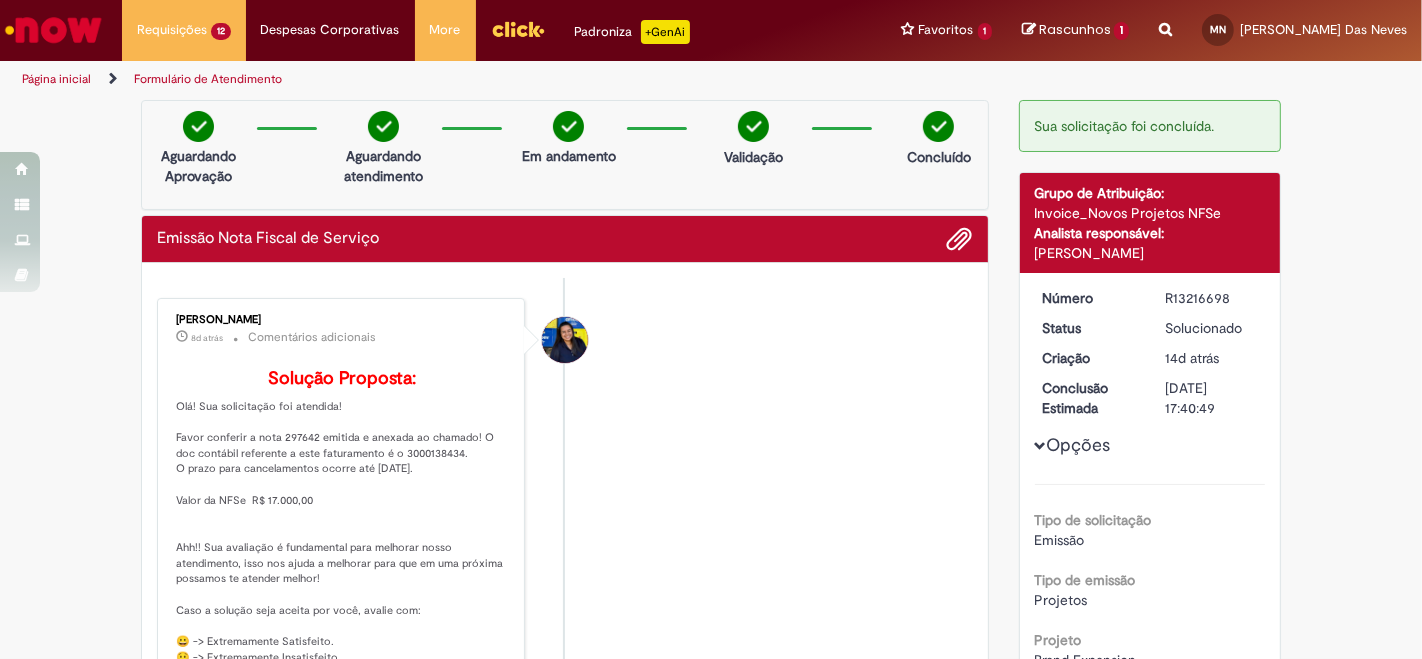click at bounding box center (53, 30) 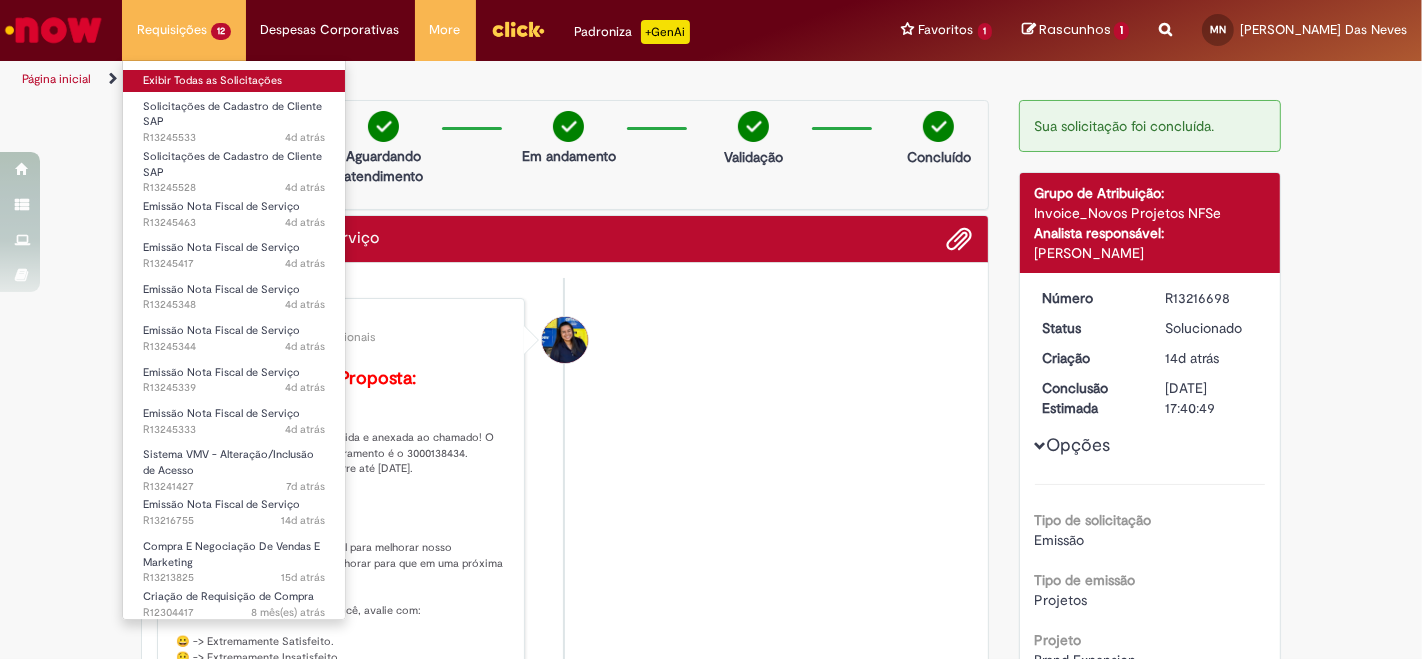 click on "Exibir Todas as Solicitações" at bounding box center [234, 81] 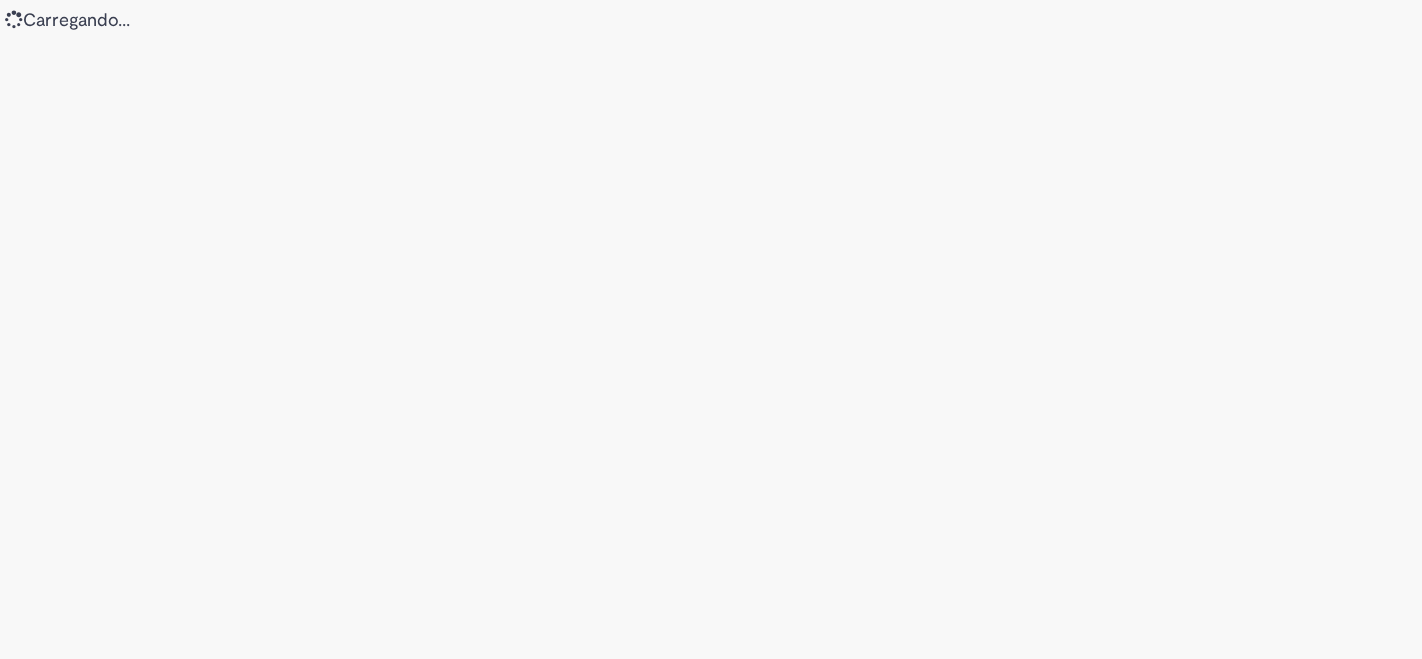 scroll, scrollTop: 0, scrollLeft: 0, axis: both 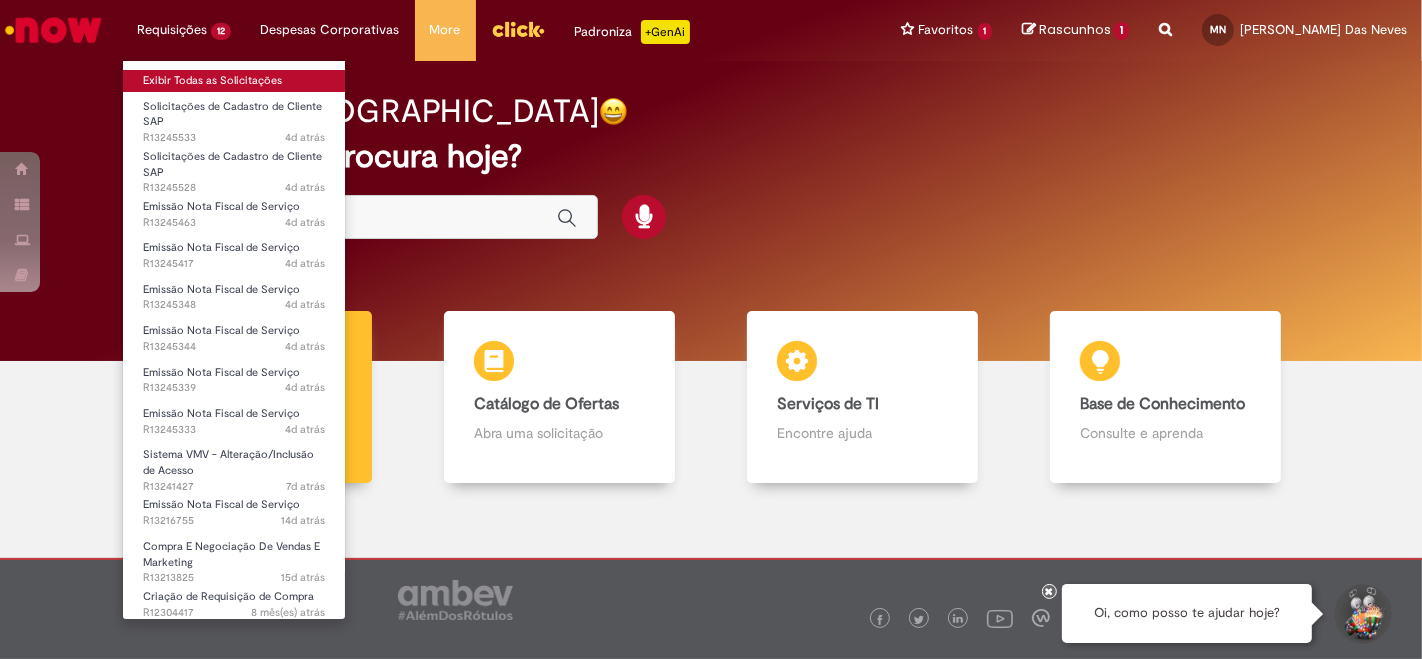 click on "Exibir Todas as Solicitações" at bounding box center [234, 81] 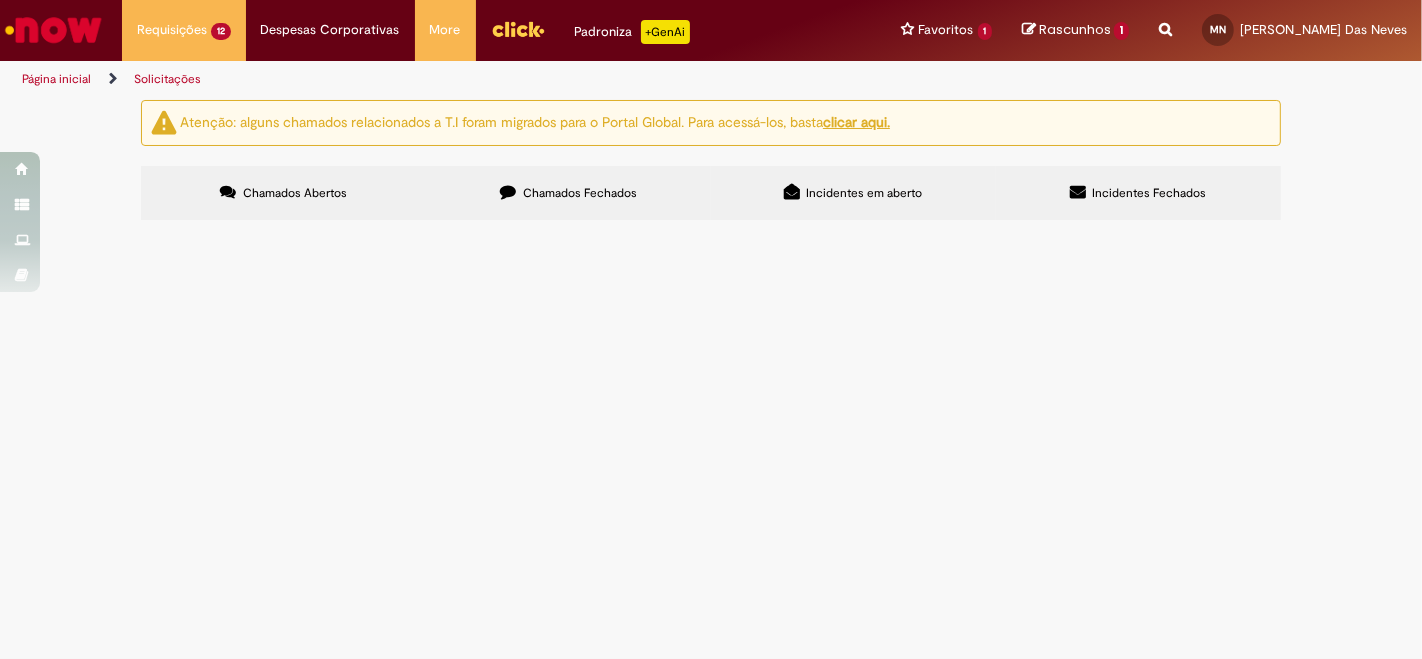scroll, scrollTop: 550, scrollLeft: 0, axis: vertical 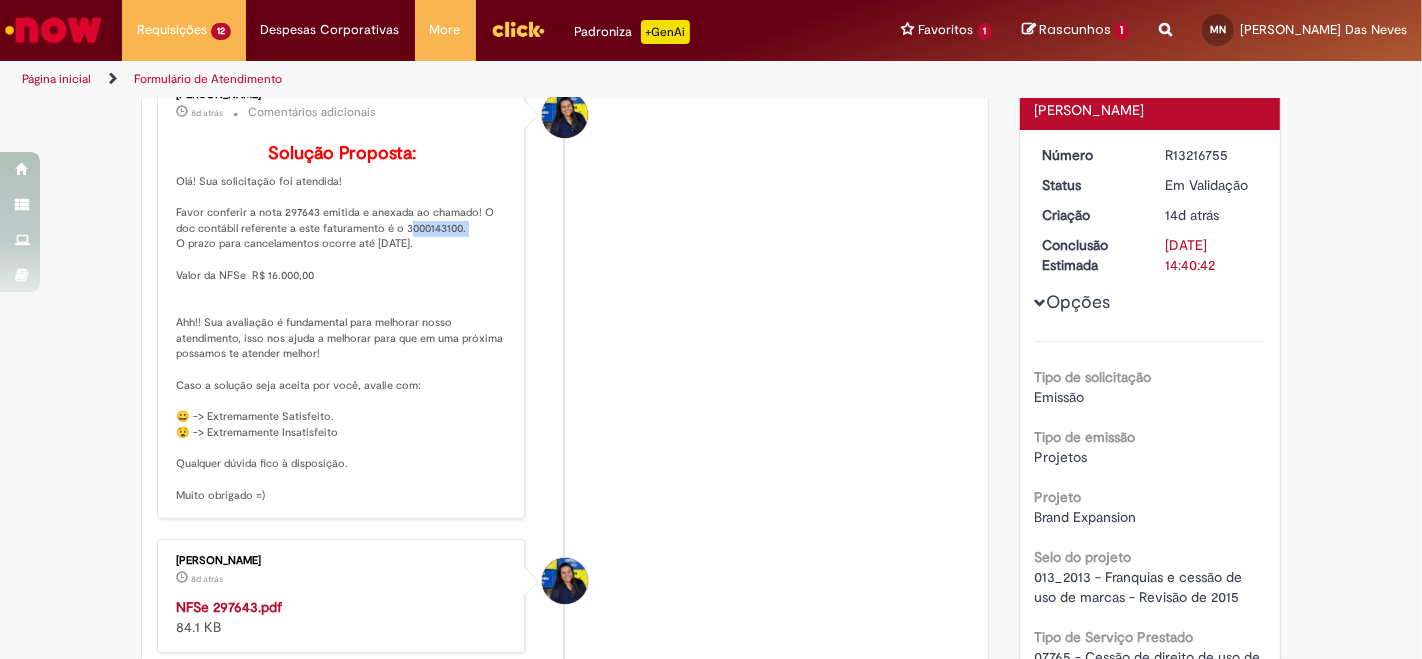 drag, startPoint x: 368, startPoint y: 255, endPoint x: 427, endPoint y: 253, distance: 59.03389 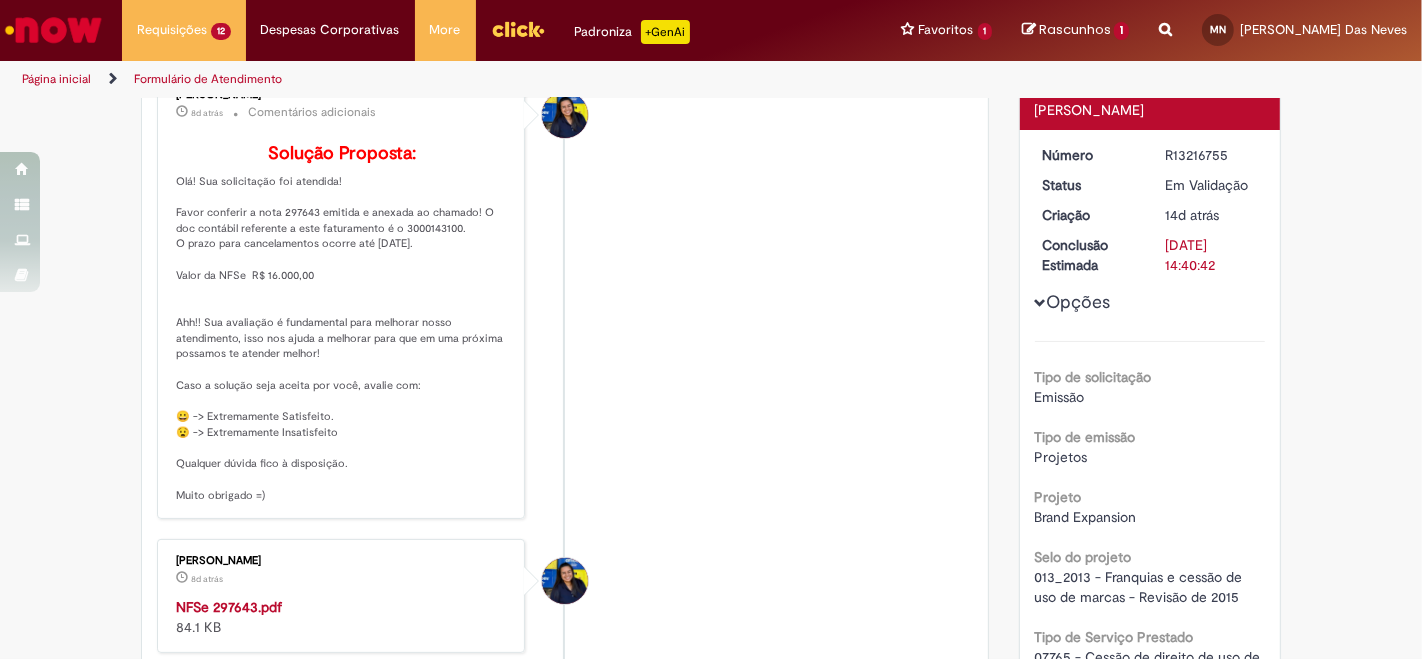 drag, startPoint x: 420, startPoint y: 294, endPoint x: 422, endPoint y: 271, distance: 23.086792 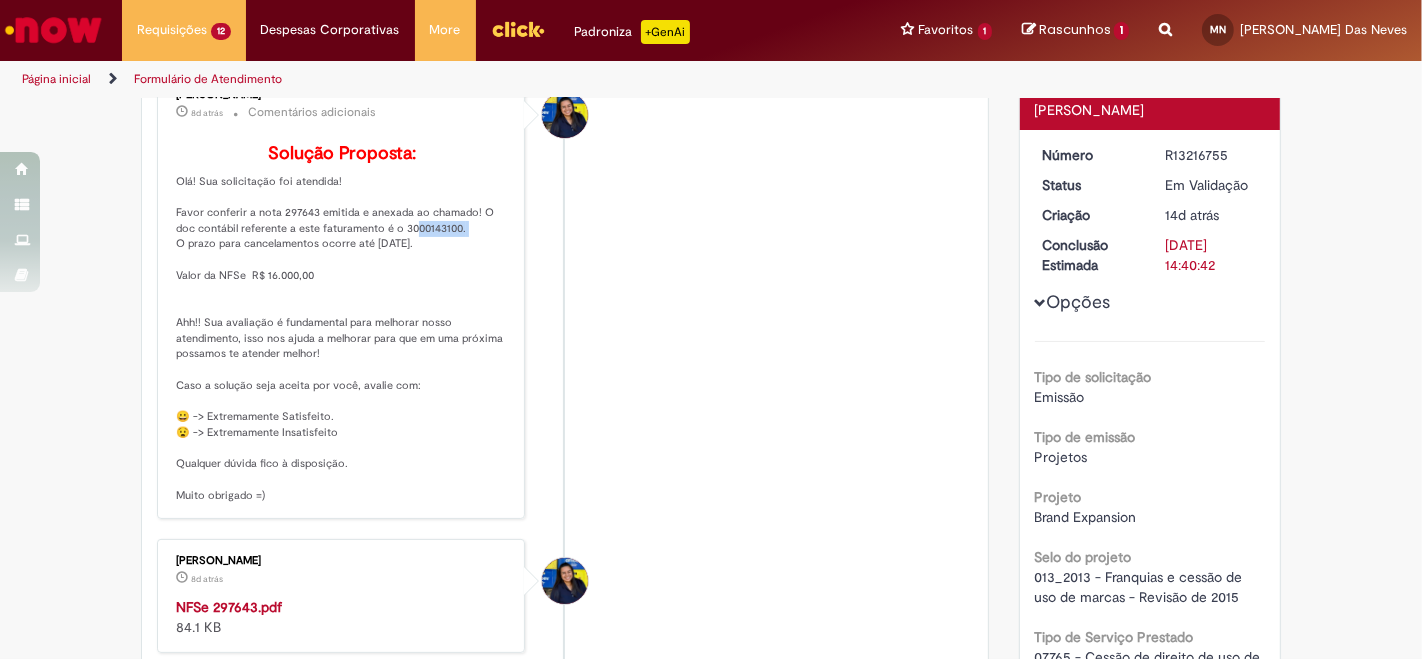 drag, startPoint x: 428, startPoint y: 255, endPoint x: 371, endPoint y: 253, distance: 57.035076 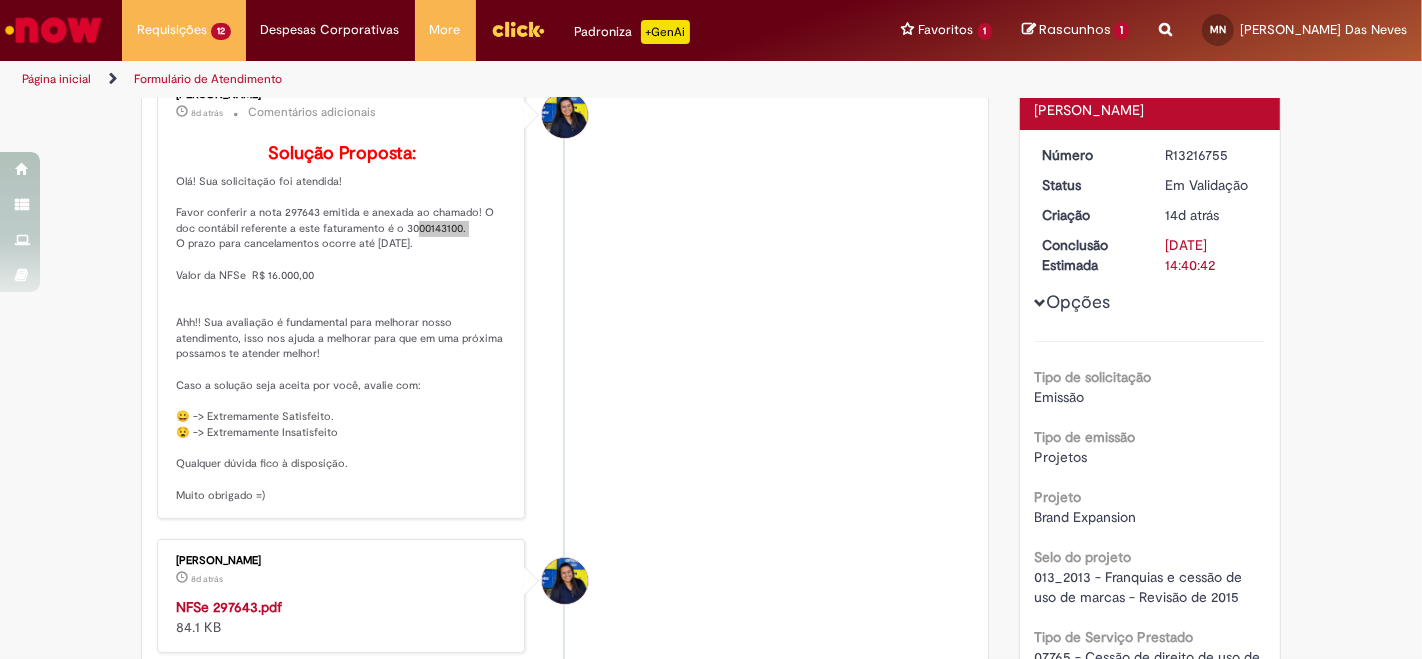 scroll, scrollTop: 0, scrollLeft: 0, axis: both 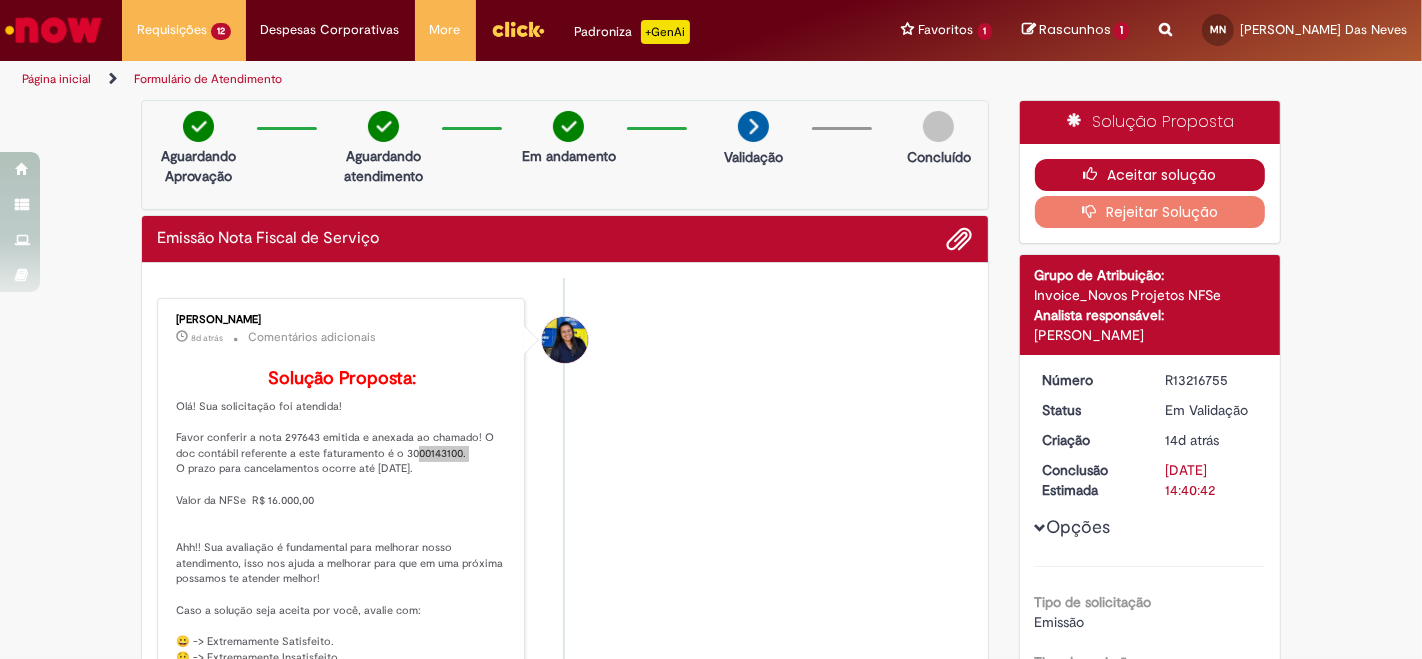 click on "Aceitar solução" at bounding box center [1150, 175] 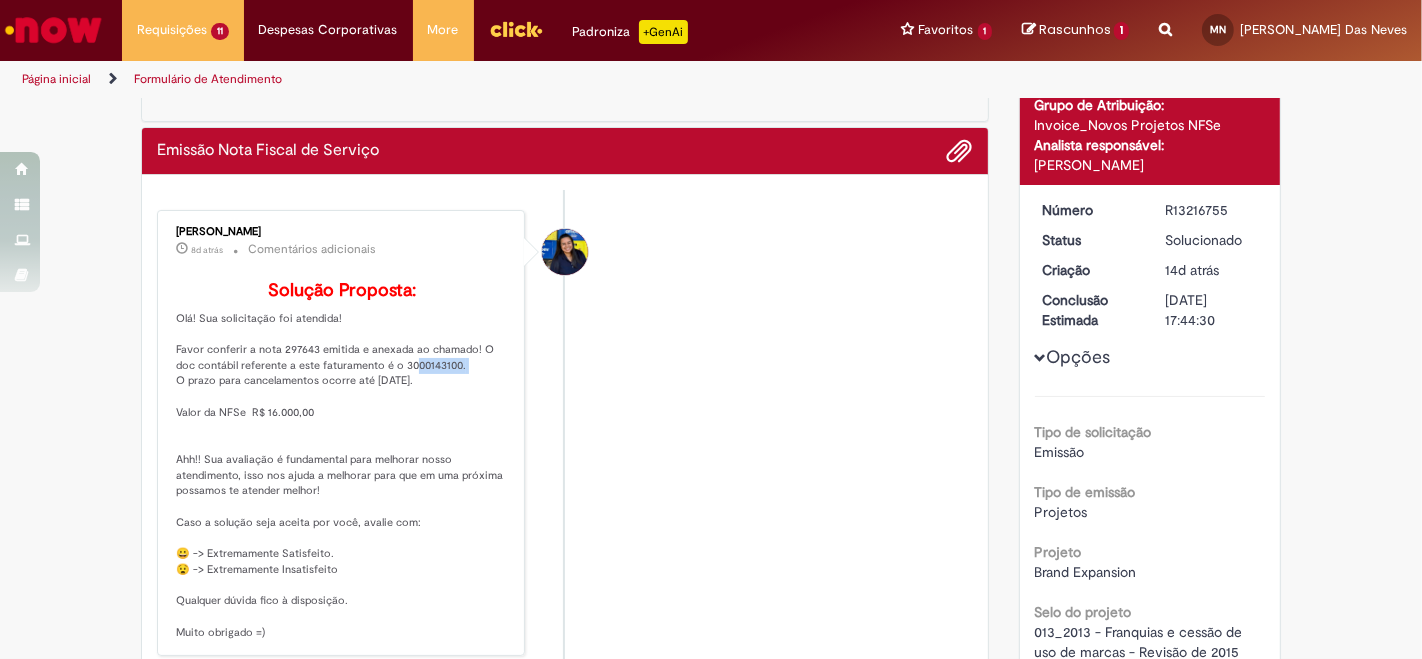 scroll, scrollTop: 0, scrollLeft: 0, axis: both 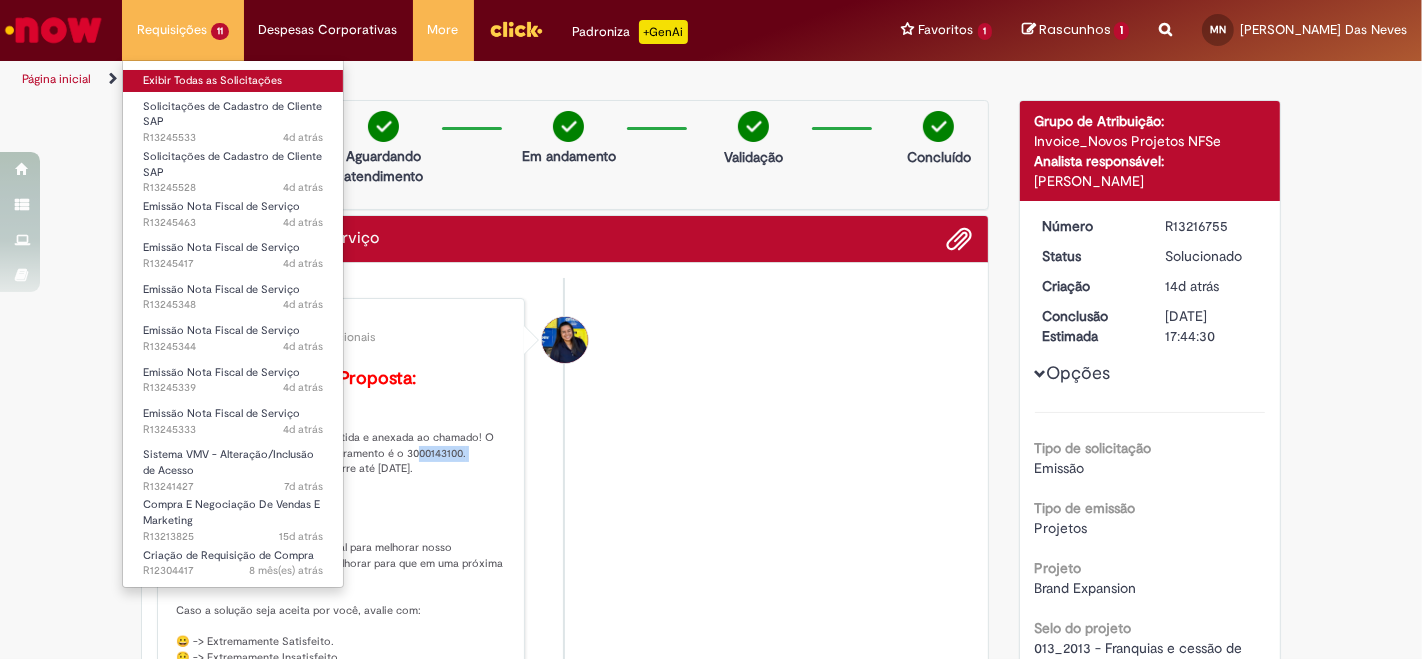 drag, startPoint x: 152, startPoint y: 81, endPoint x: 164, endPoint y: 78, distance: 12.369317 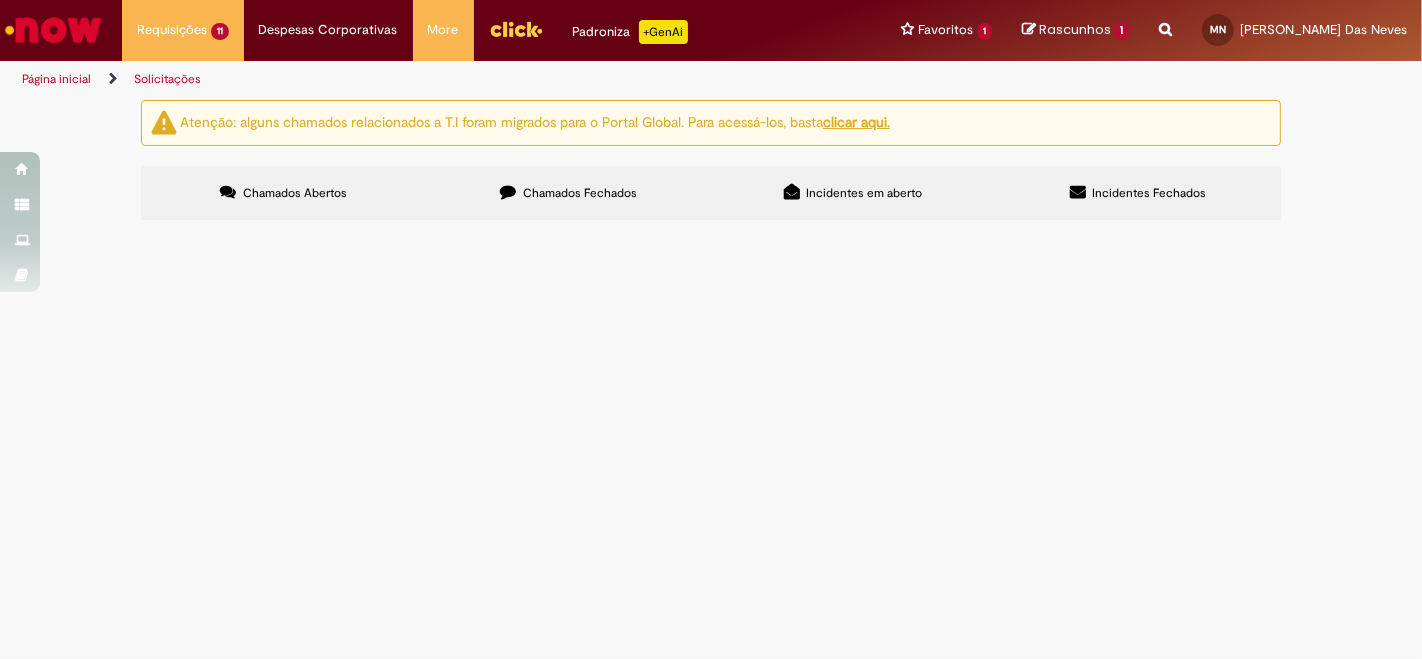 click on "Chamados Fechados" at bounding box center (580, 193) 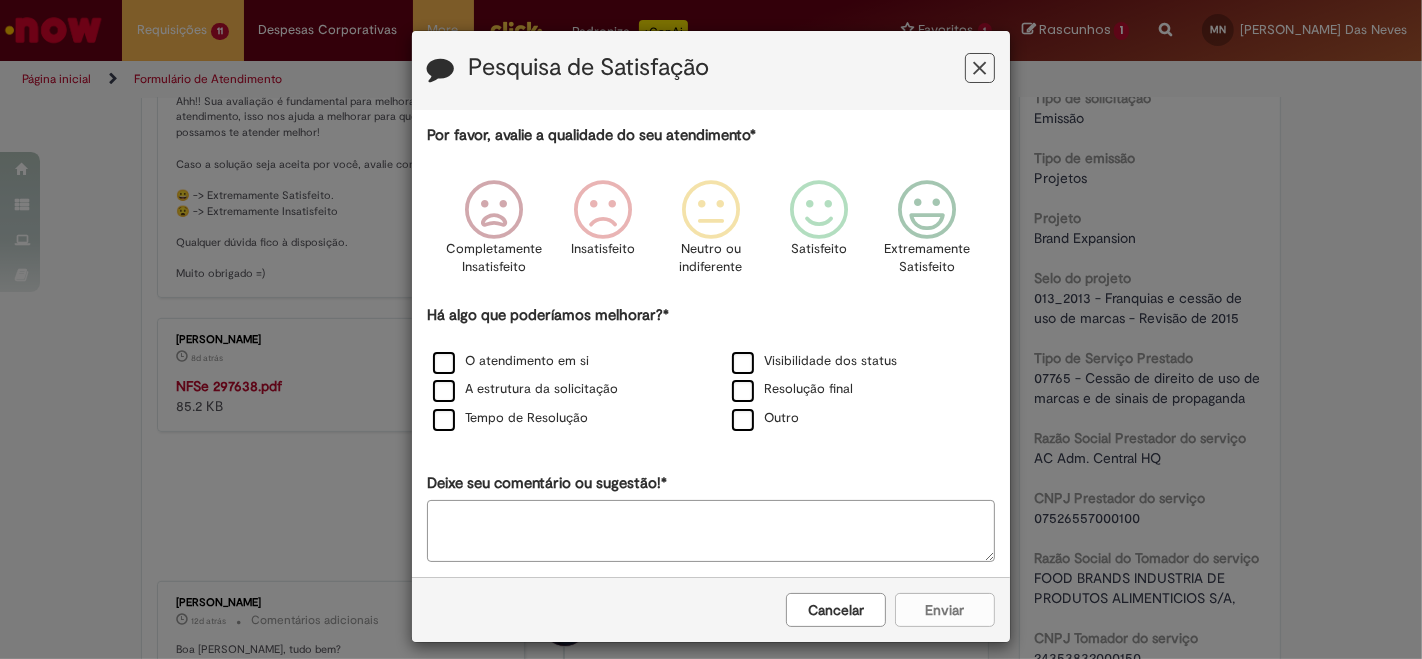 scroll, scrollTop: 0, scrollLeft: 0, axis: both 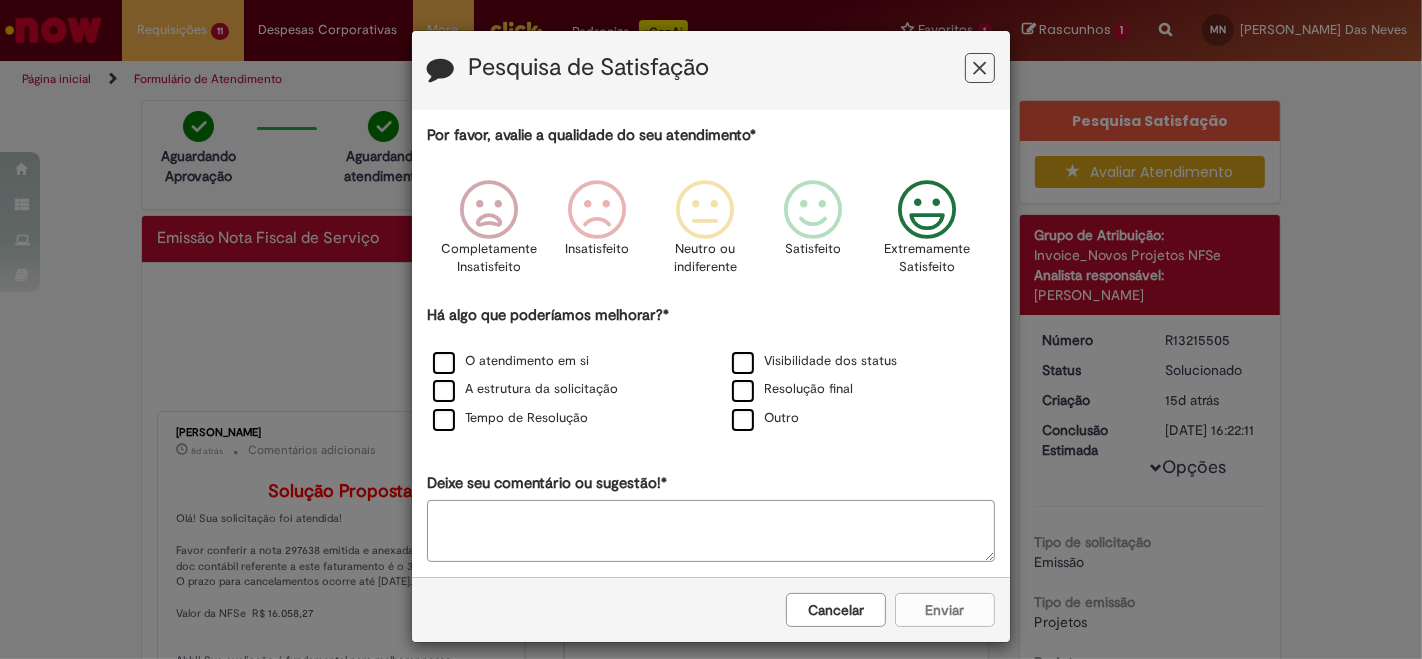 click at bounding box center (927, 210) 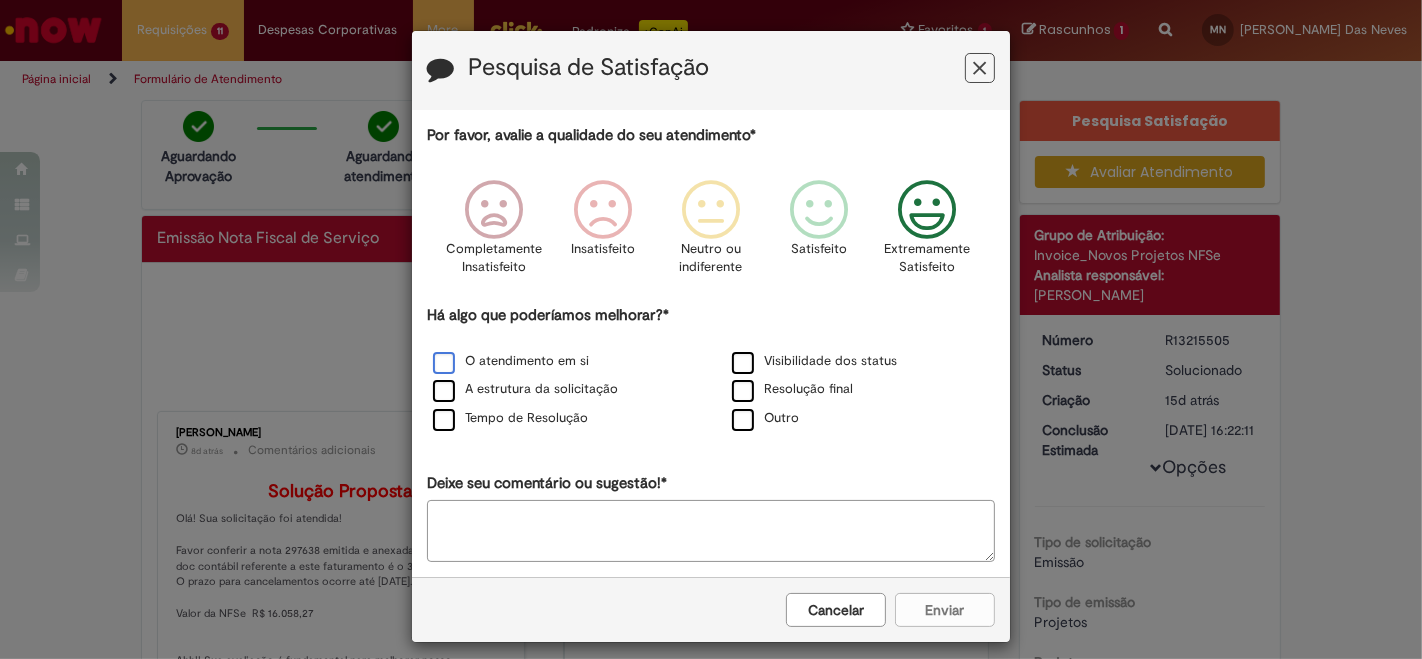 click on "O atendimento em si" at bounding box center (511, 361) 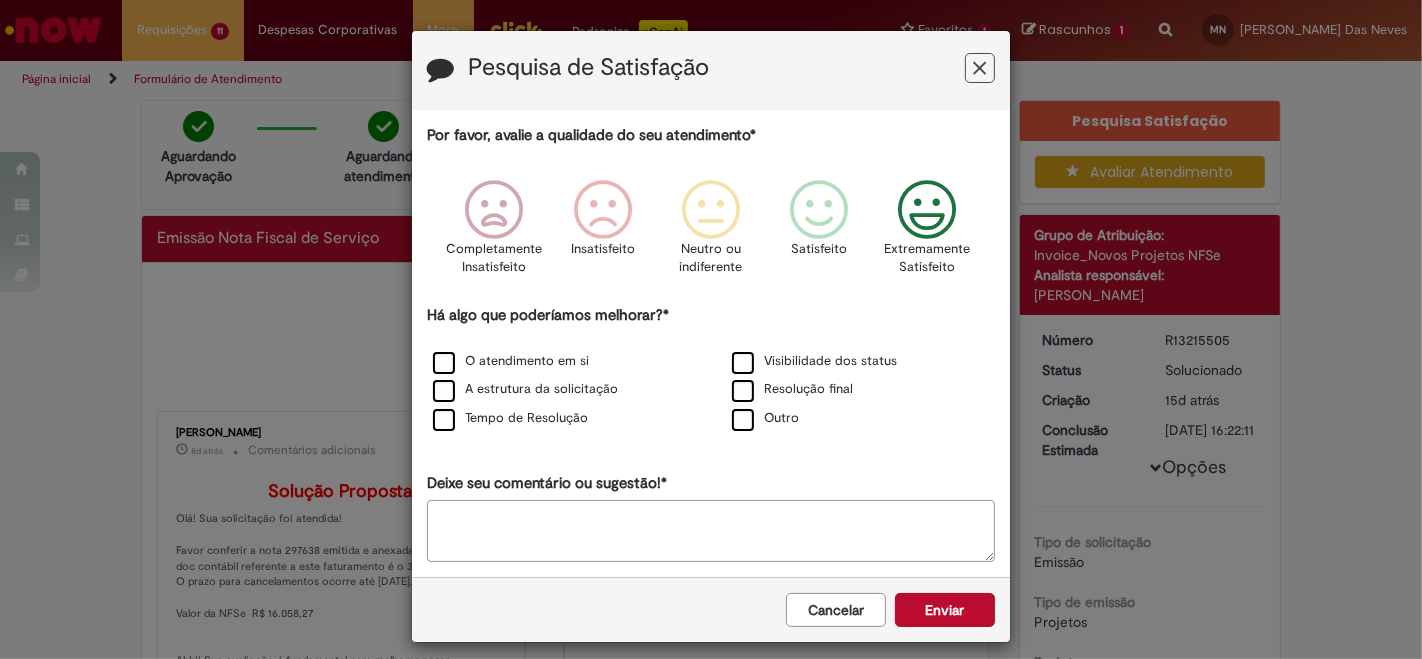 click on "A estrutura da solicitação" at bounding box center (561, 390) 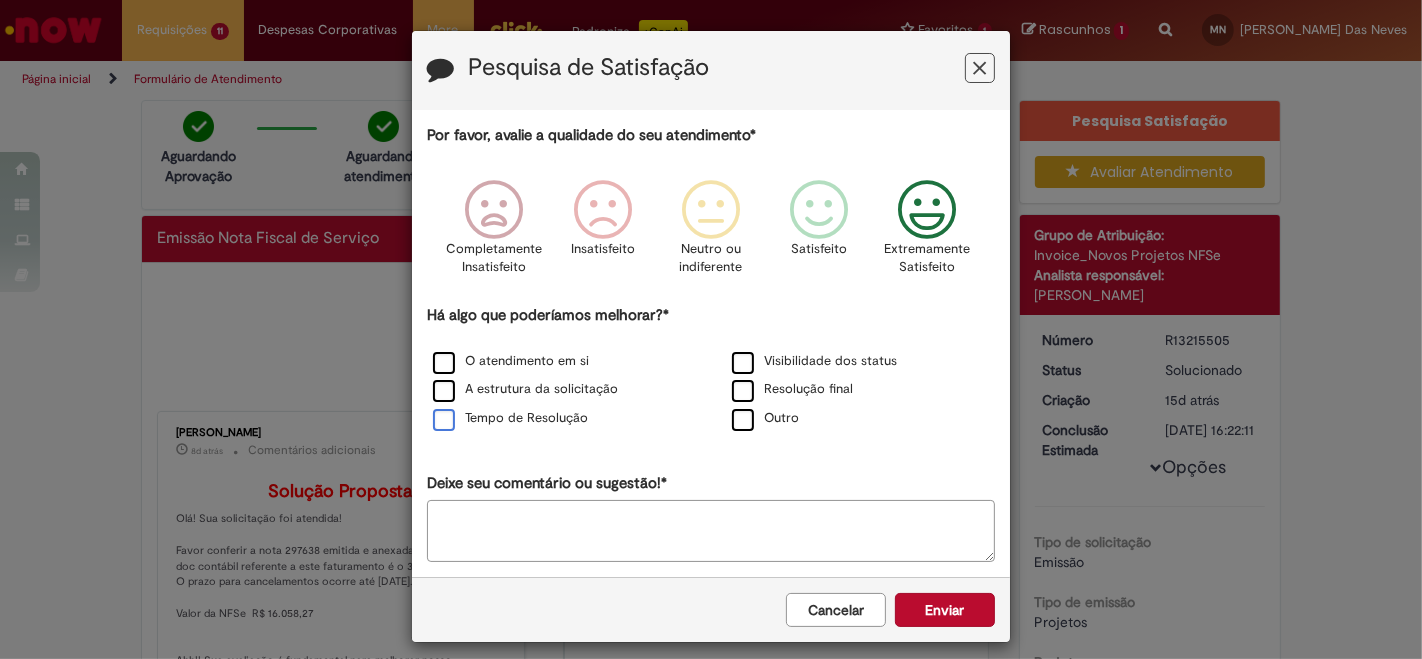 click on "Tempo de Resolução" at bounding box center (510, 418) 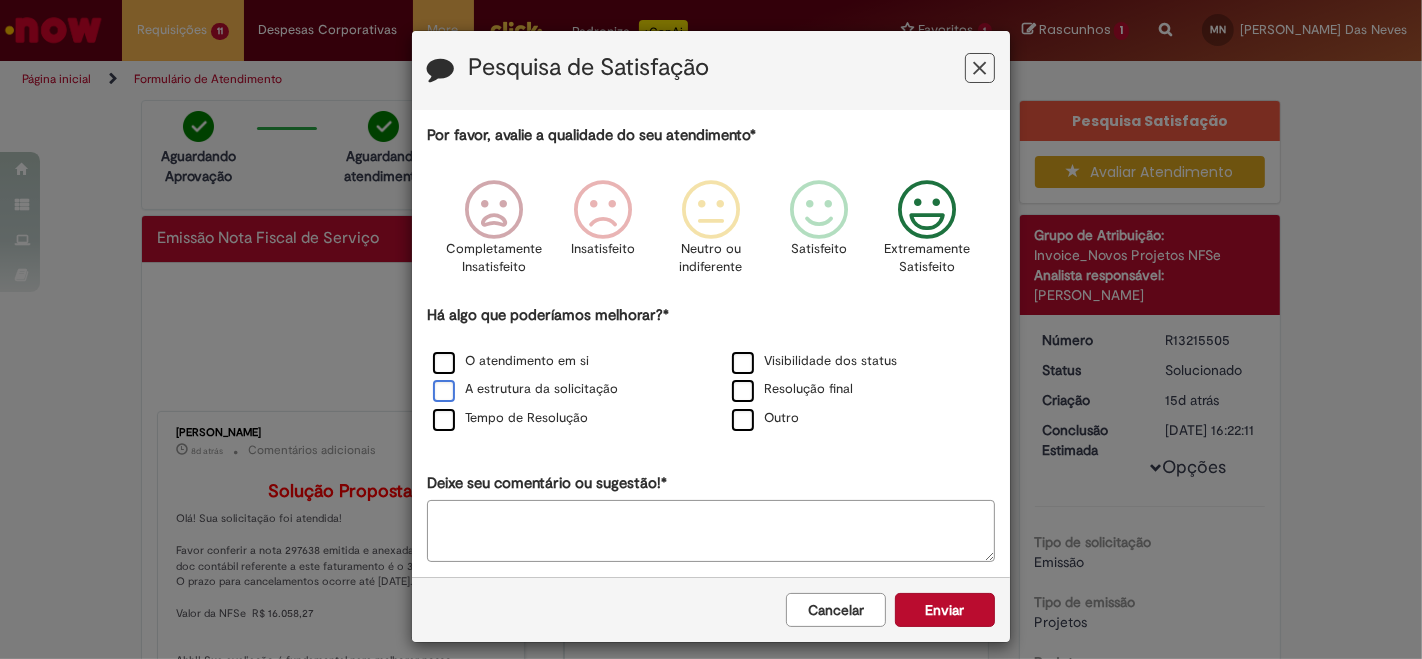 click on "A estrutura da solicitação" at bounding box center (525, 389) 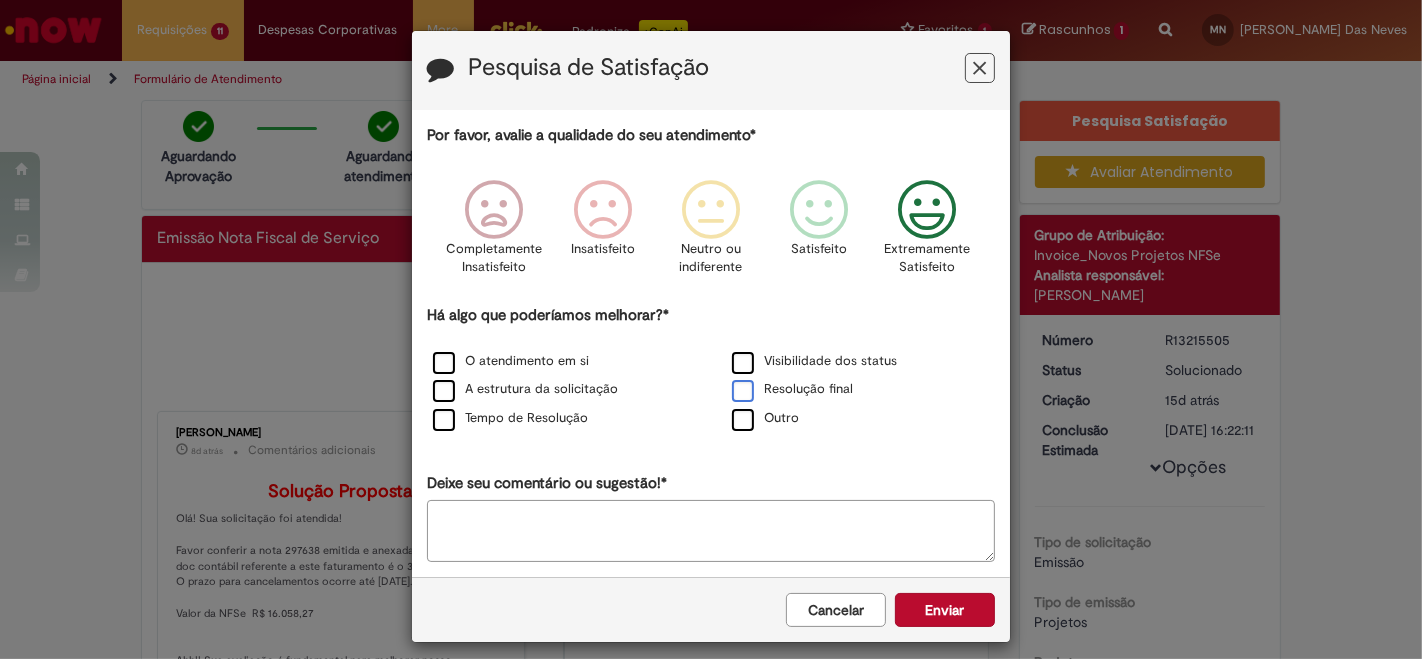click on "Resolução final" at bounding box center [792, 389] 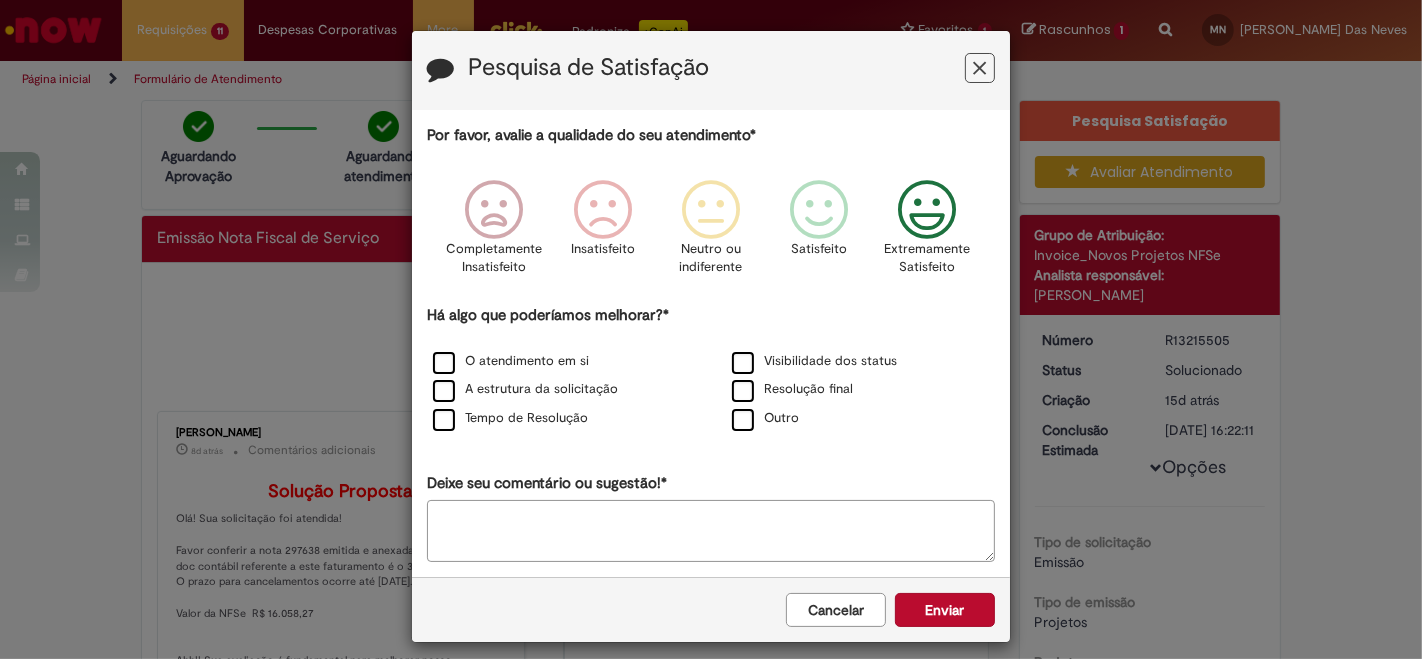 click on "Enviar" at bounding box center [945, 610] 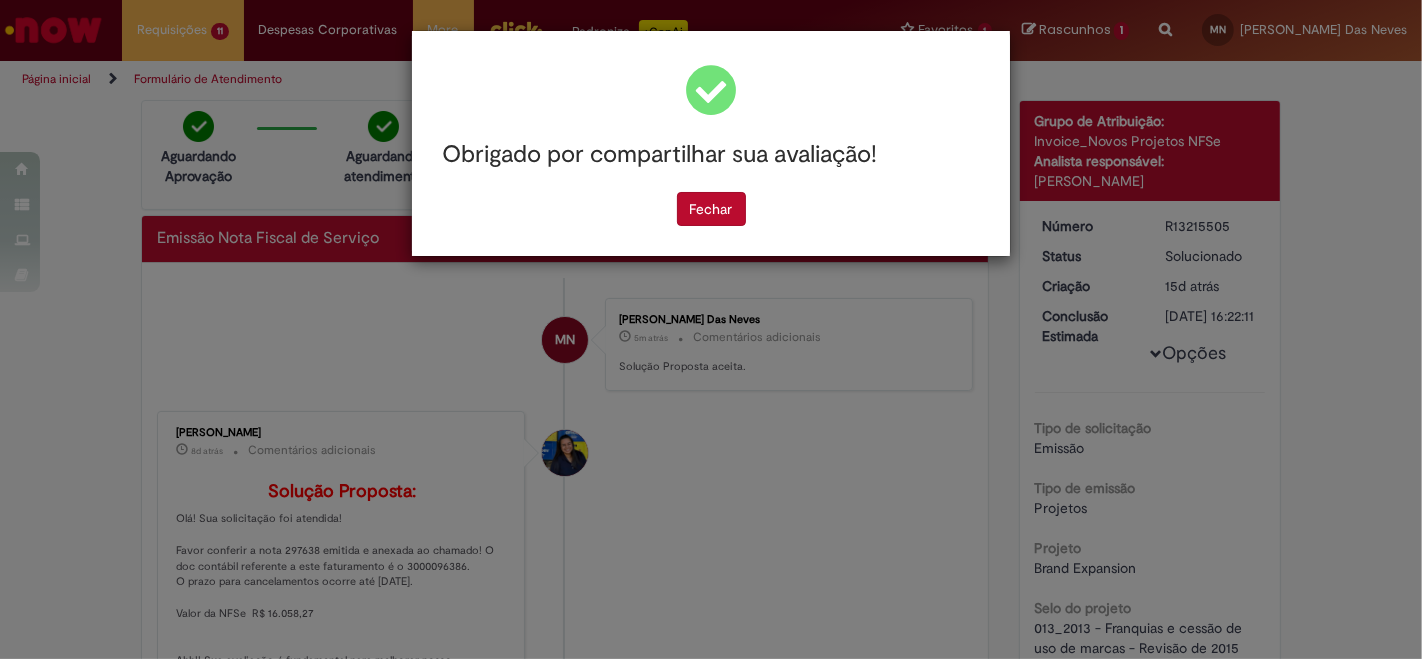 click on "Fechar" at bounding box center (711, 209) 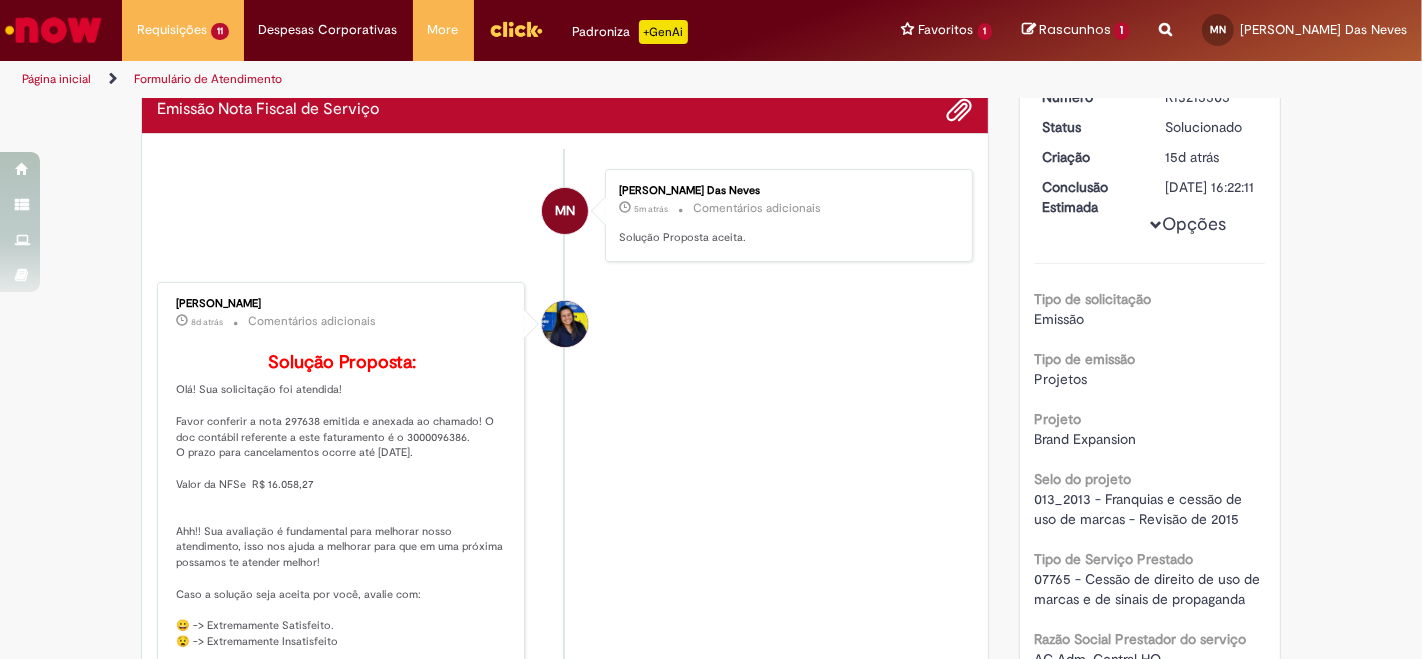 scroll, scrollTop: 222, scrollLeft: 0, axis: vertical 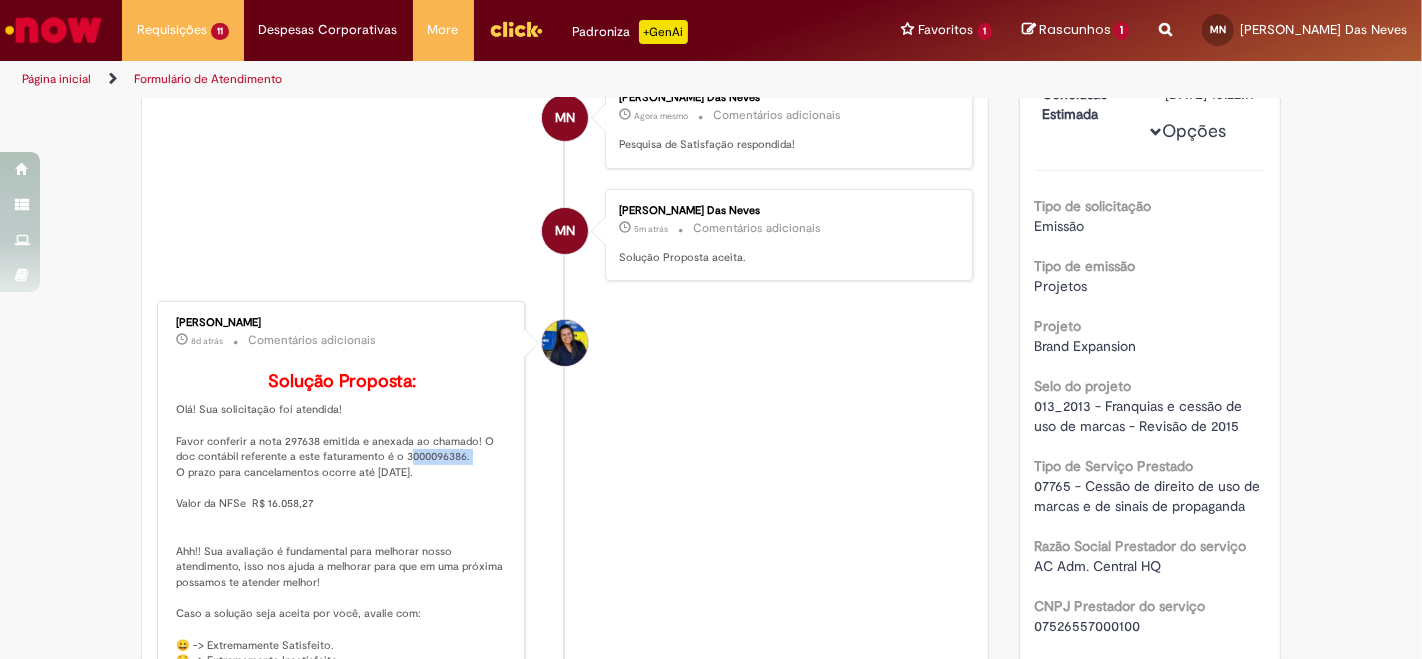 drag, startPoint x: 371, startPoint y: 372, endPoint x: 431, endPoint y: 478, distance: 121.80312 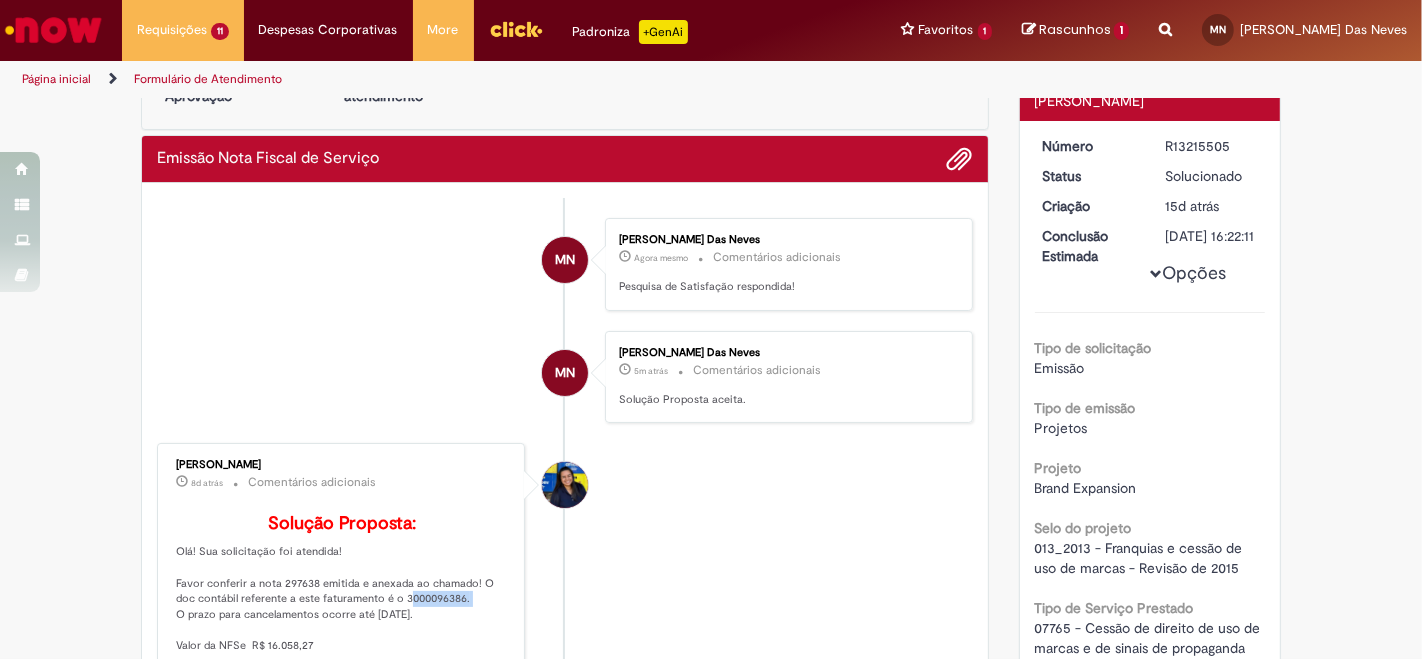scroll, scrollTop: 0, scrollLeft: 0, axis: both 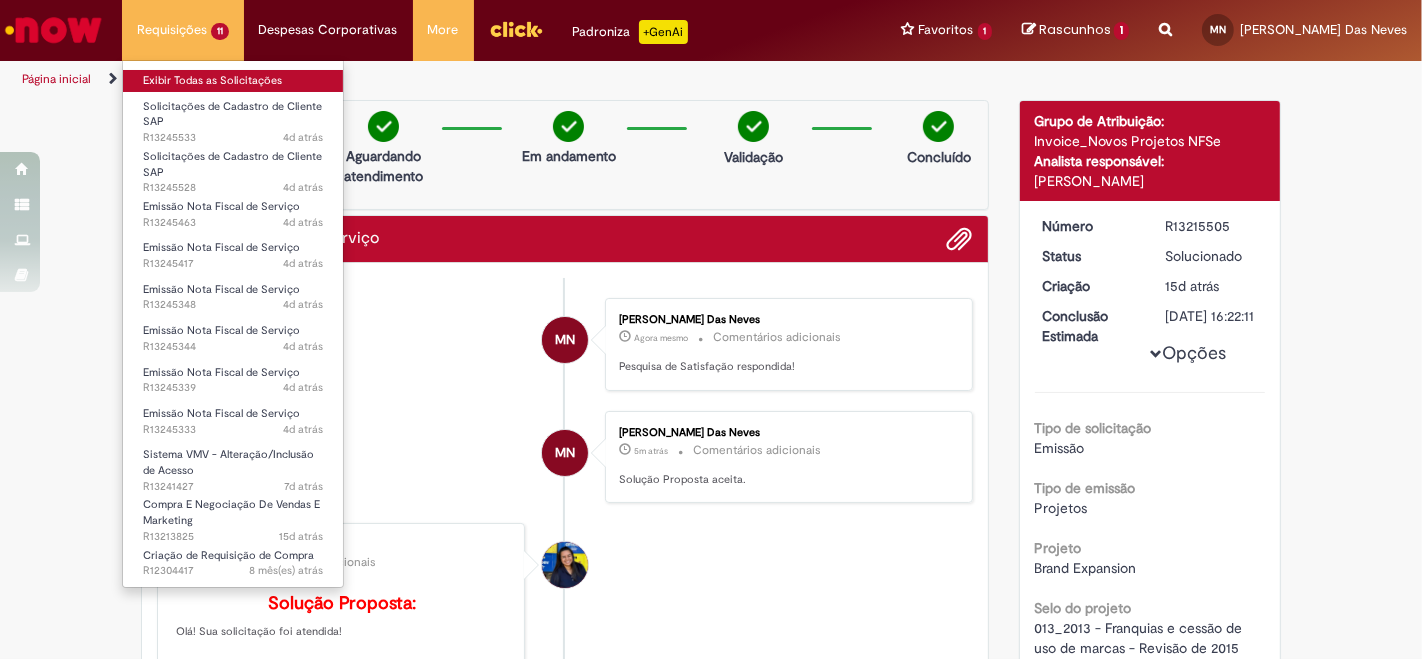 click on "Exibir Todas as Solicitações" at bounding box center [233, 81] 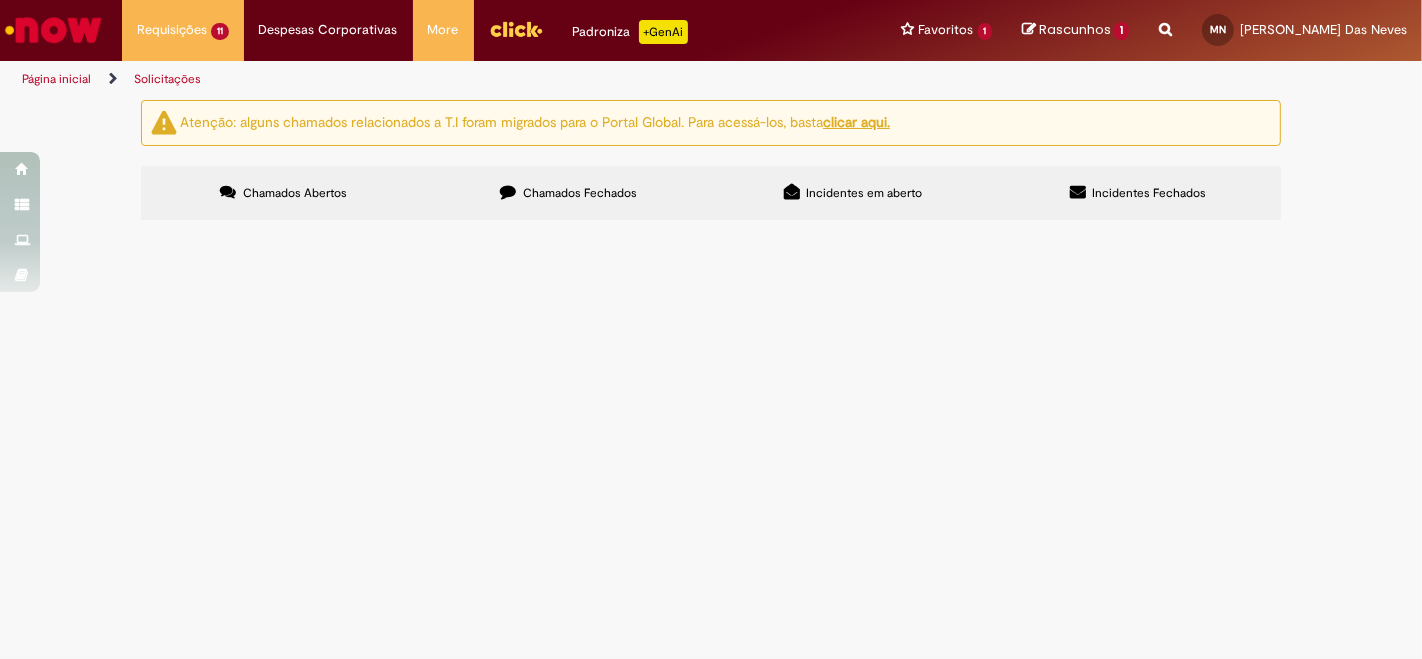 scroll, scrollTop: 165, scrollLeft: 0, axis: vertical 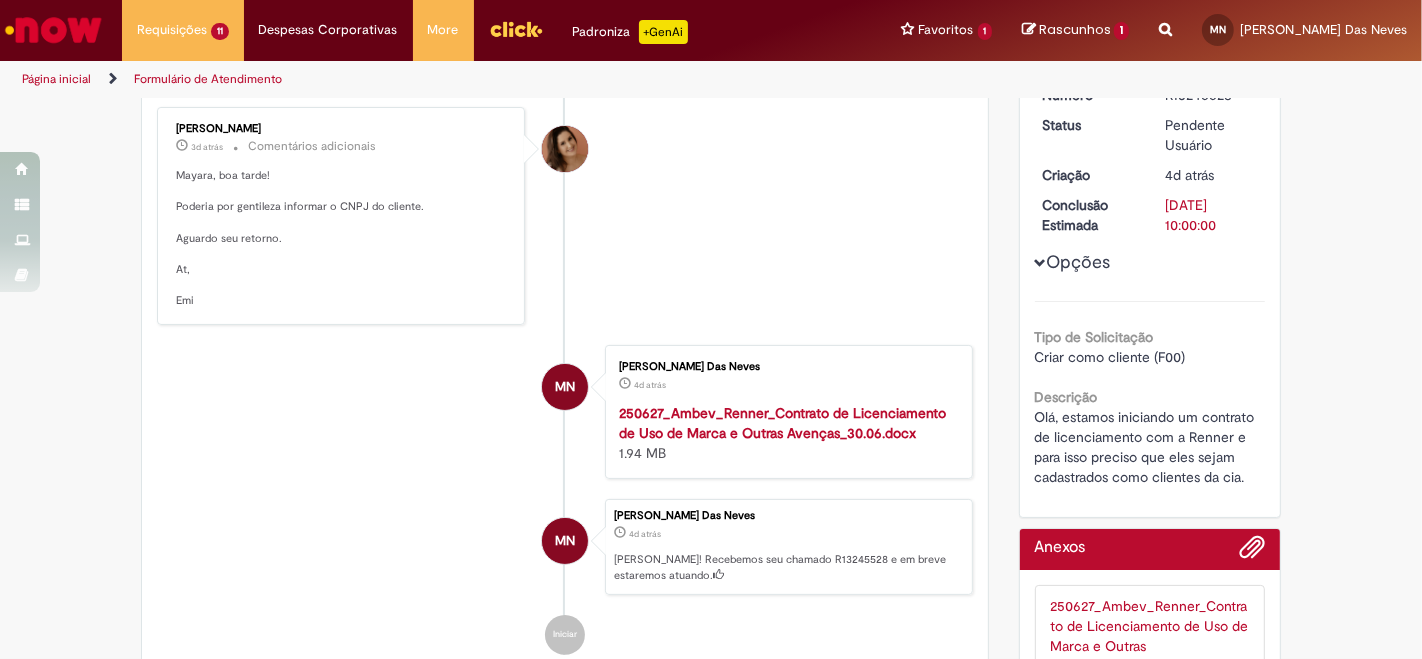 click on "250627_Ambev_Renner_Contrato de Licenciamento de Uso de Marca e Outras Avenças_30.06.docx" at bounding box center (782, 423) 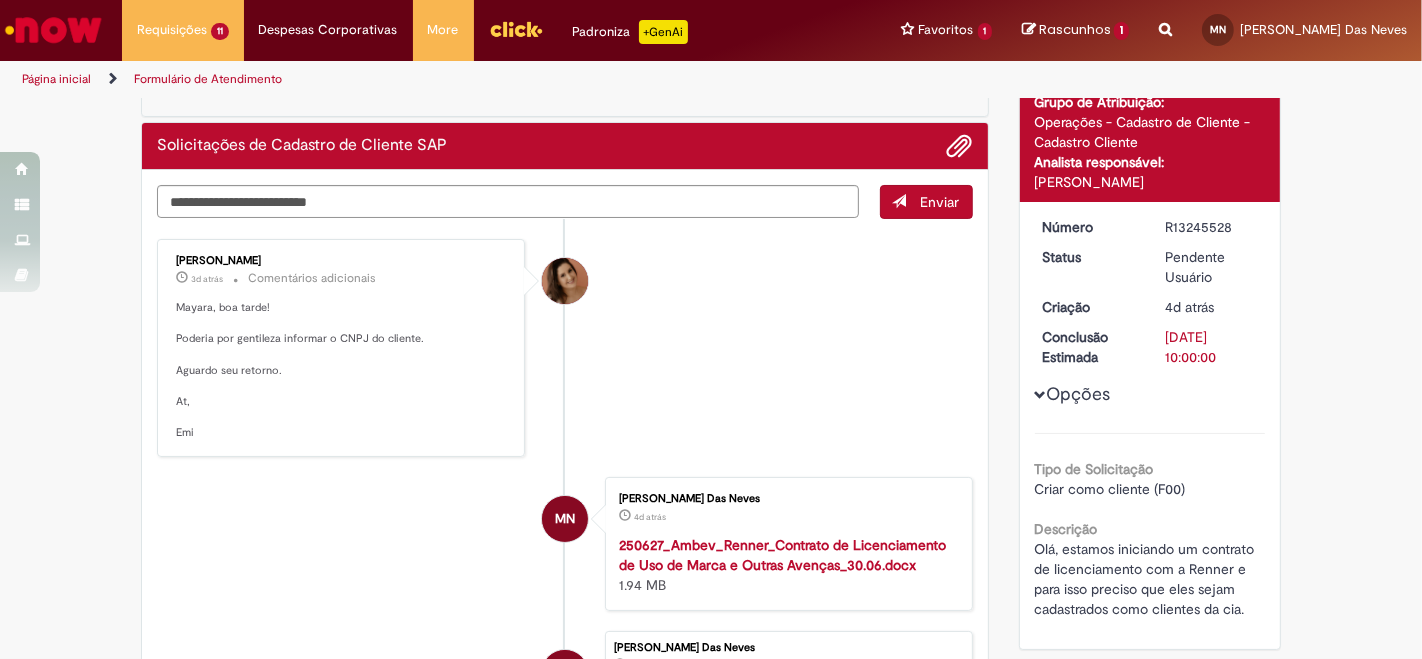 scroll, scrollTop: 0, scrollLeft: 0, axis: both 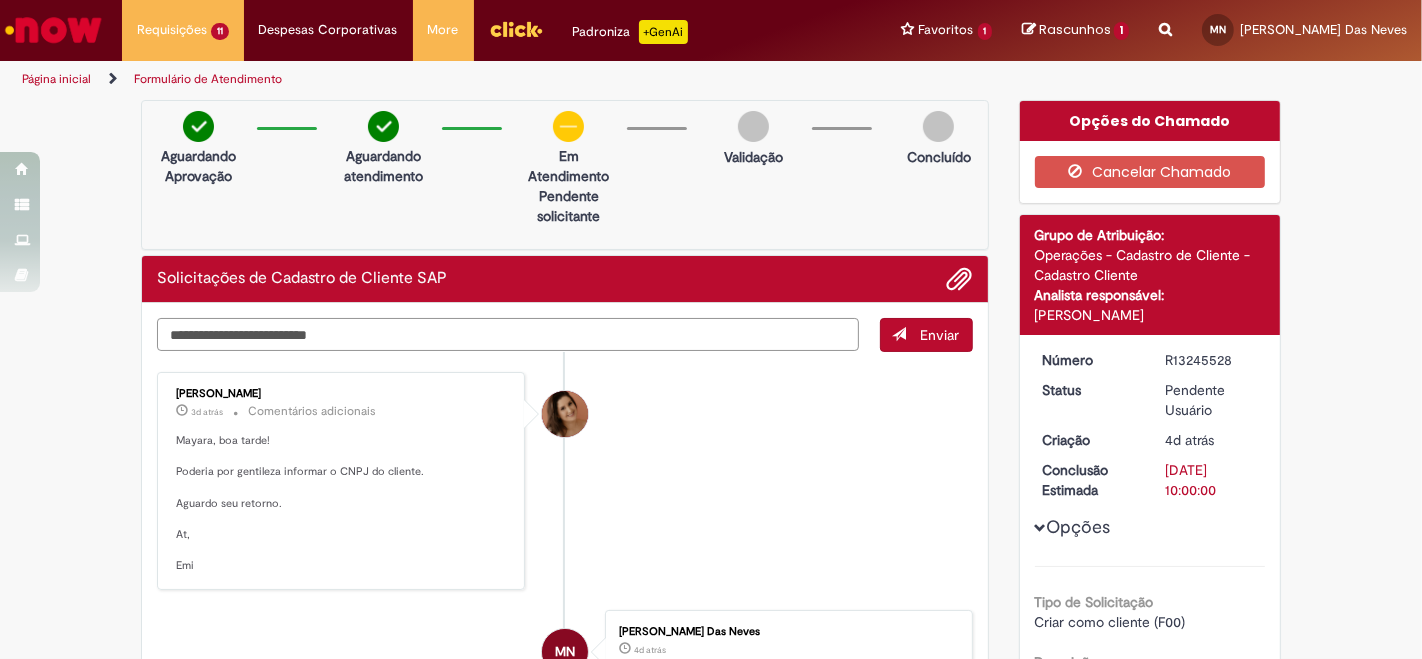 click at bounding box center (508, 334) 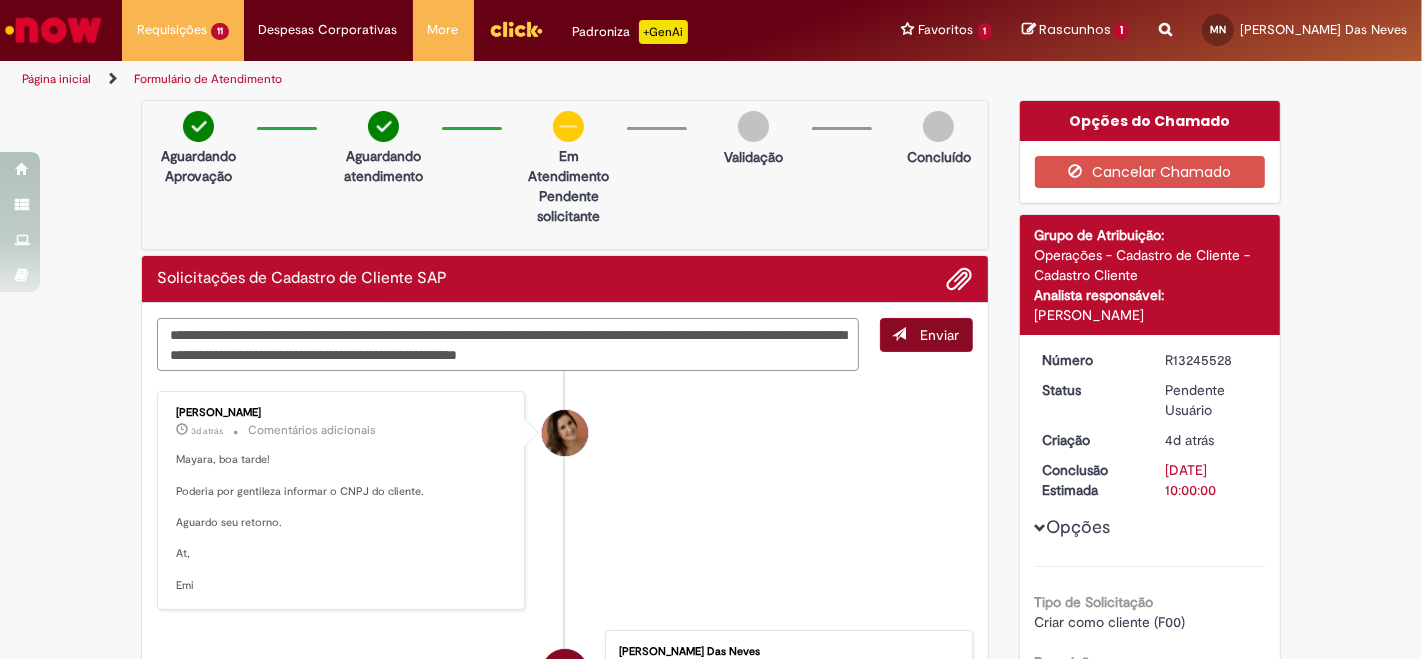 type on "**********" 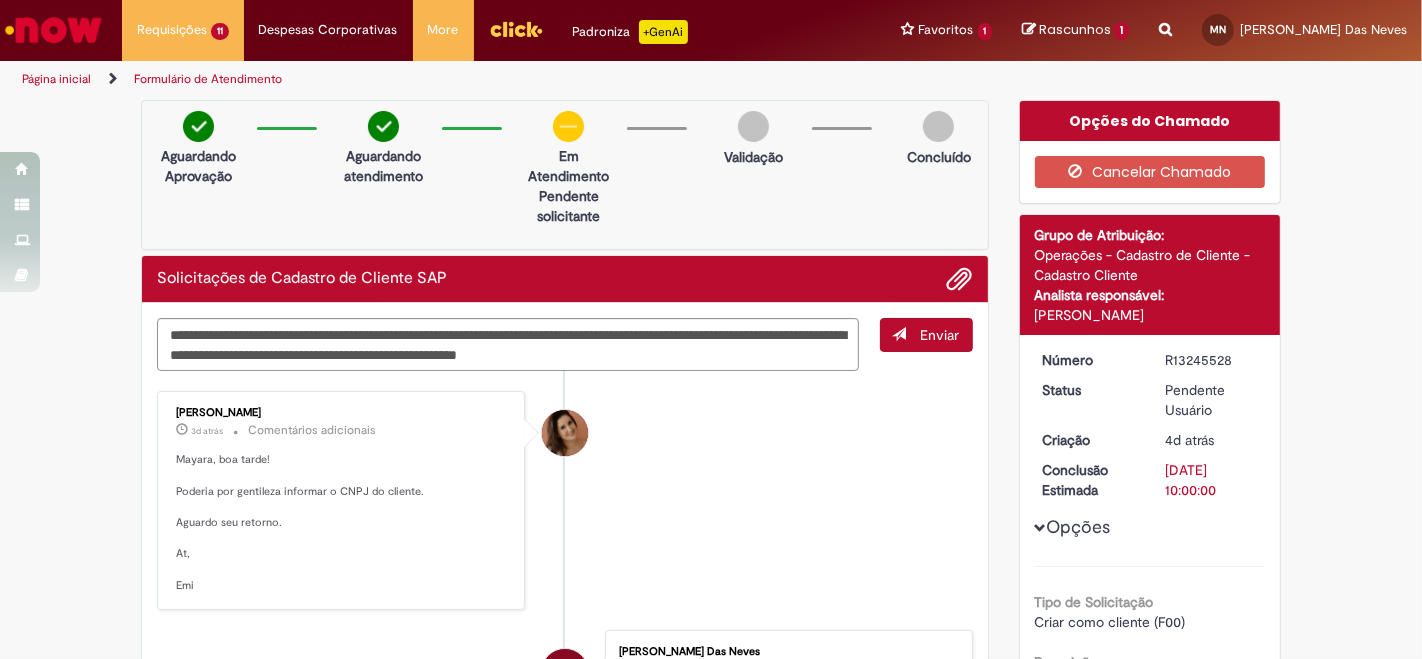 click on "Enviar" at bounding box center [940, 335] 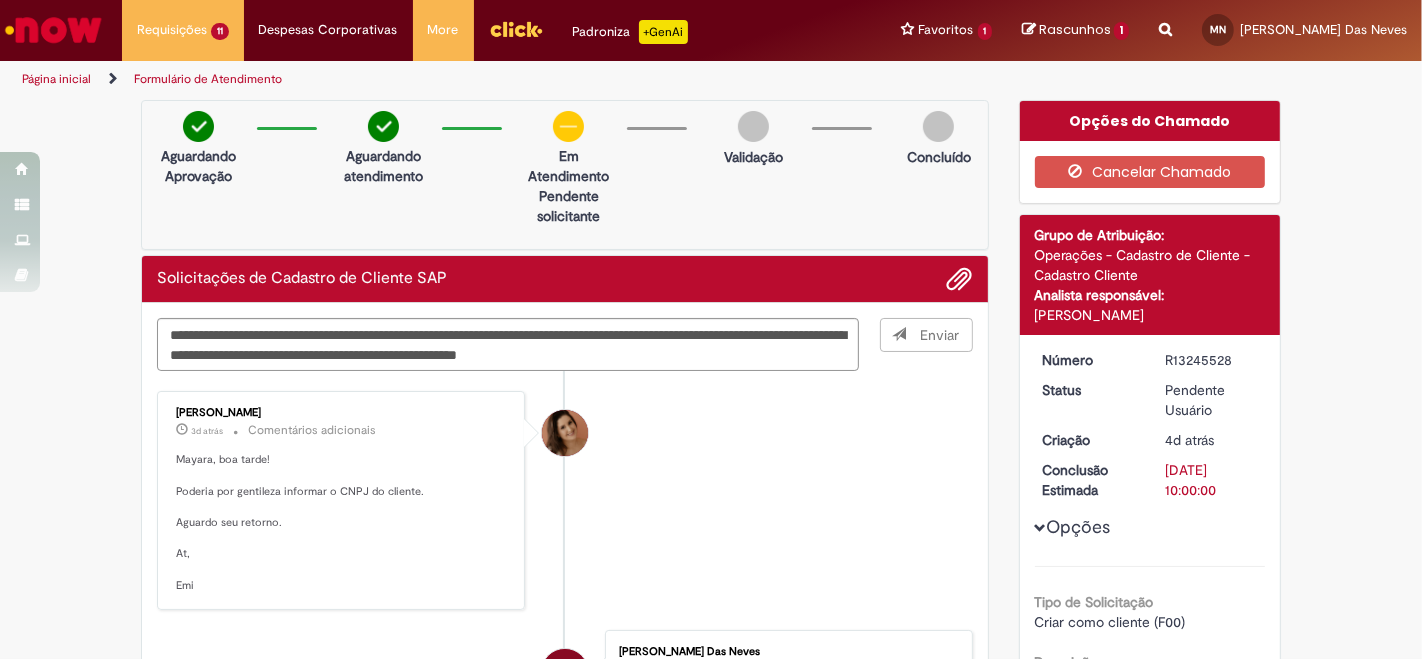 type 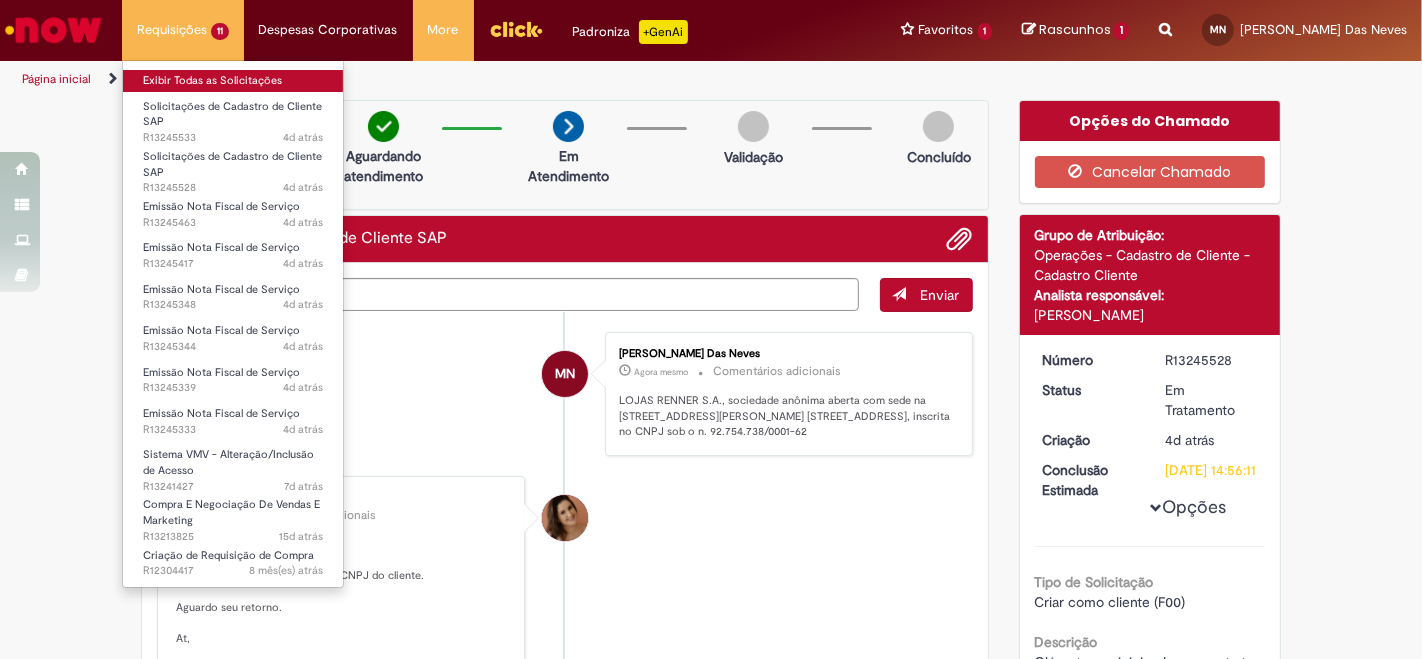 click on "Exibir Todas as Solicitações" at bounding box center [233, 81] 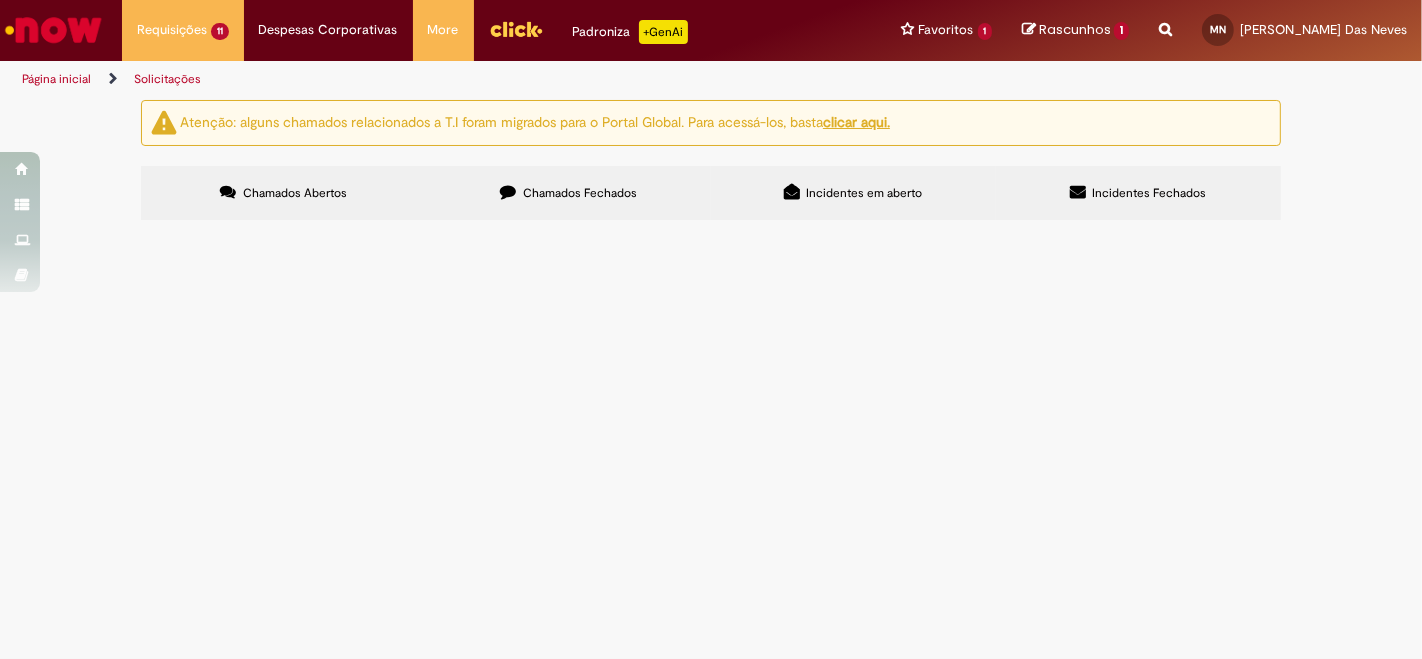 click on "Chamados Fechados" at bounding box center (568, 193) 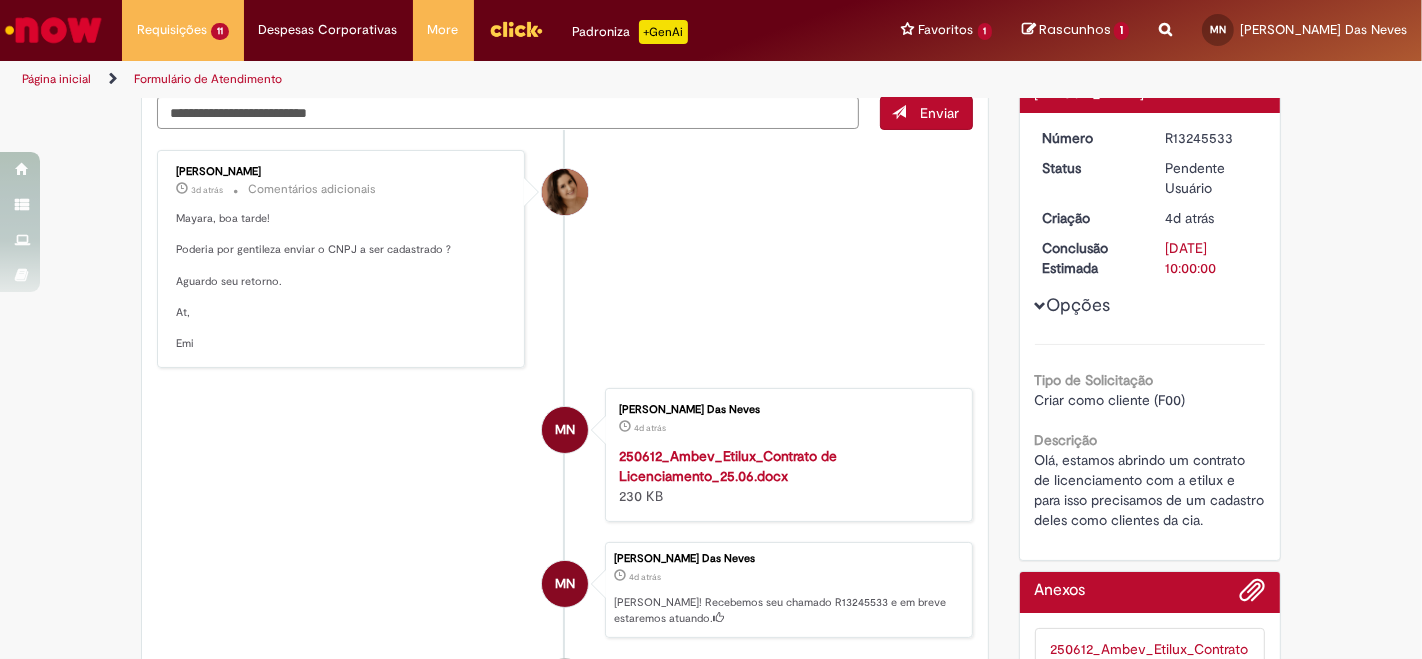 scroll, scrollTop: 377, scrollLeft: 0, axis: vertical 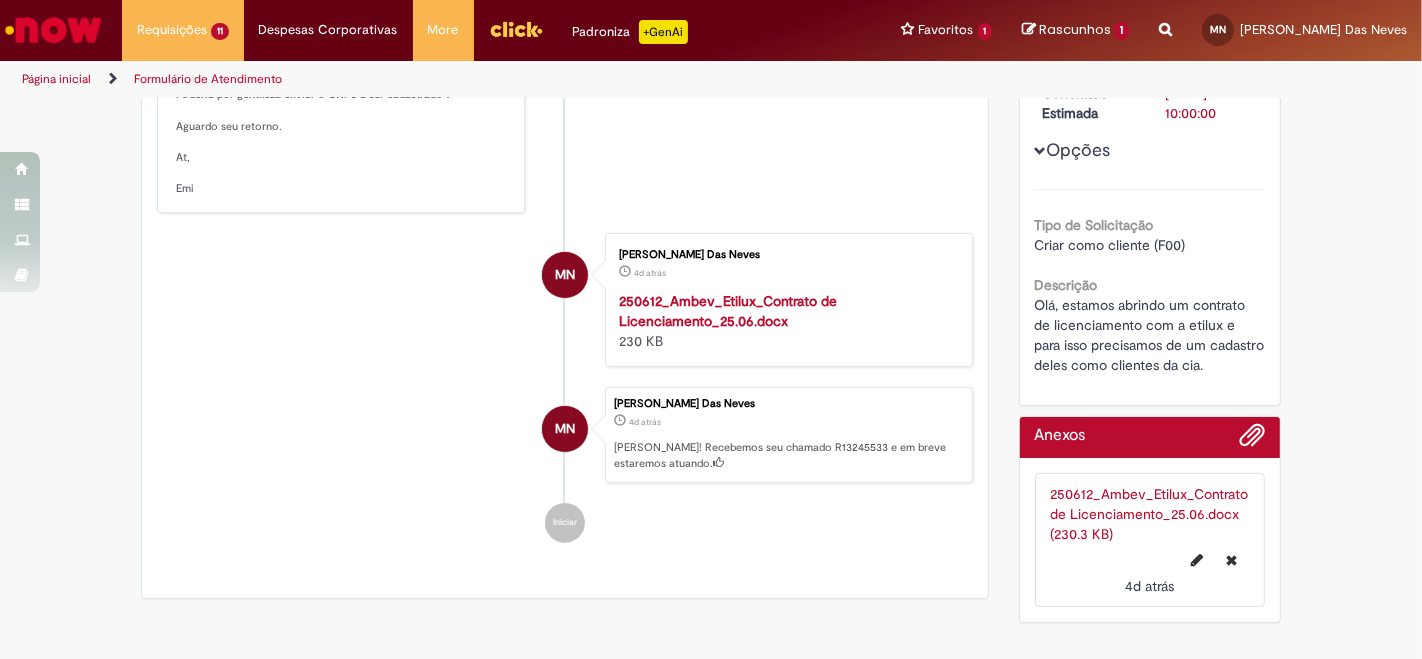 click on "250612_Ambev_Etilux_Contrato de Licenciamento_25.06.docx  230 KB" at bounding box center (785, 321) 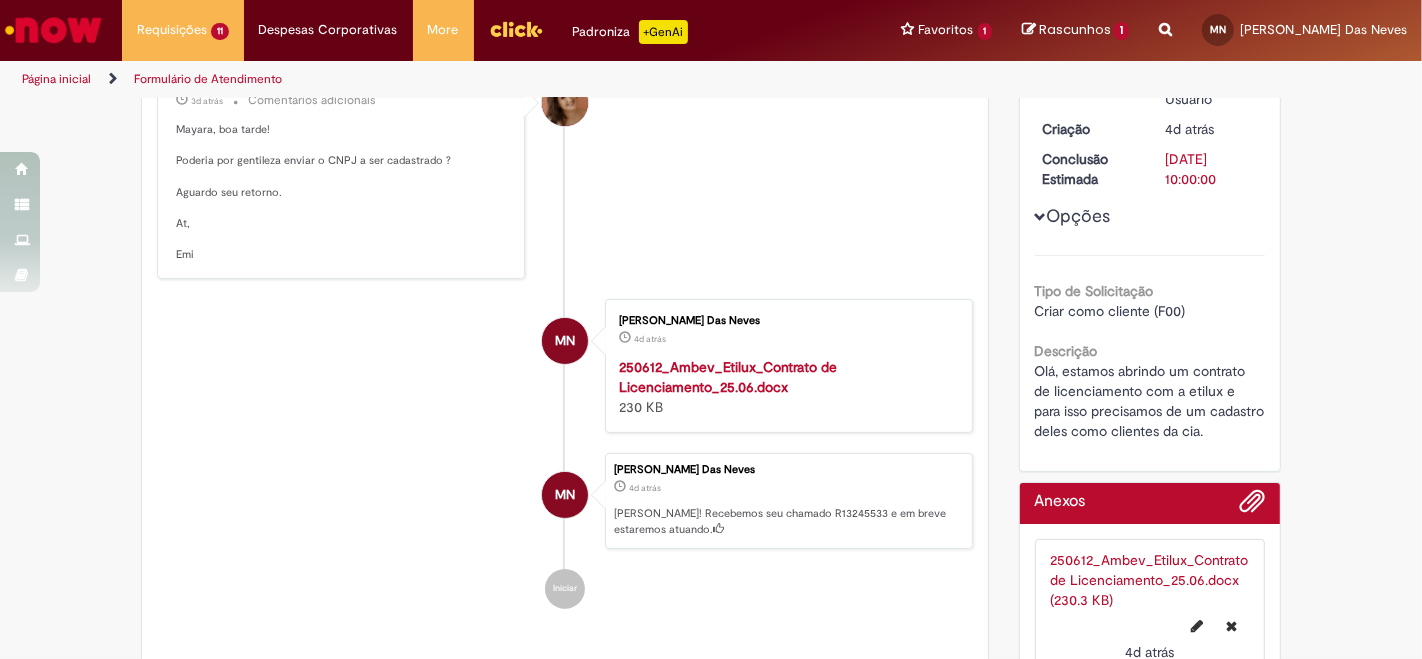 scroll, scrollTop: 265, scrollLeft: 0, axis: vertical 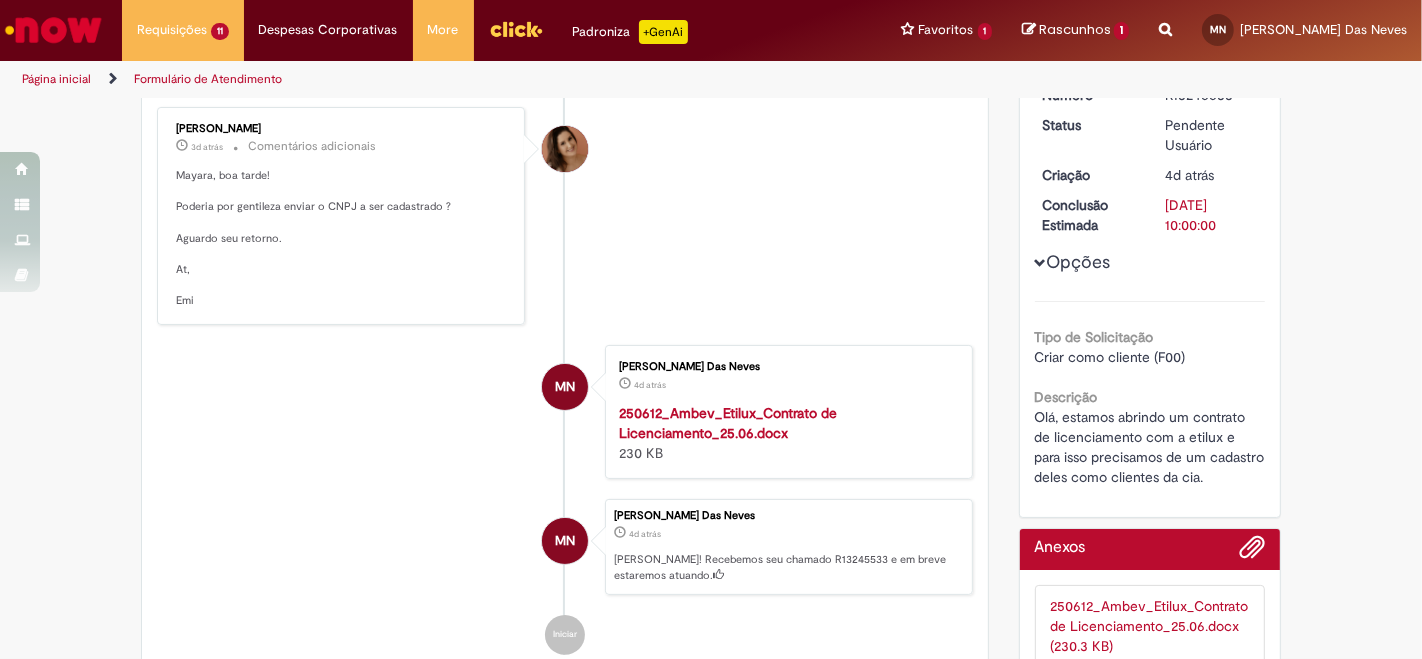 click on "250612_Ambev_Etilux_Contrato de Licenciamento_25.06.docx" at bounding box center (728, 423) 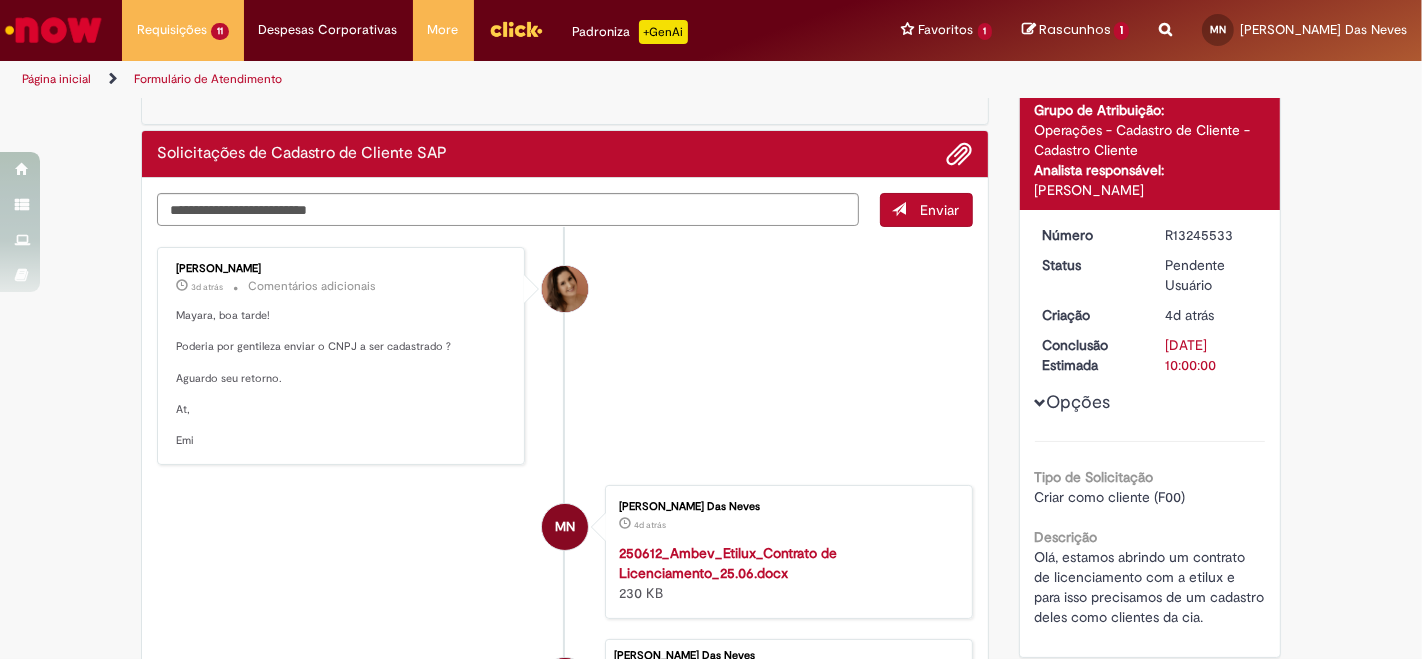 scroll, scrollTop: 0, scrollLeft: 0, axis: both 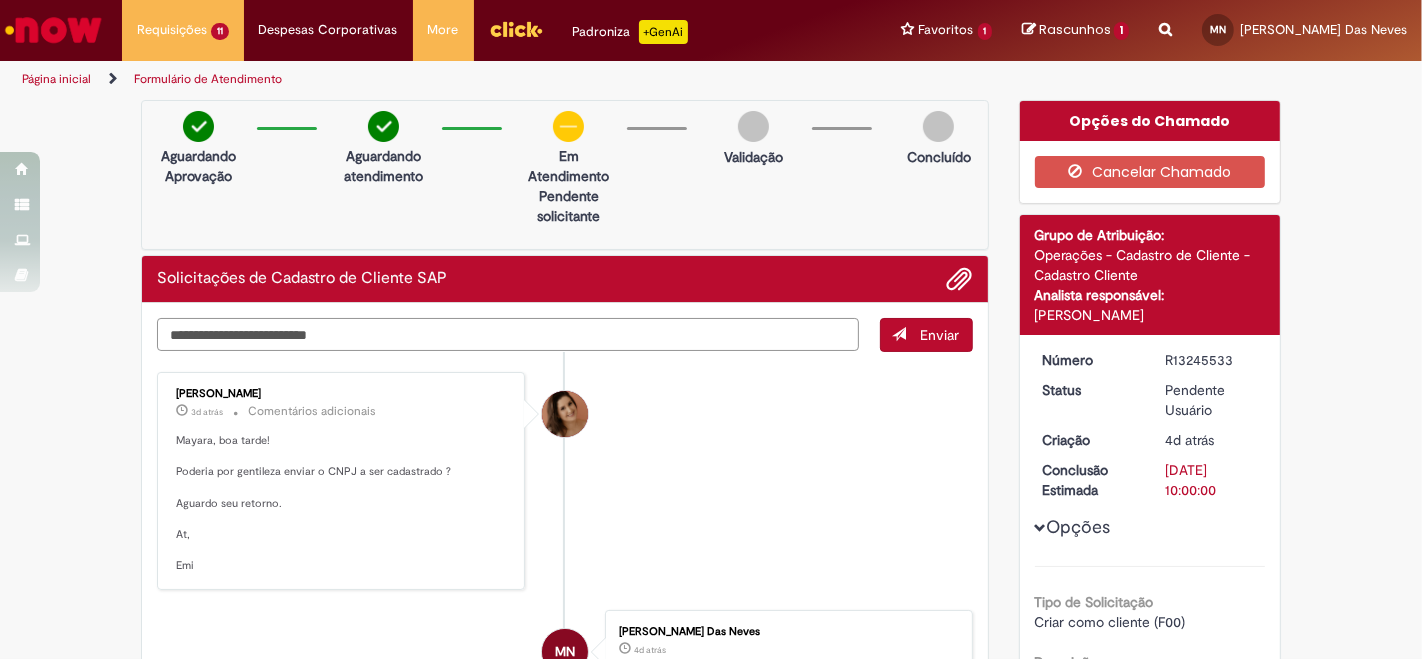 click at bounding box center [508, 334] 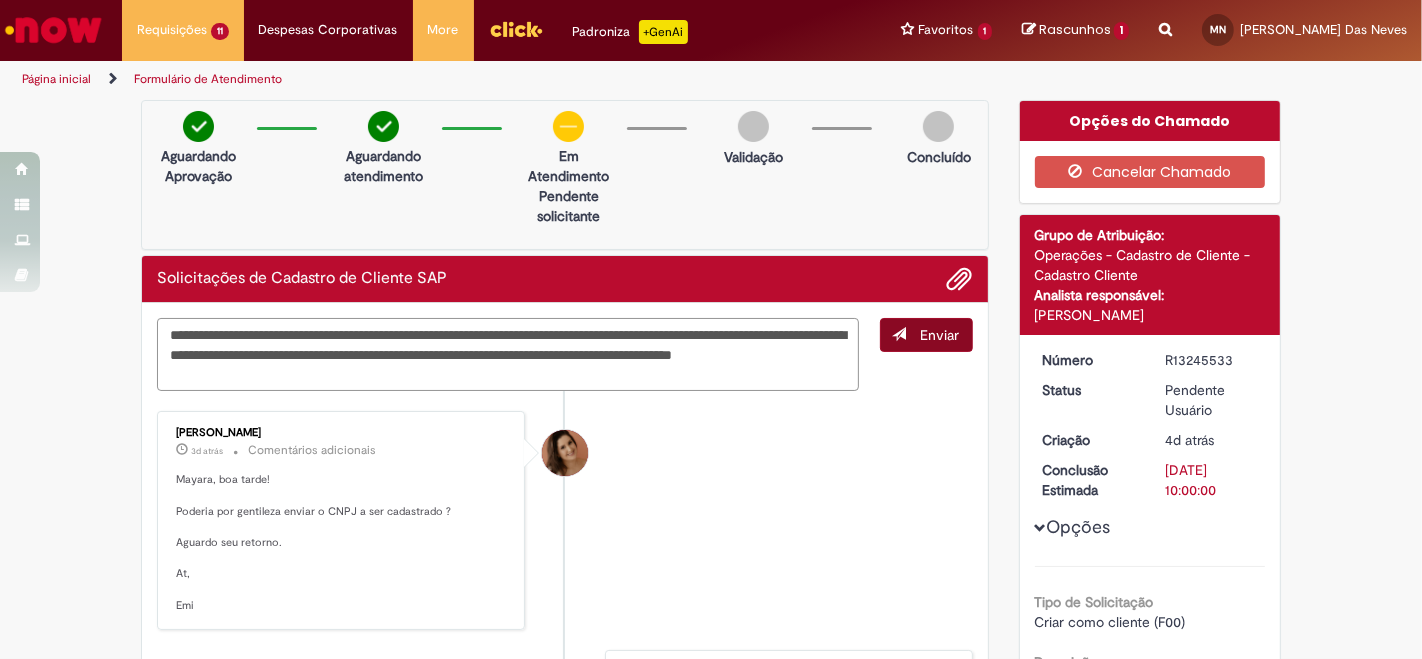 type on "**********" 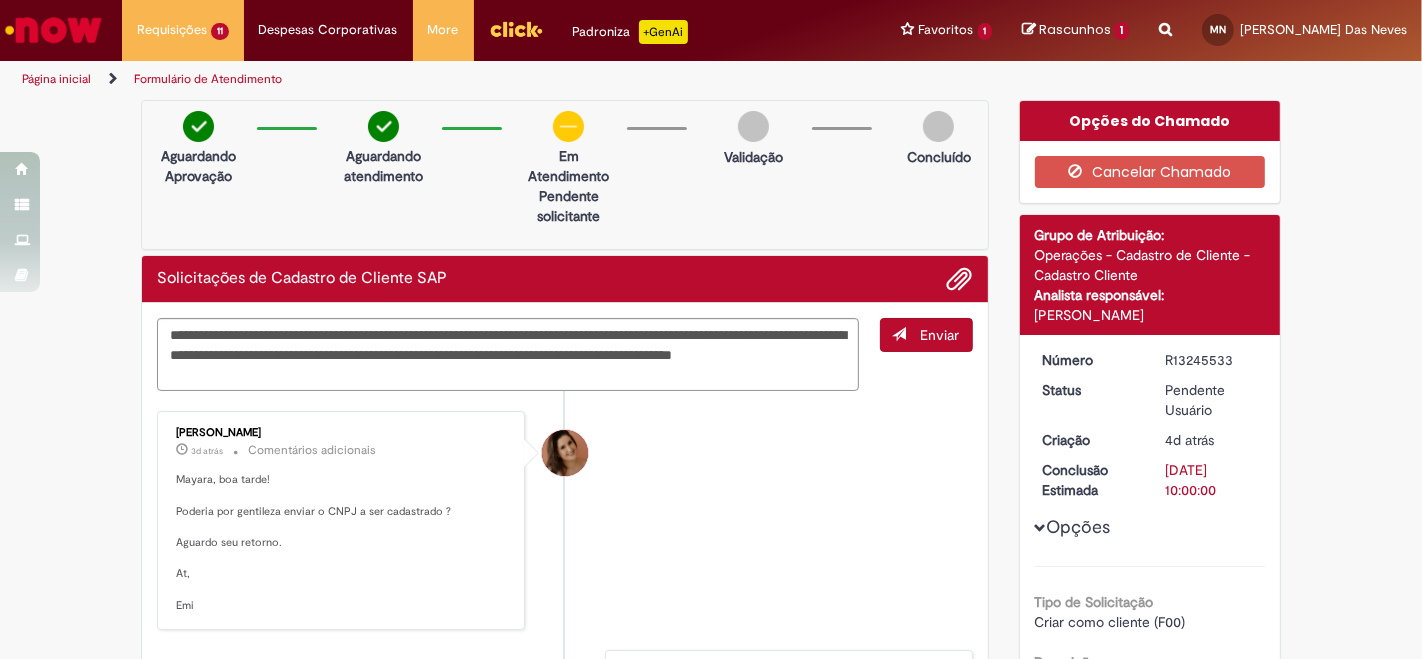 click on "Enviar" at bounding box center [940, 335] 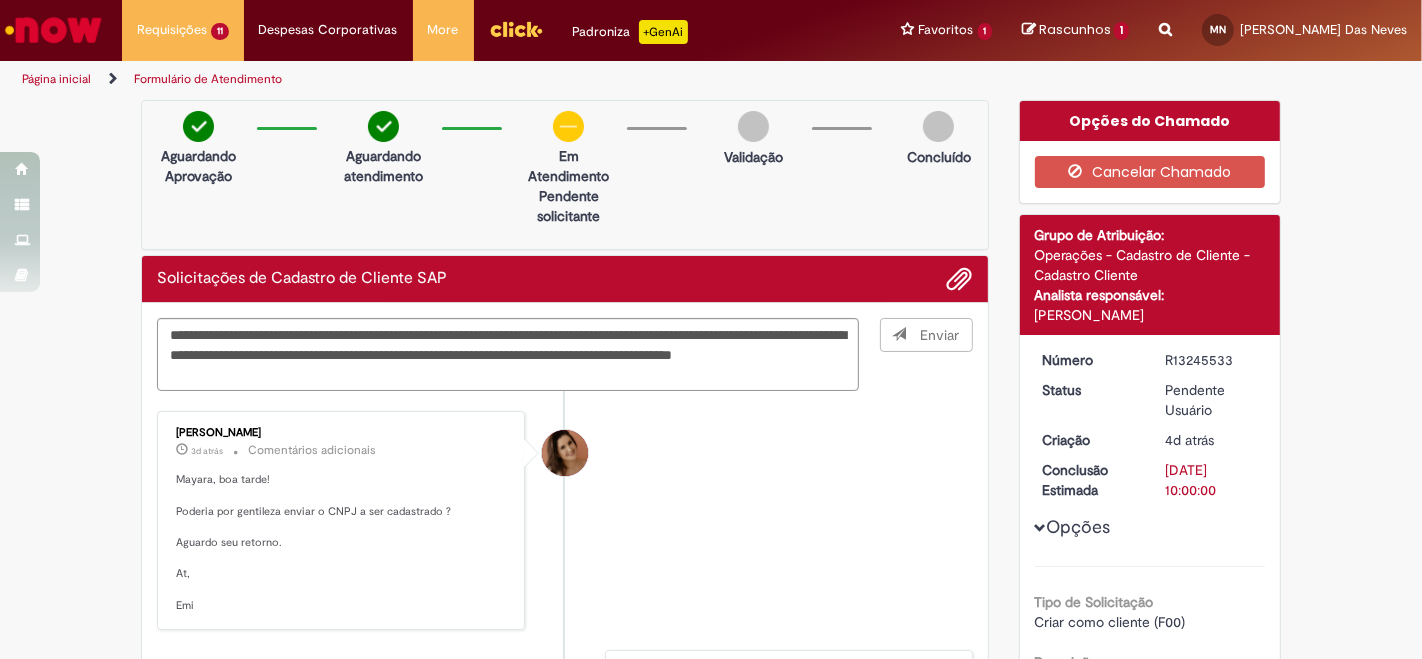 type 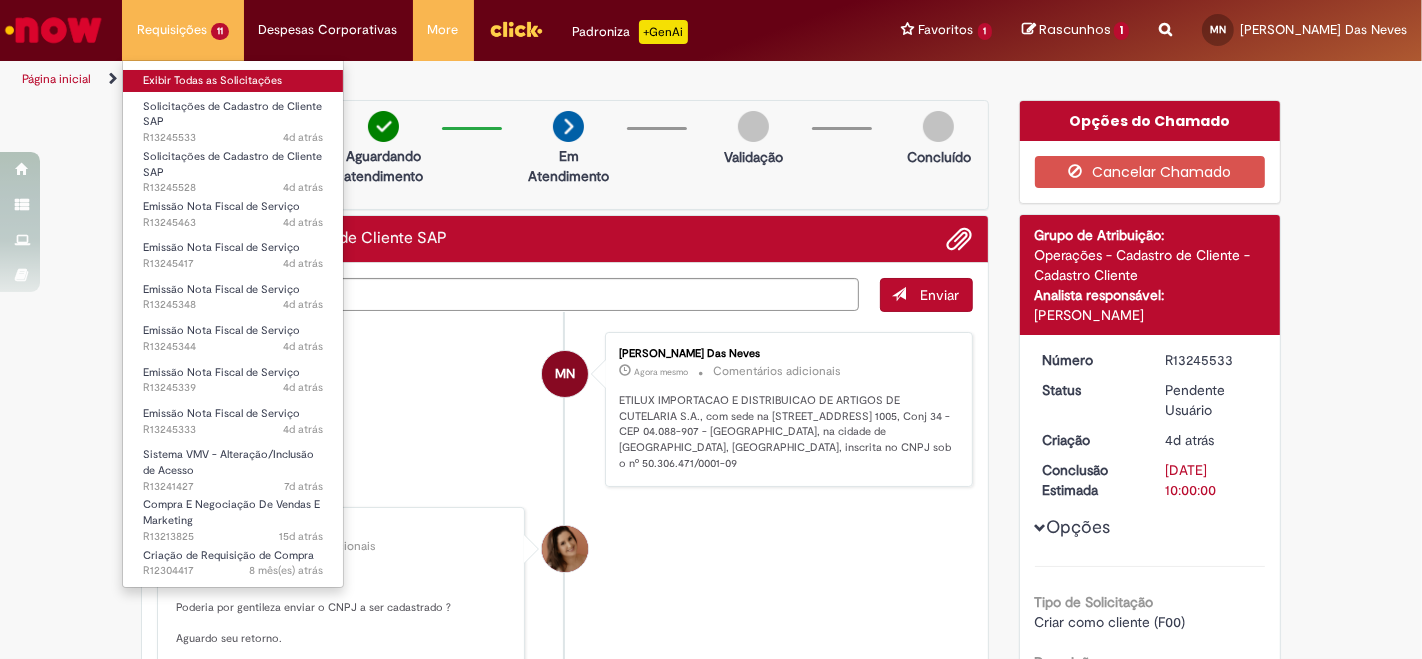 click on "Exibir Todas as Solicitações" at bounding box center [233, 81] 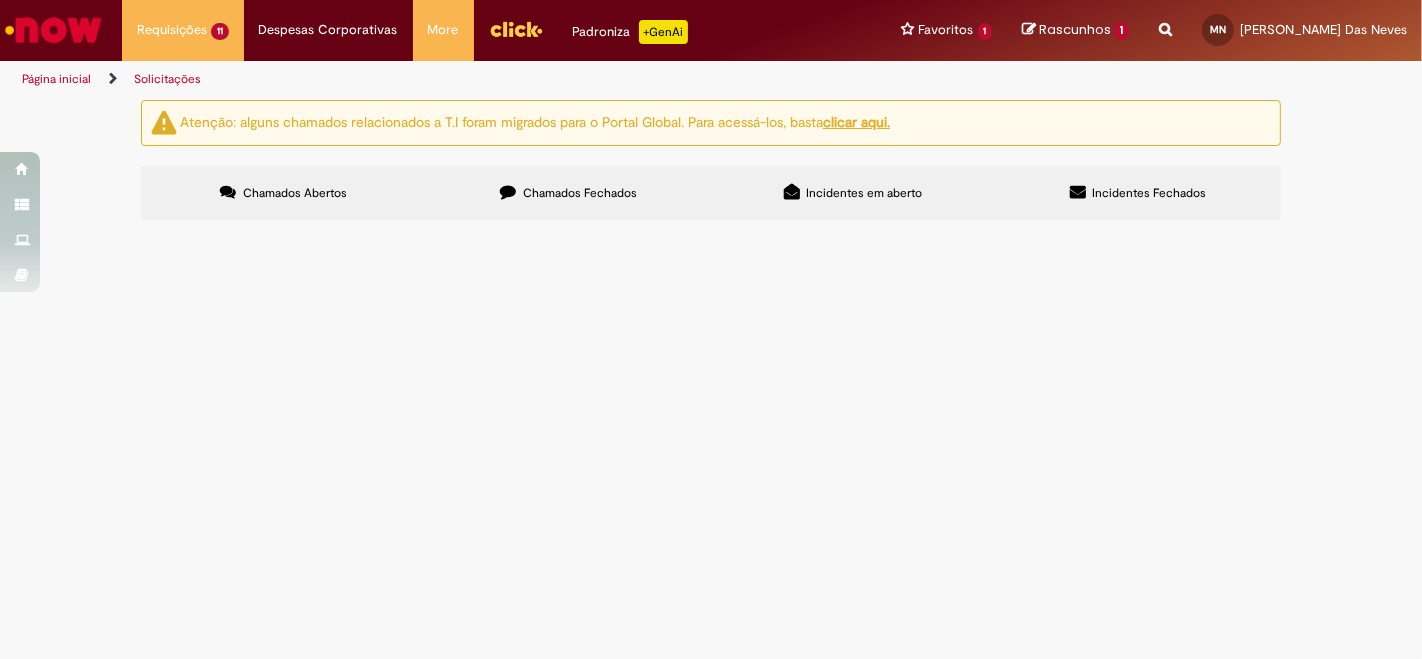 scroll, scrollTop: 499, scrollLeft: 0, axis: vertical 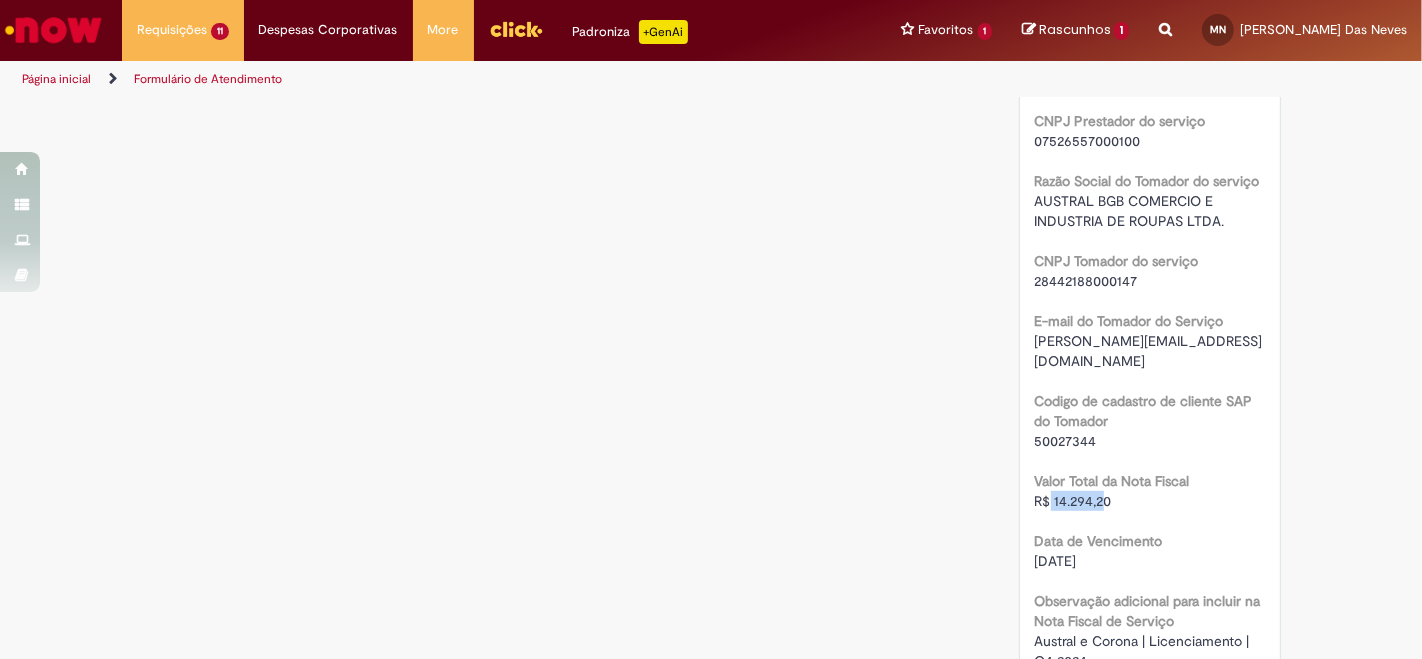 drag, startPoint x: 1041, startPoint y: 481, endPoint x: 1114, endPoint y: 474, distance: 73.33485 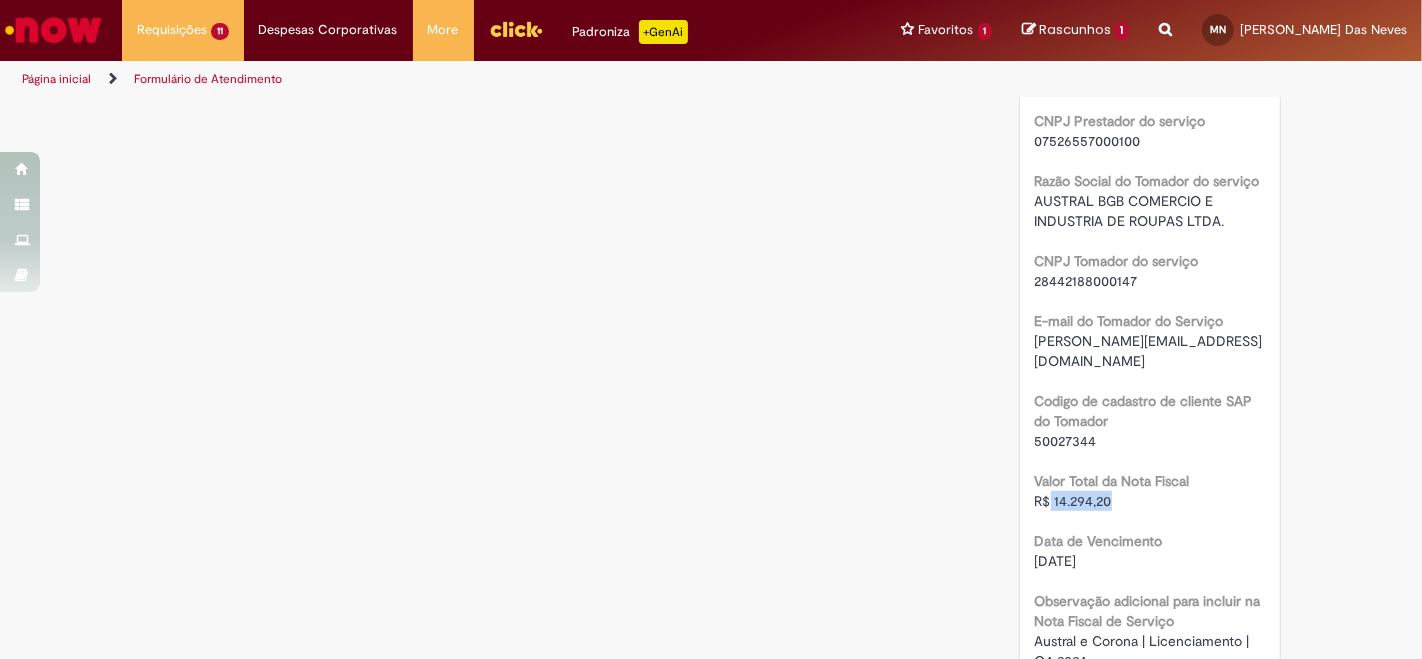 drag, startPoint x: 1117, startPoint y: 474, endPoint x: 1074, endPoint y: 492, distance: 46.615448 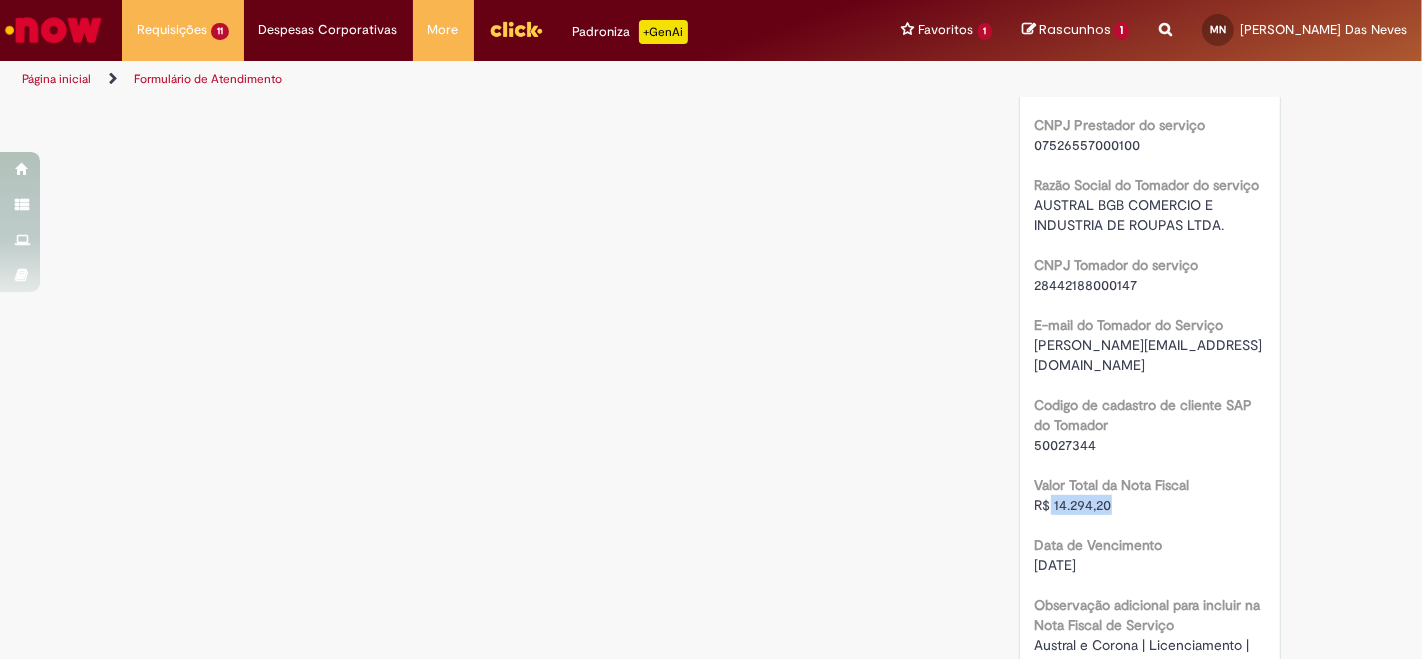 scroll, scrollTop: 1000, scrollLeft: 0, axis: vertical 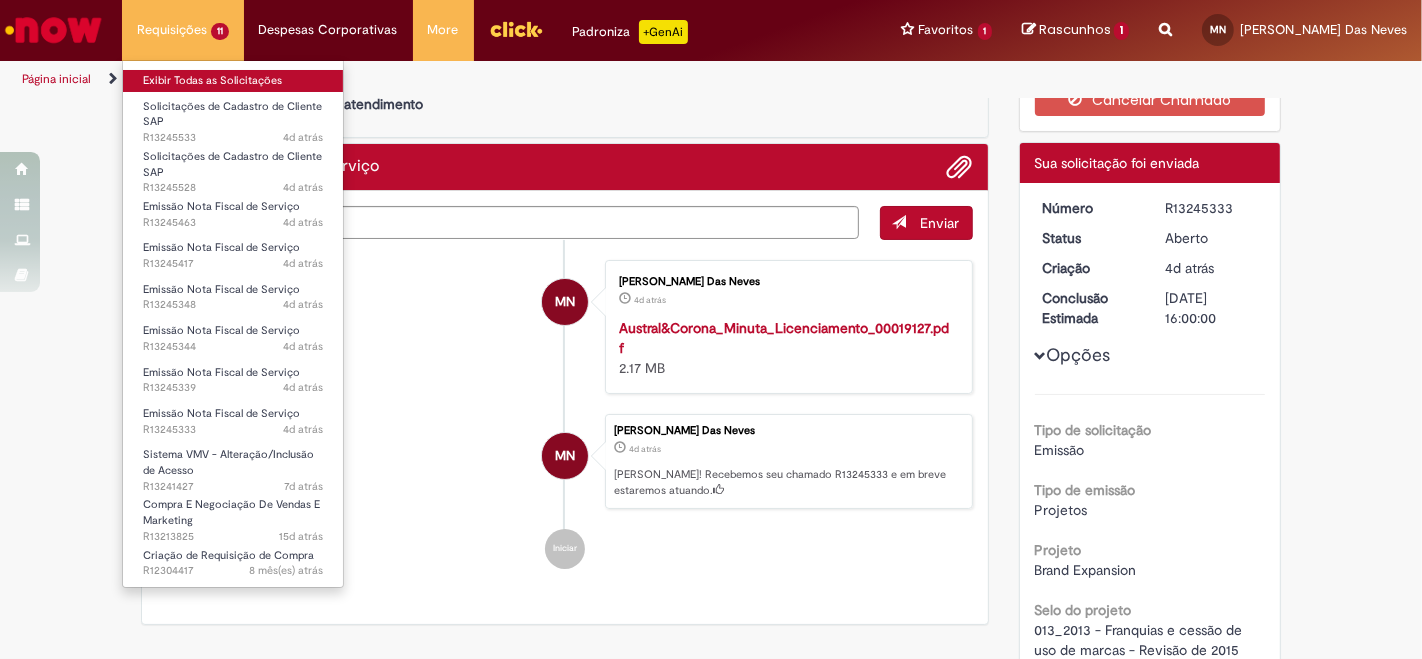 click on "Exibir Todas as Solicitações" at bounding box center (233, 81) 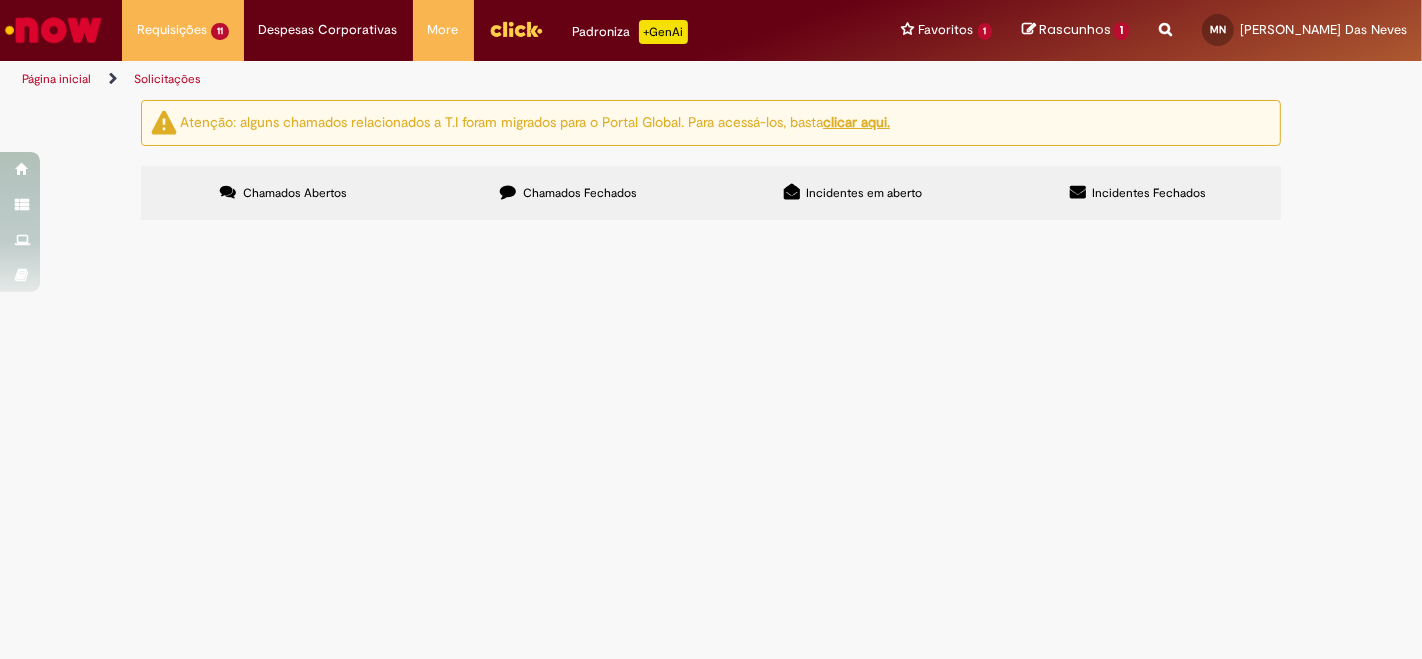 scroll, scrollTop: 222, scrollLeft: 0, axis: vertical 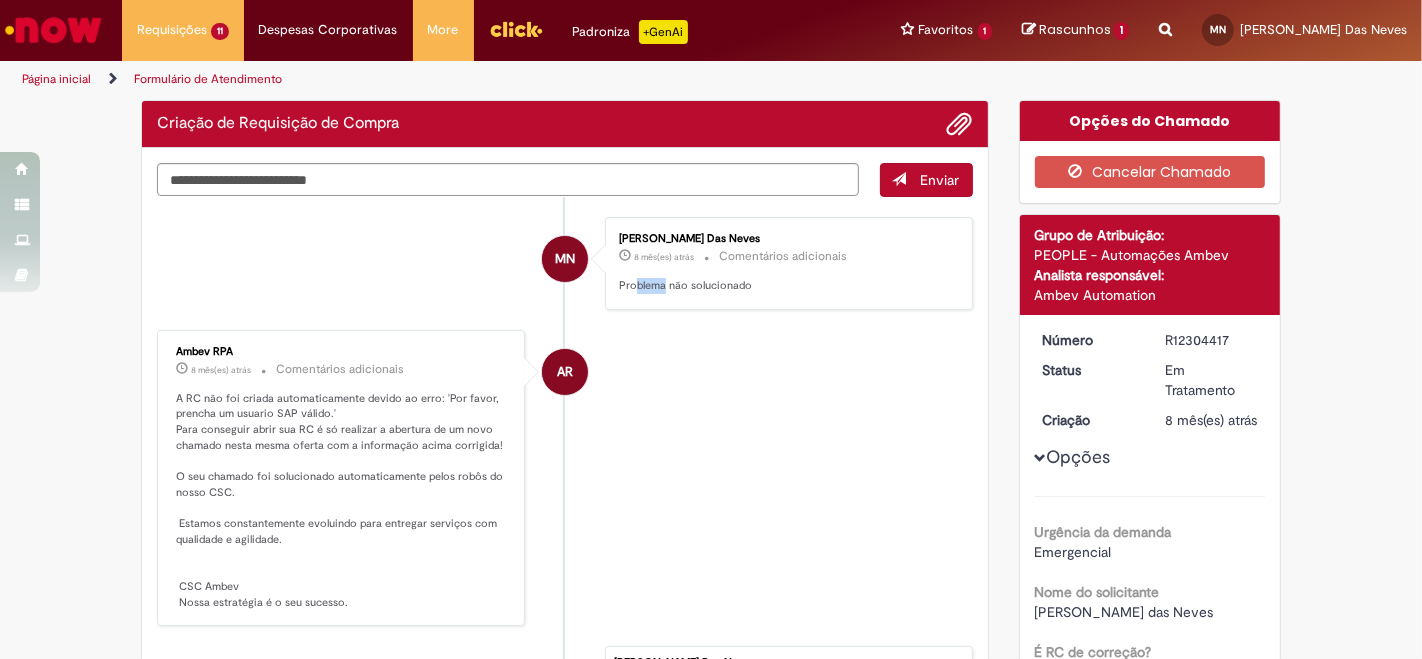 drag, startPoint x: 628, startPoint y: 286, endPoint x: 651, endPoint y: 286, distance: 23 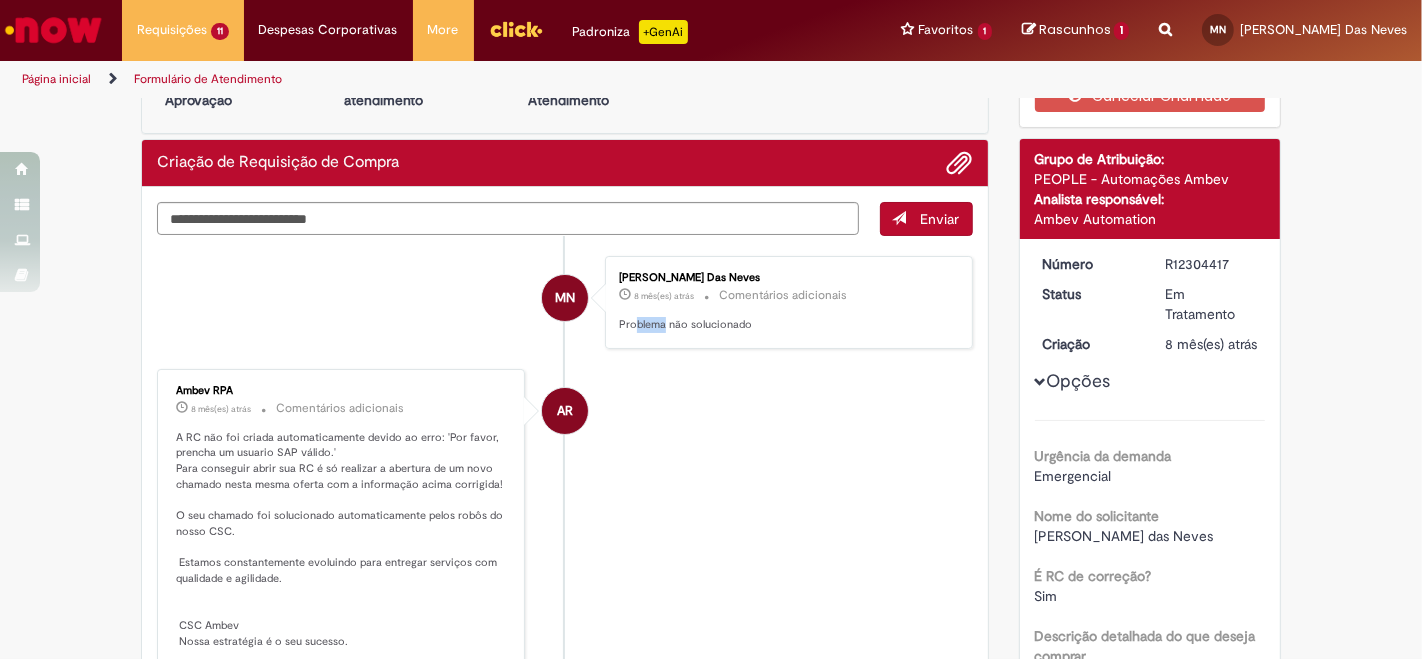 scroll, scrollTop: 111, scrollLeft: 0, axis: vertical 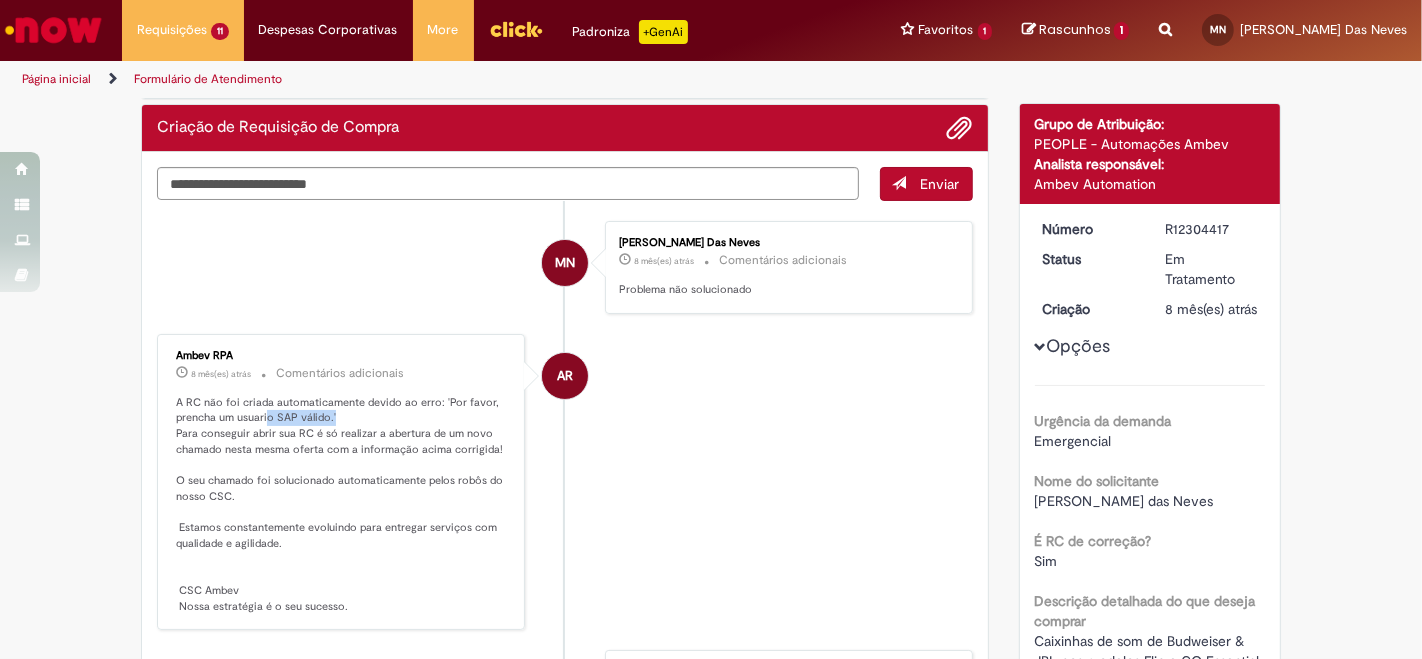 drag, startPoint x: 260, startPoint y: 408, endPoint x: 354, endPoint y: 416, distance: 94.33981 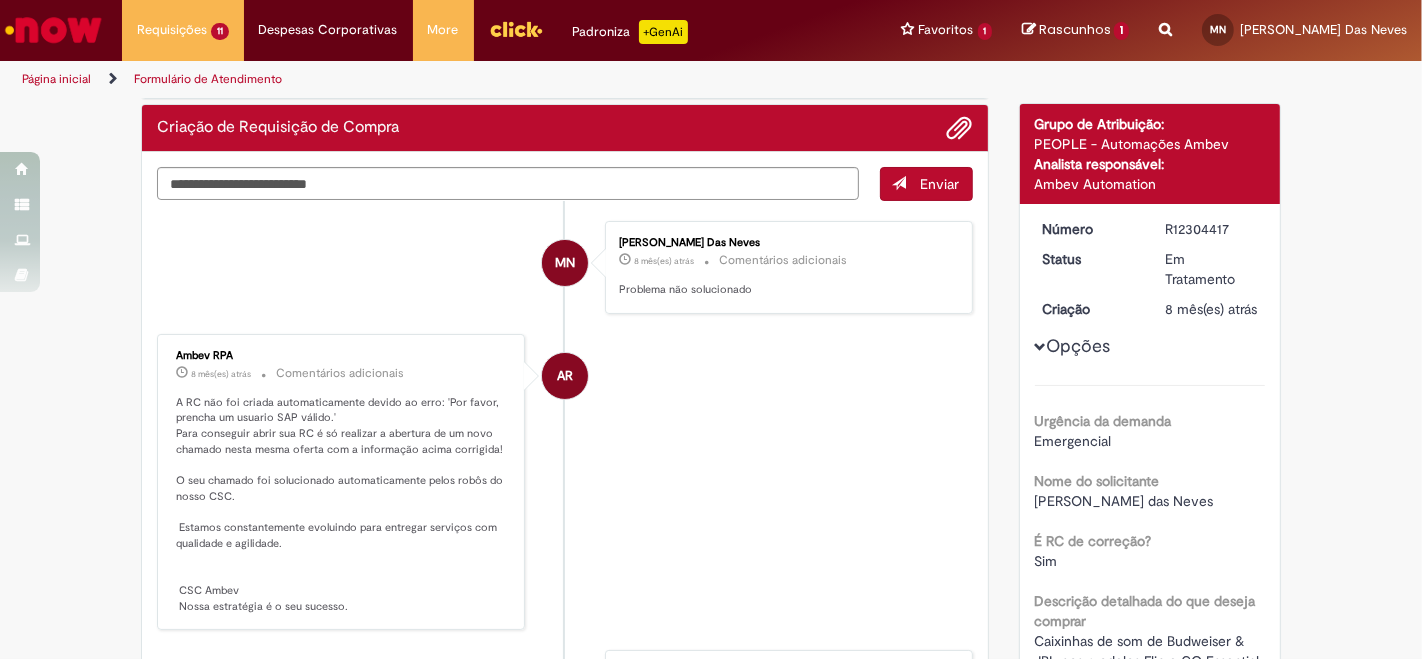 click on "A RC não foi criada automaticamente devido ao erro: 'Por favor, prencha um usuario SAP válido.'
Para conseguir abrir sua RC é só realizar a abertura de um novo chamado nesta mesma oferta com a informação acima corrigida!
O seu chamado foi solucionado automaticamente pelos robôs do nosso CSC.
Estamos constantemente evoluindo para entregar serviços com qualidade e agilidade.
CSC Ambev
Nossa estratégia é o seu sucesso." at bounding box center [342, 505] 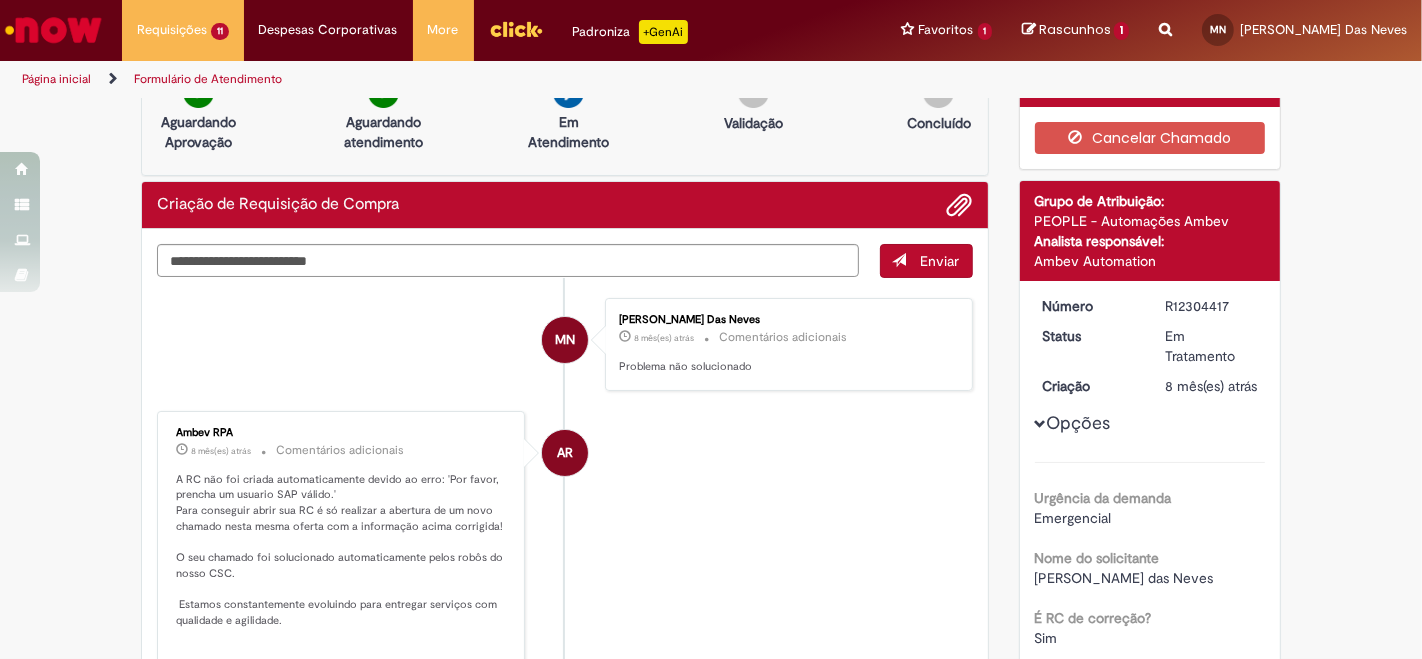 scroll, scrollTop: 0, scrollLeft: 0, axis: both 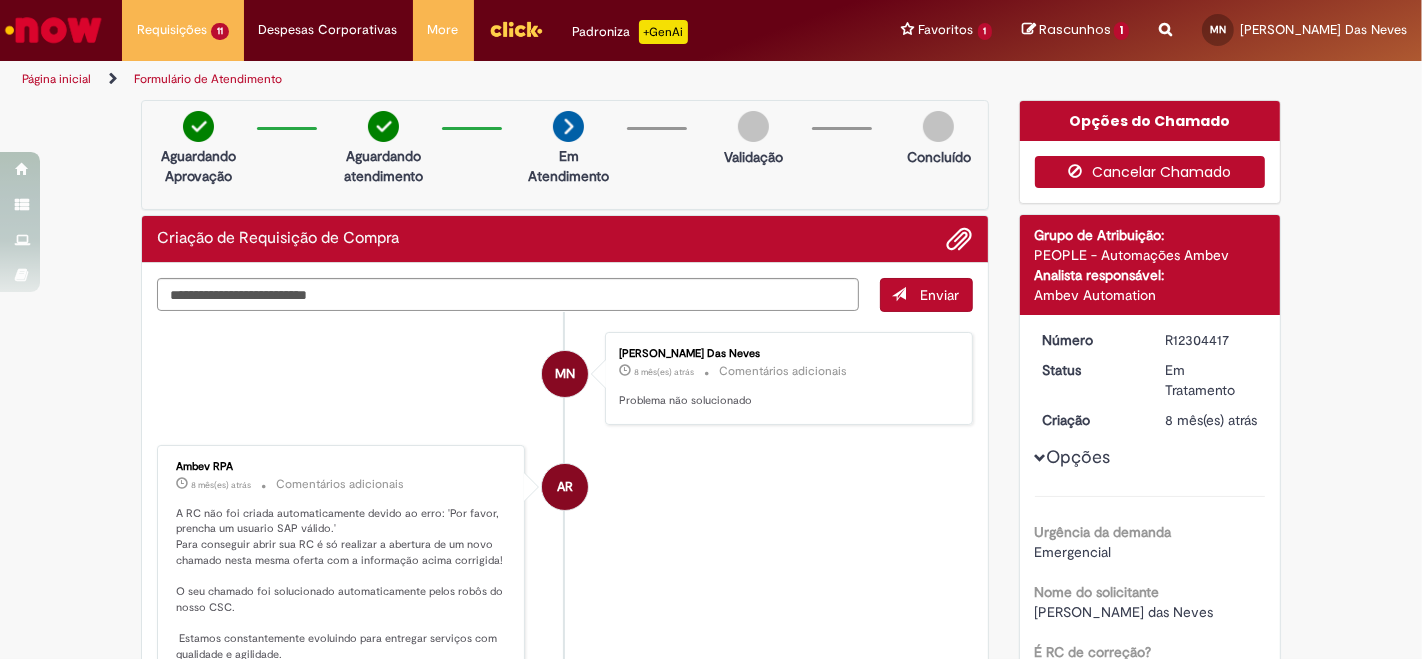 click on "Cancelar Chamado" at bounding box center (1150, 172) 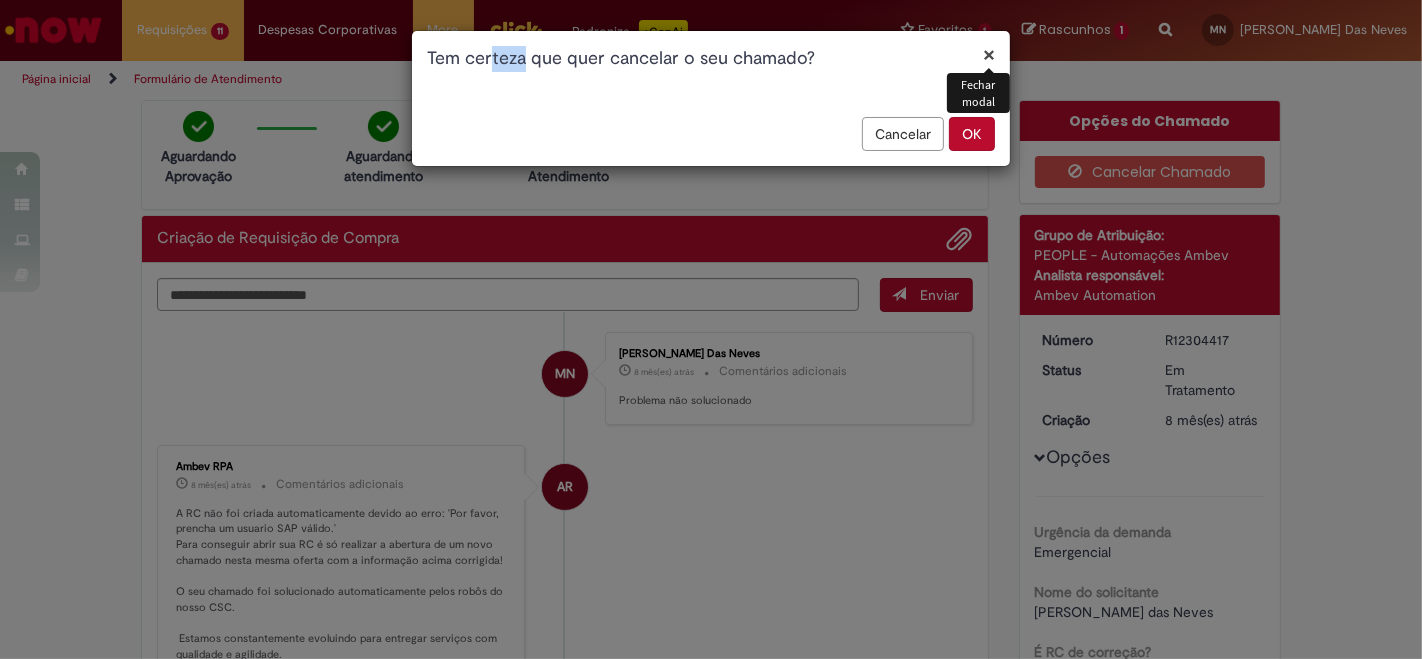 drag, startPoint x: 518, startPoint y: 61, endPoint x: 553, endPoint y: 61, distance: 35 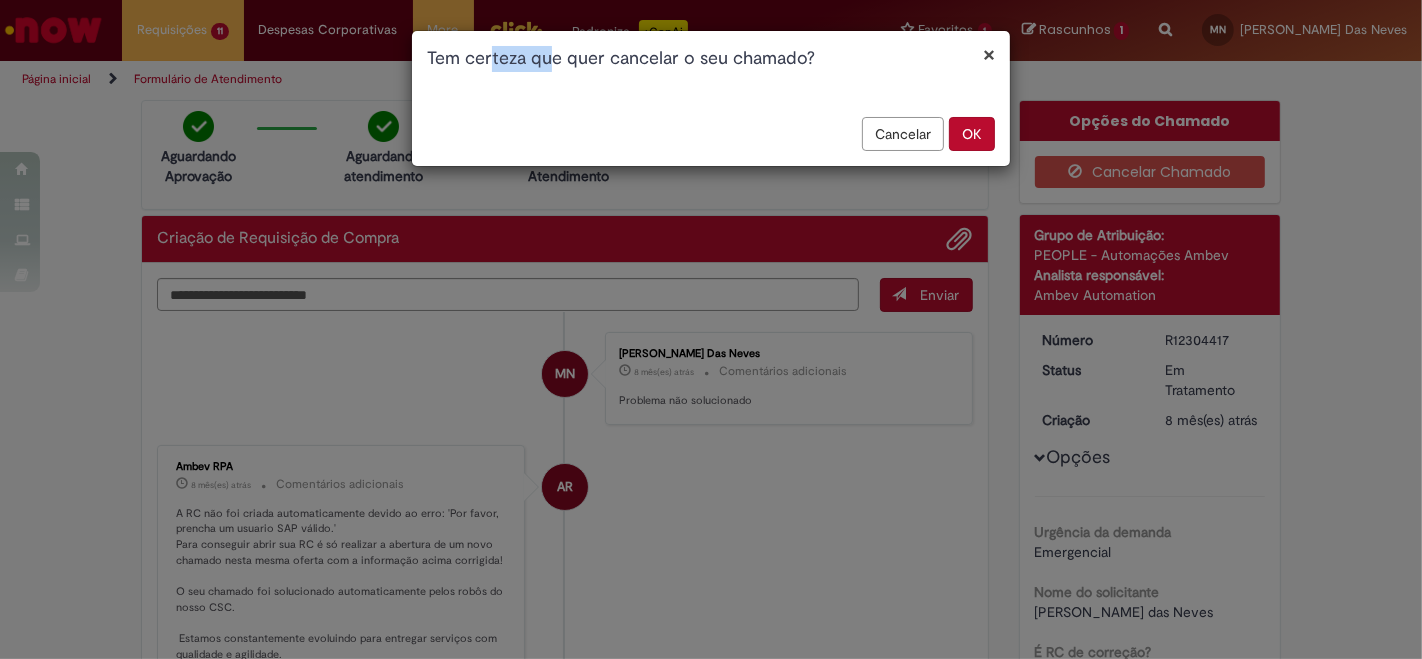 click on "OK" at bounding box center (972, 134) 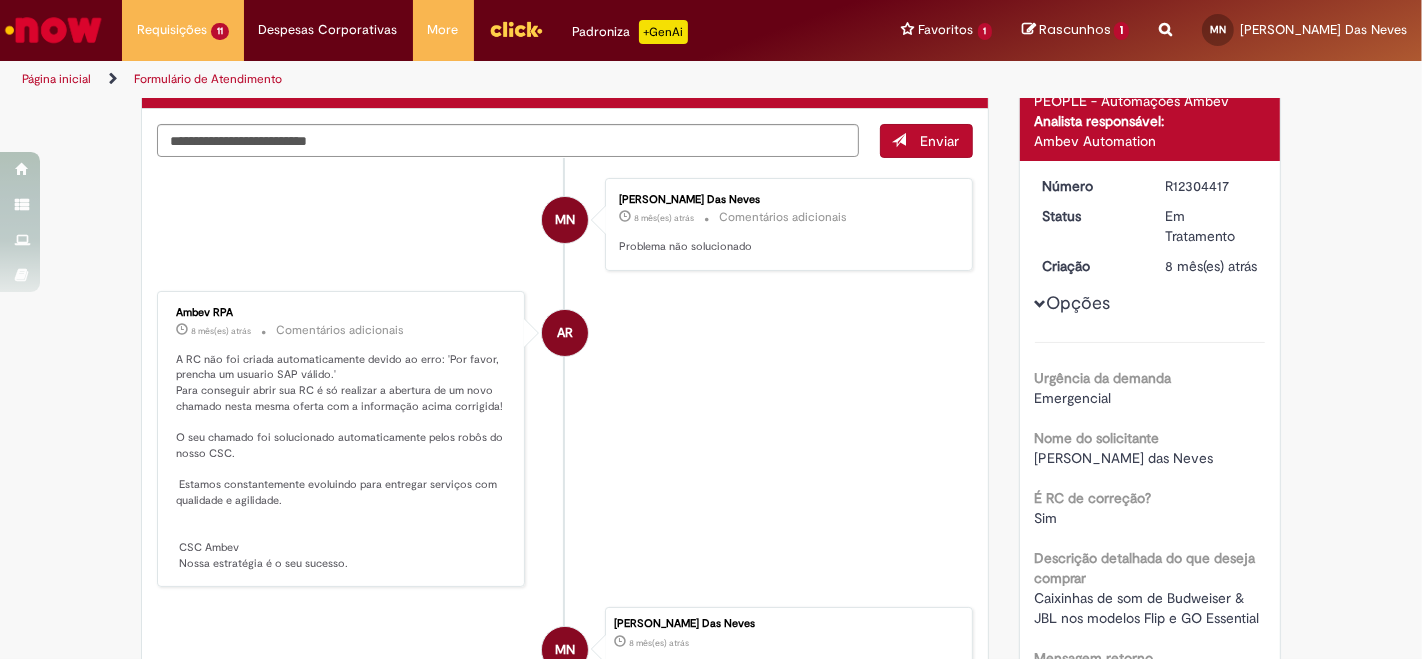 scroll, scrollTop: 0, scrollLeft: 0, axis: both 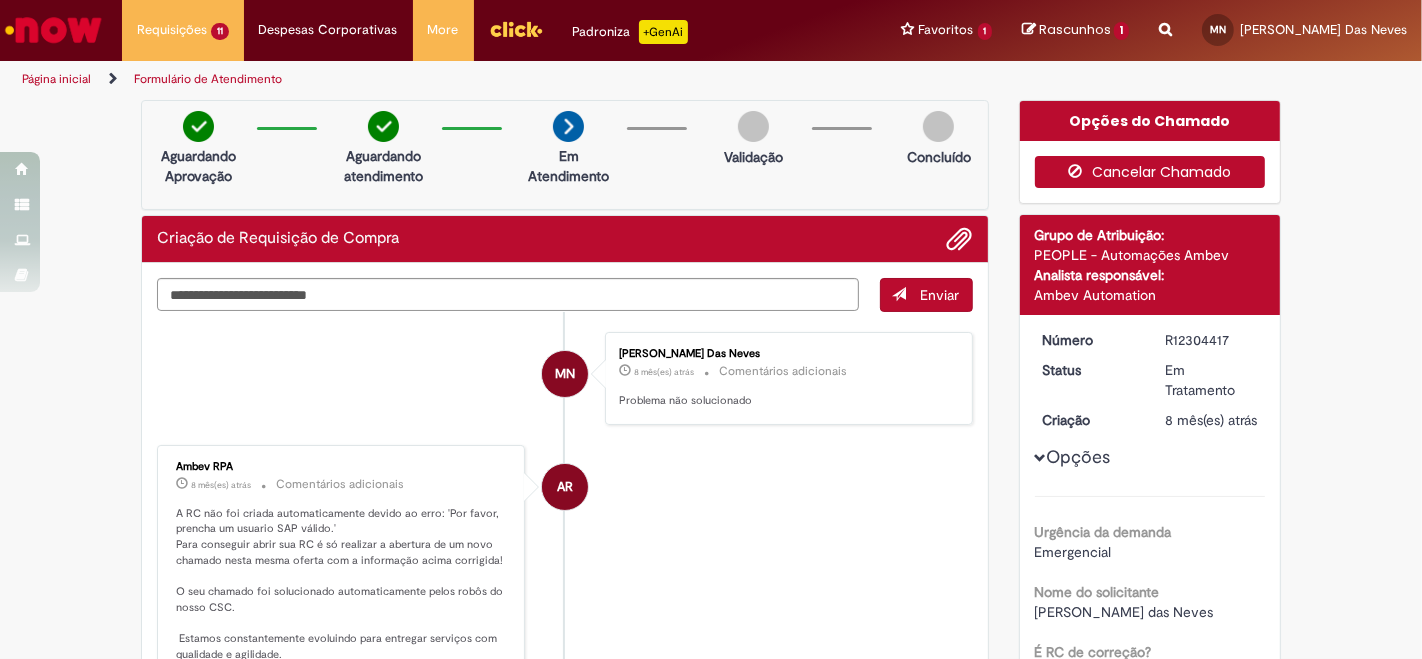 click on "Cancelar Chamado" at bounding box center [1150, 172] 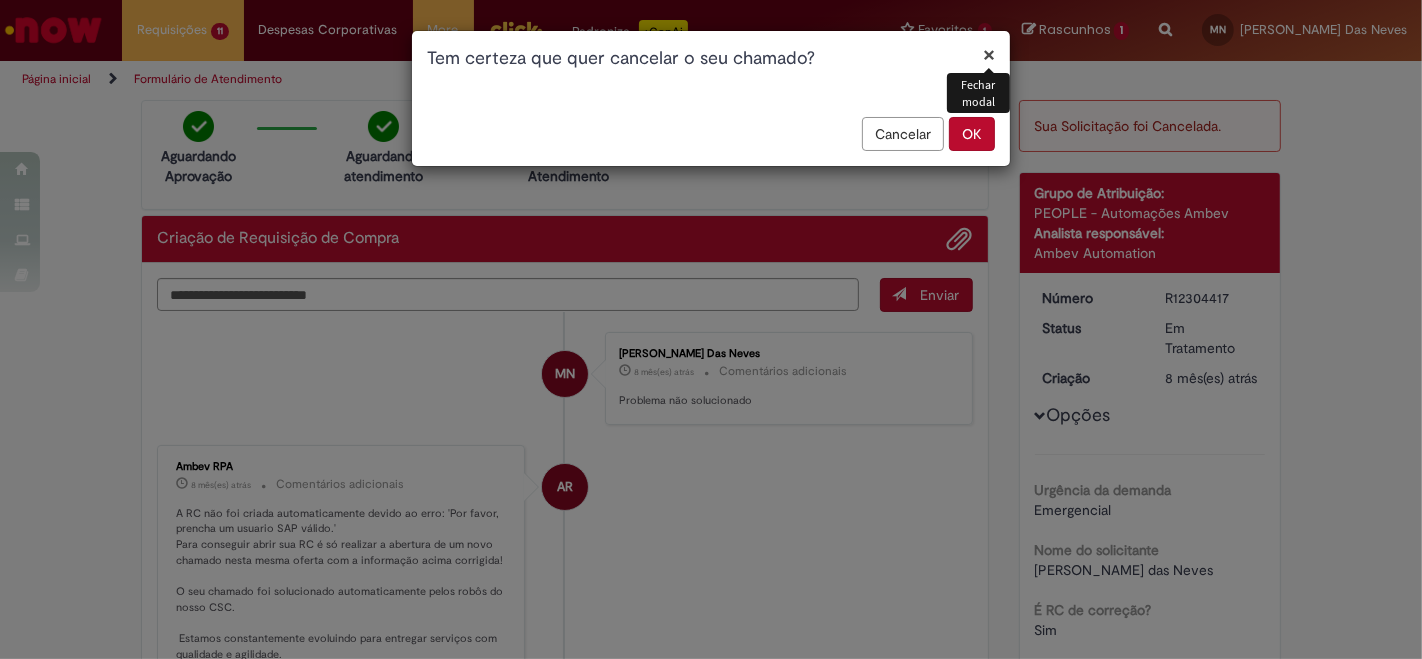 click on "OK" at bounding box center [972, 134] 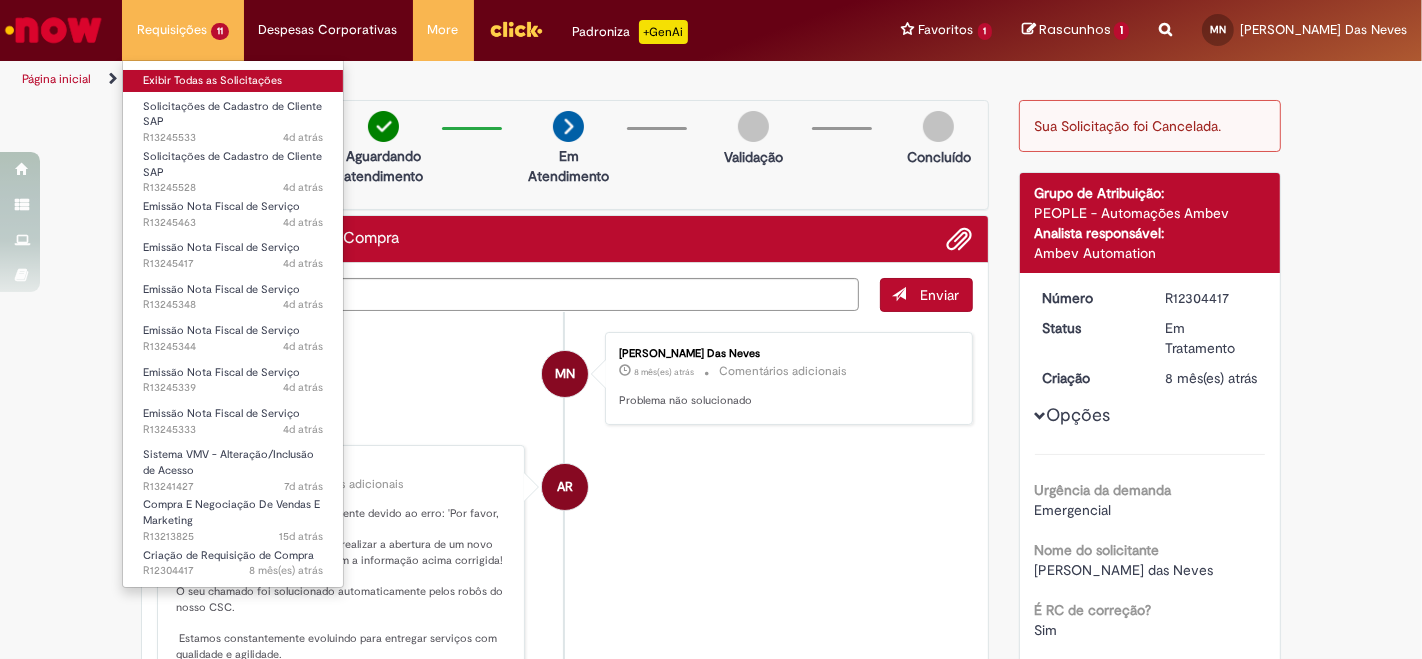 click on "Exibir Todas as Solicitações" at bounding box center [233, 81] 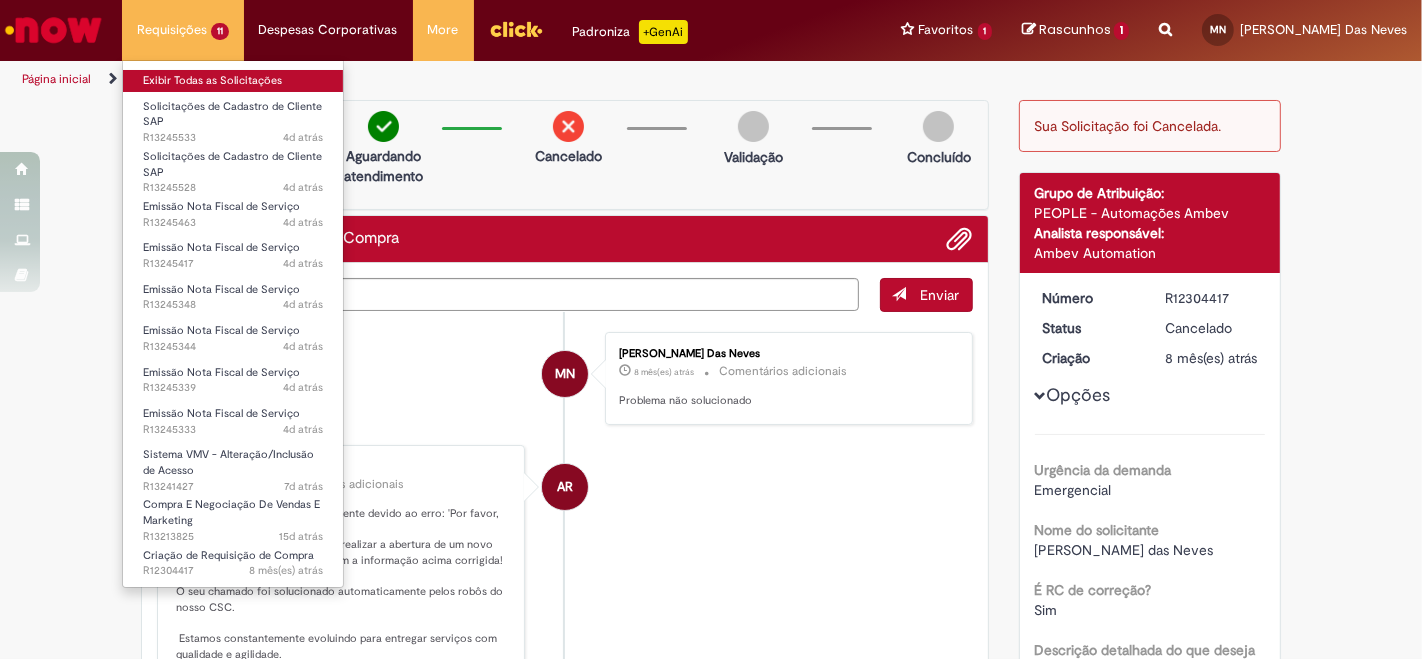 click on "Exibir Todas as Solicitações" at bounding box center [233, 81] 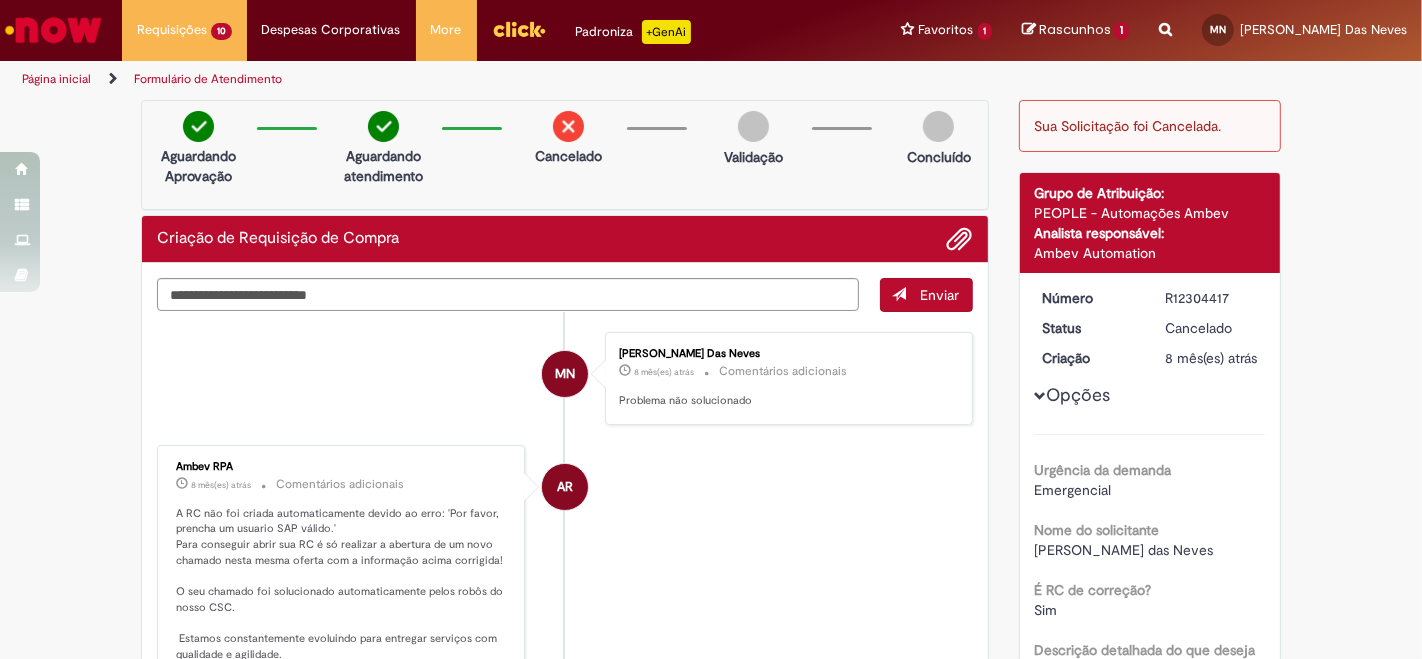 click at bounding box center (53, 30) 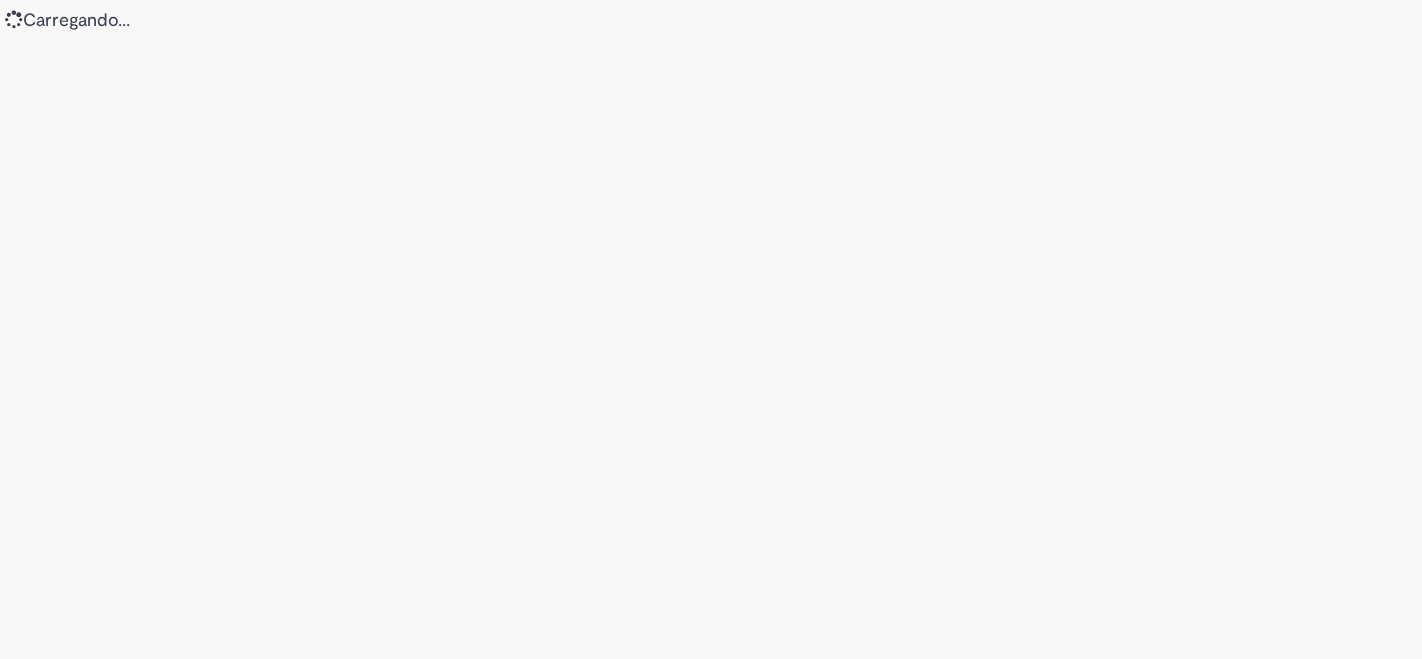 scroll, scrollTop: 0, scrollLeft: 0, axis: both 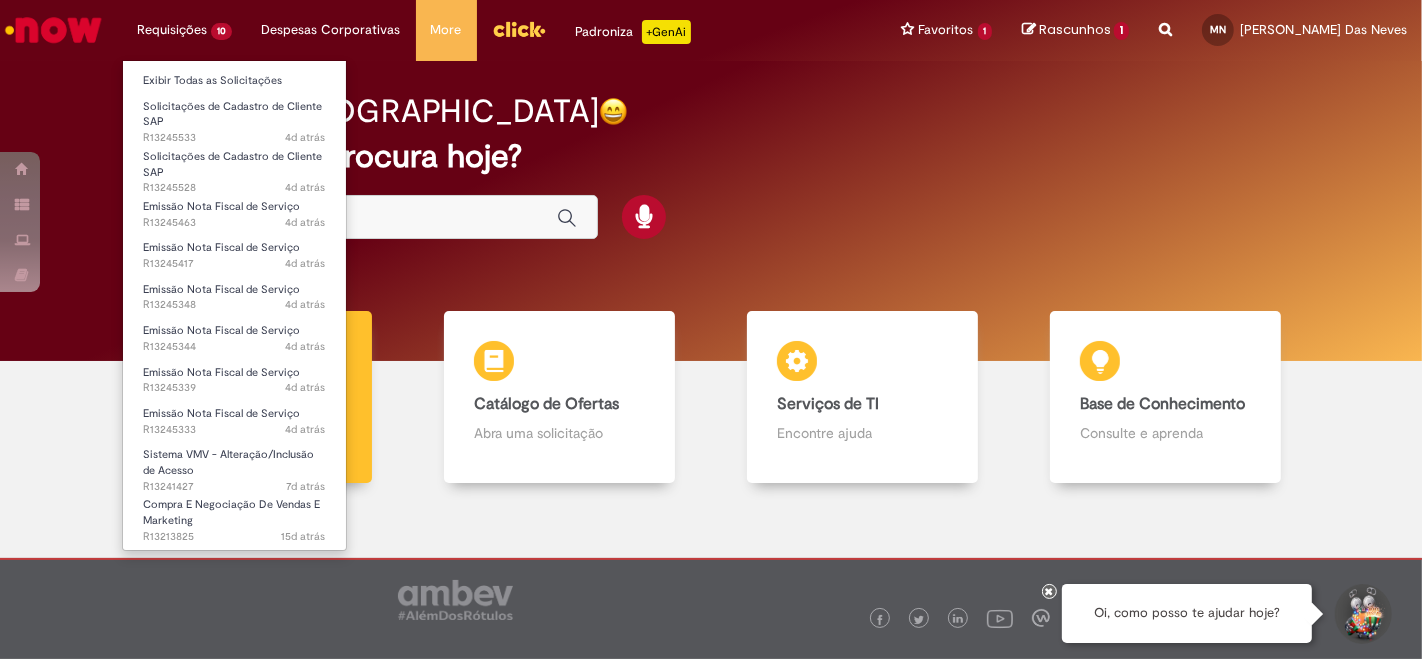 click on "Exibir Todas as Solicitações" at bounding box center [234, 79] 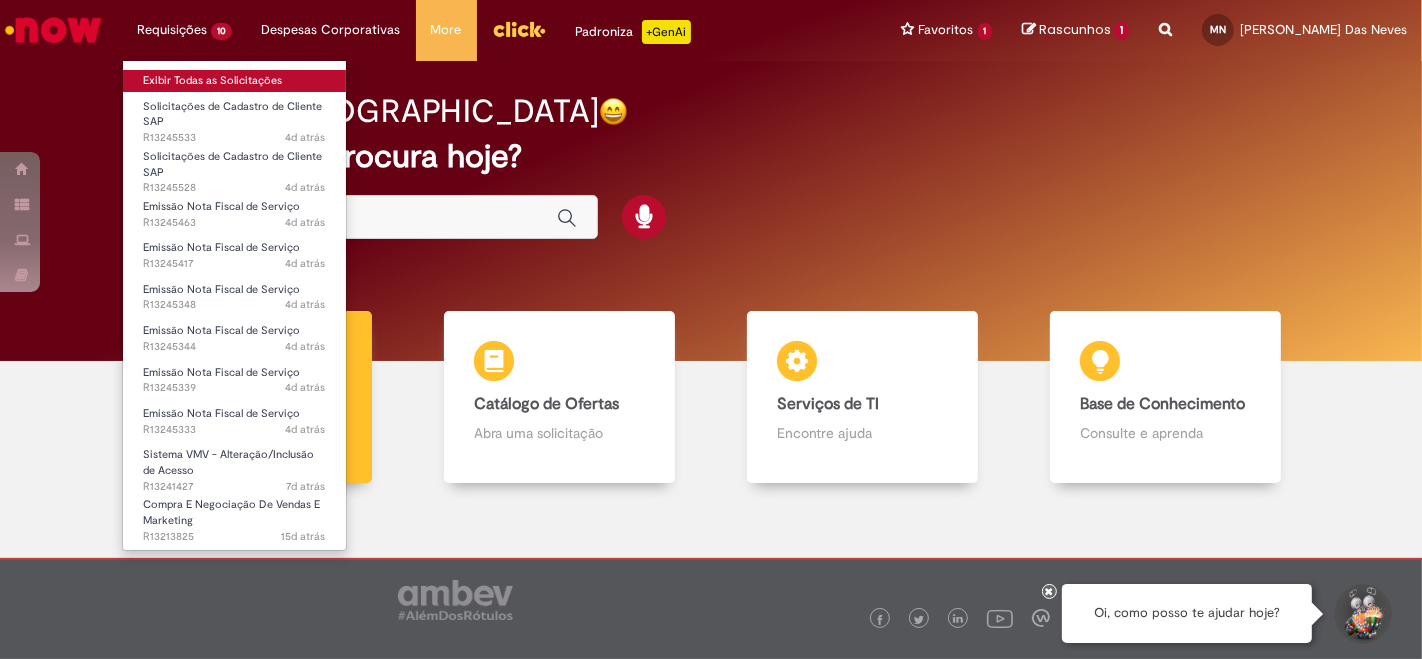 click on "Exibir Todas as Solicitações" at bounding box center (234, 81) 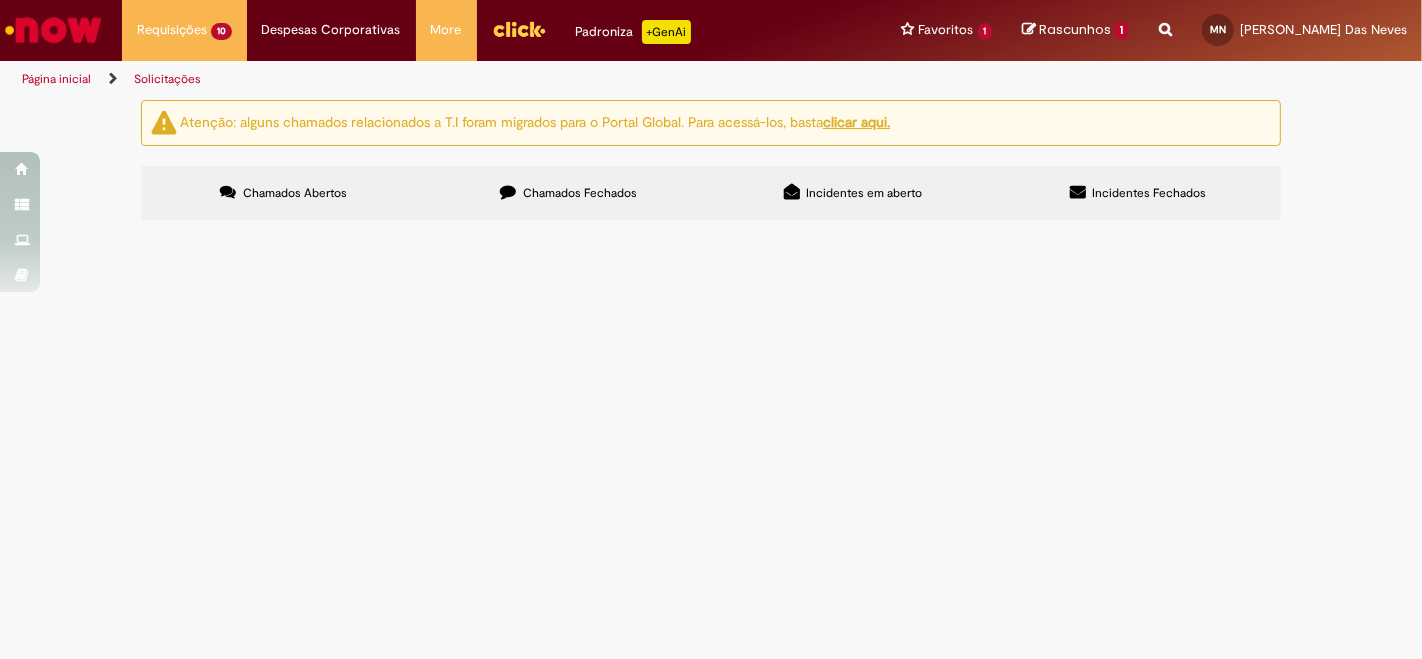 scroll, scrollTop: 362, scrollLeft: 0, axis: vertical 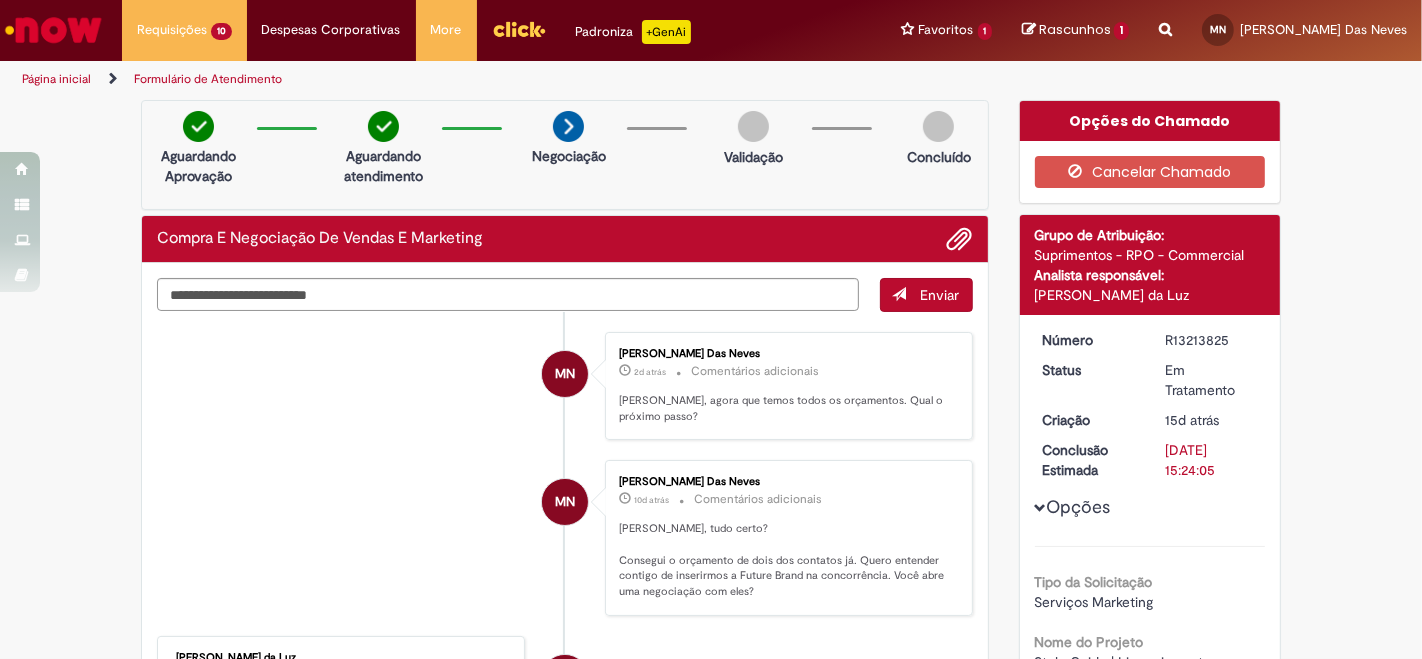 drag, startPoint x: 1162, startPoint y: 300, endPoint x: 1019, endPoint y: 296, distance: 143.05594 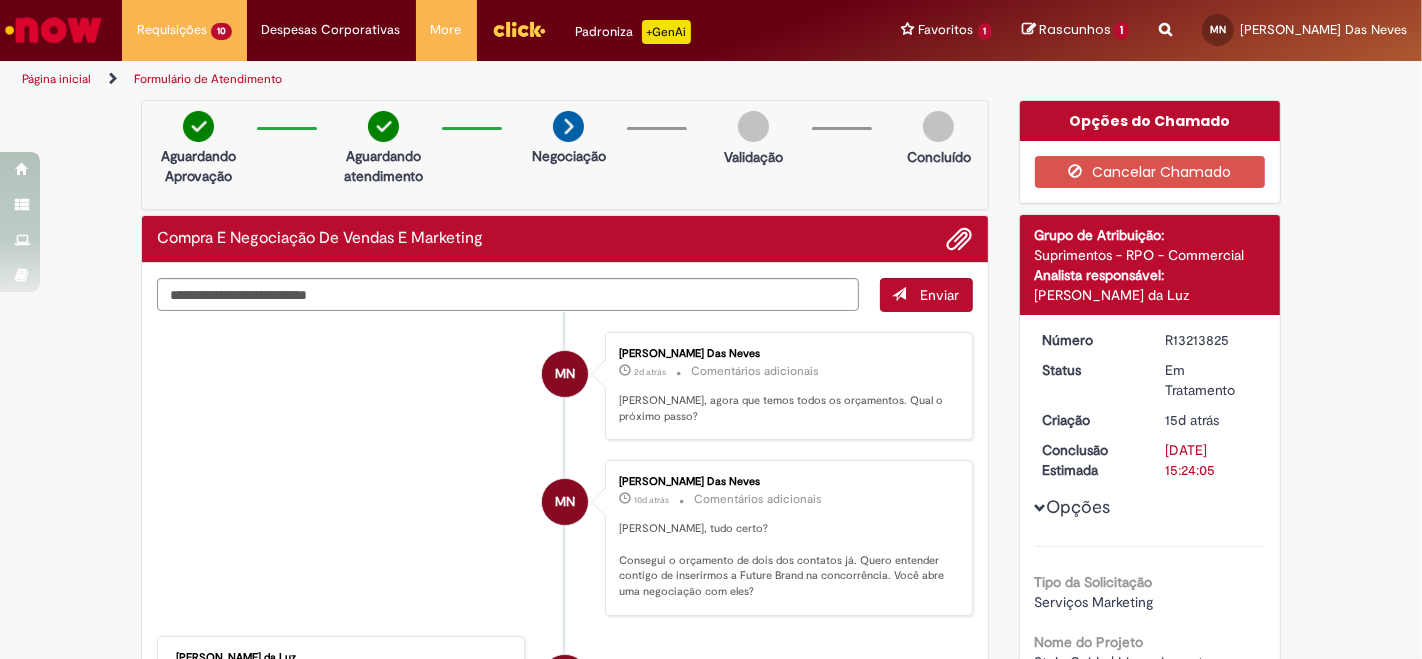 drag, startPoint x: 1165, startPoint y: 334, endPoint x: 1223, endPoint y: 335, distance: 58.00862 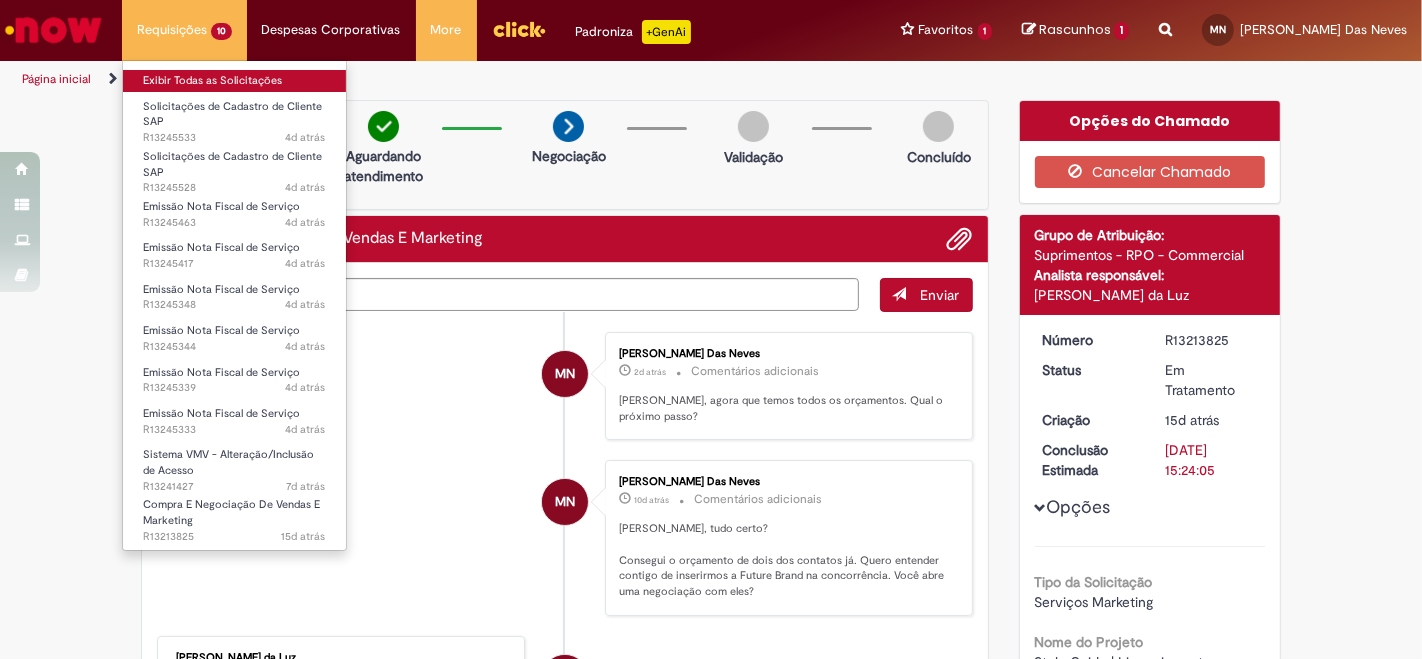 click on "Exibir Todas as Solicitações" at bounding box center [234, 81] 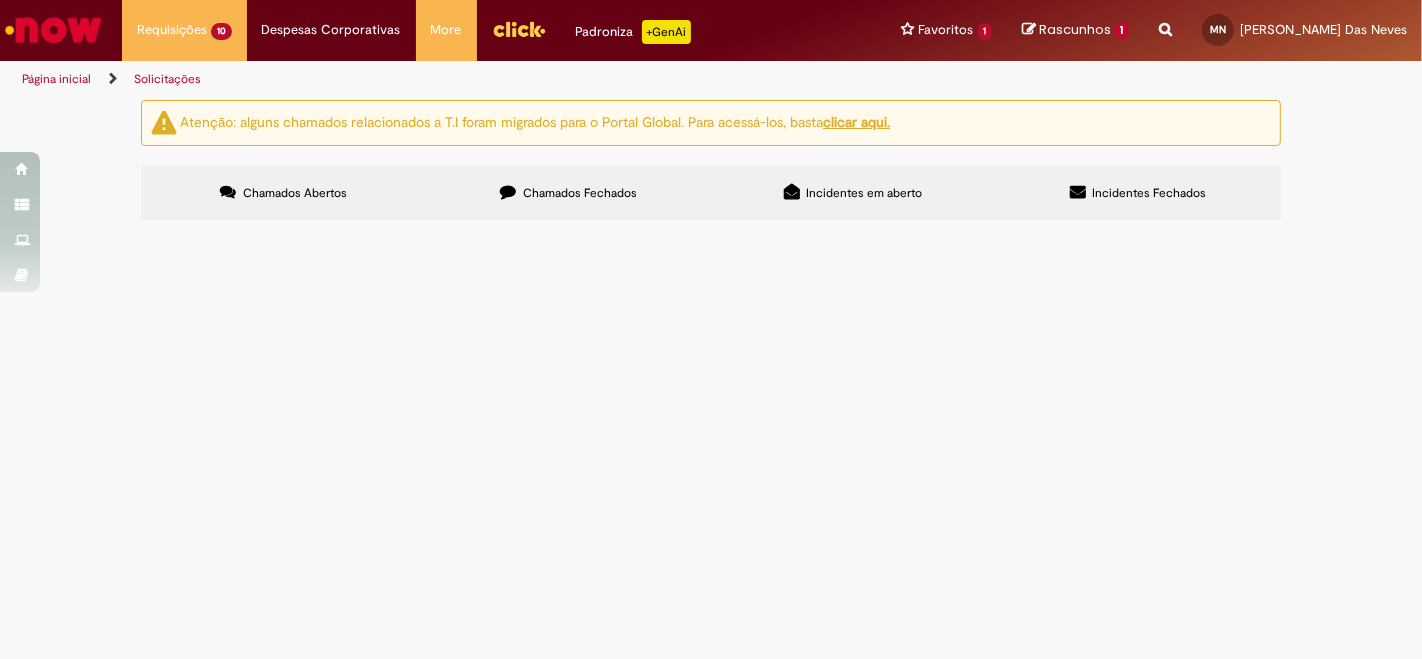 scroll, scrollTop: 362, scrollLeft: 0, axis: vertical 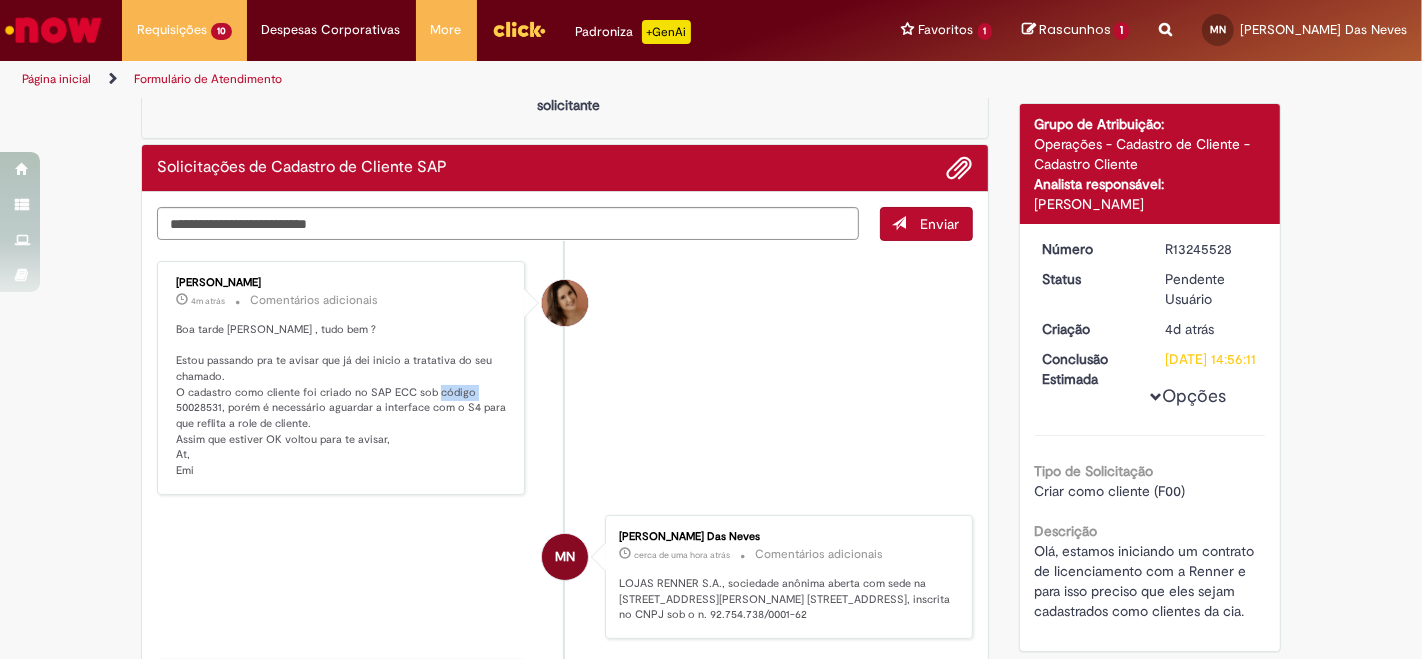 drag, startPoint x: 211, startPoint y: 404, endPoint x: 158, endPoint y: 403, distance: 53.009434 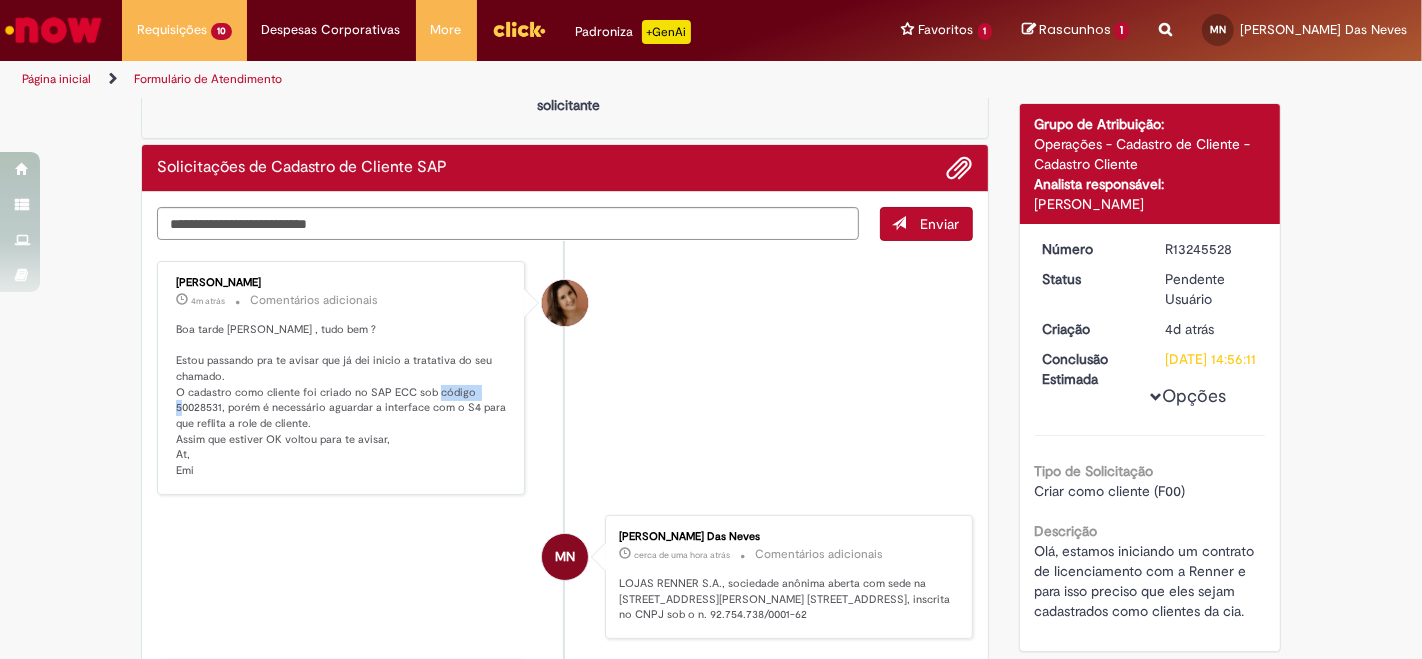 drag, startPoint x: 165, startPoint y: 404, endPoint x: 211, endPoint y: 404, distance: 46 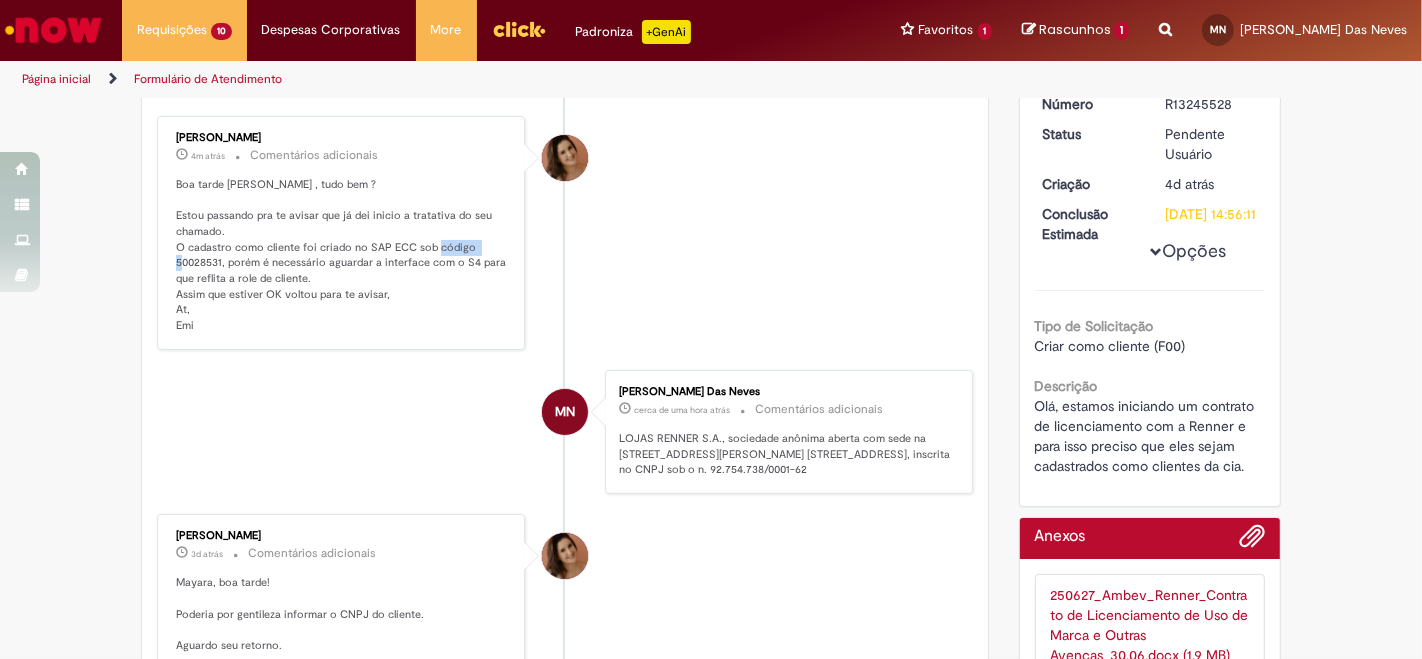 scroll, scrollTop: 0, scrollLeft: 0, axis: both 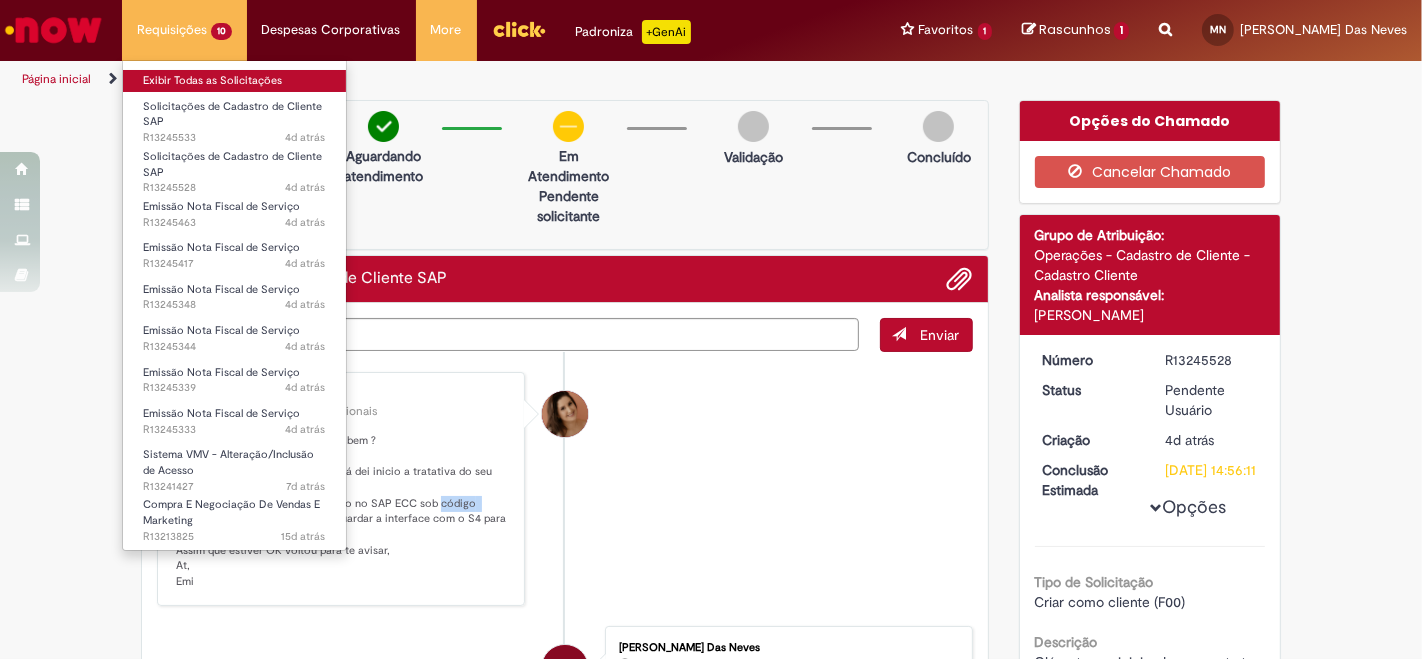 click on "Exibir Todas as Solicitações" at bounding box center [234, 81] 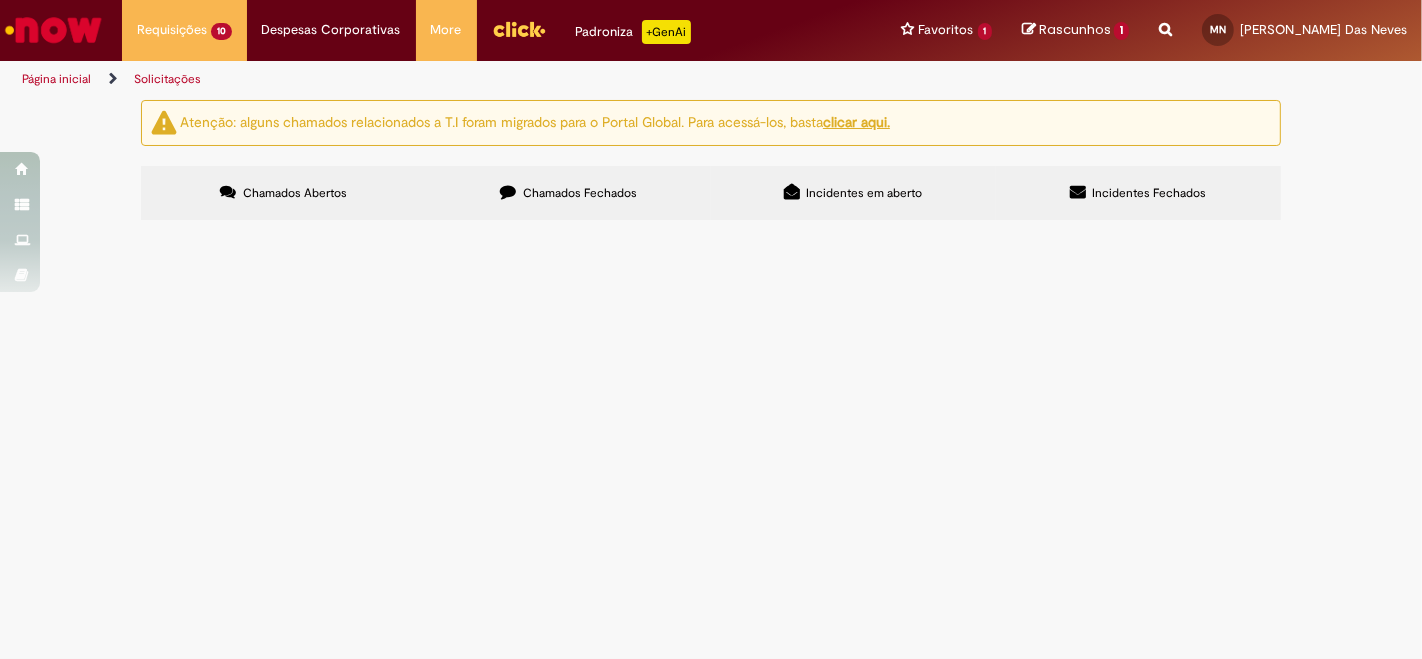 click on "Olá, estamos abrindo um contrato de licenciamento com a etilux e para isso precisamos de um cadastro deles como clientes da cia." at bounding box center [0, 0] 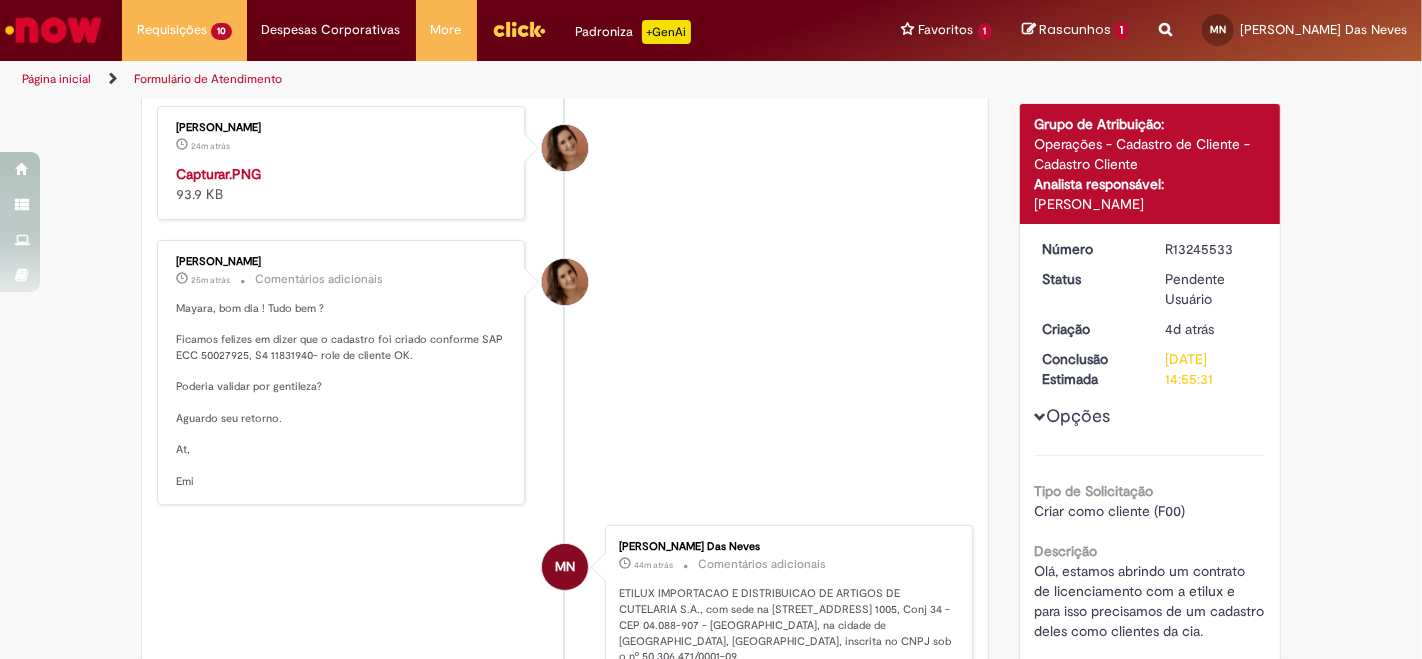 scroll, scrollTop: 265, scrollLeft: 0, axis: vertical 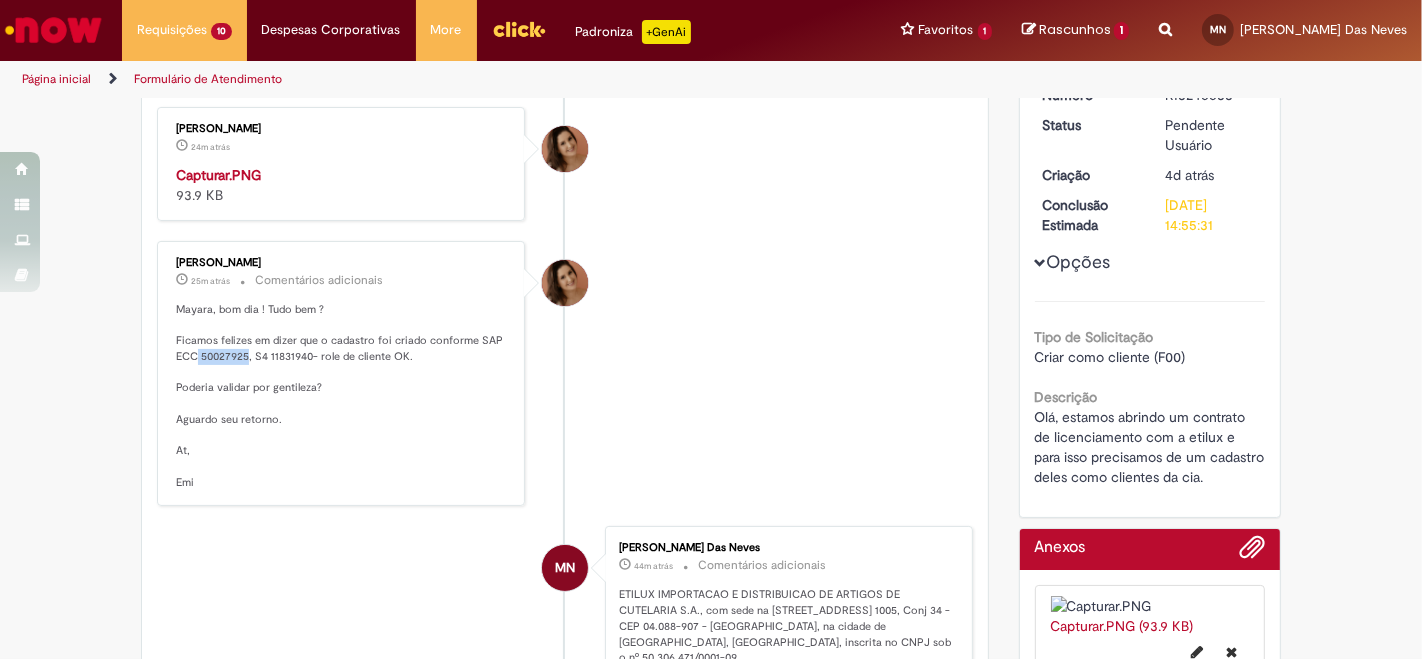 drag, startPoint x: 189, startPoint y: 495, endPoint x: 238, endPoint y: 488, distance: 49.497475 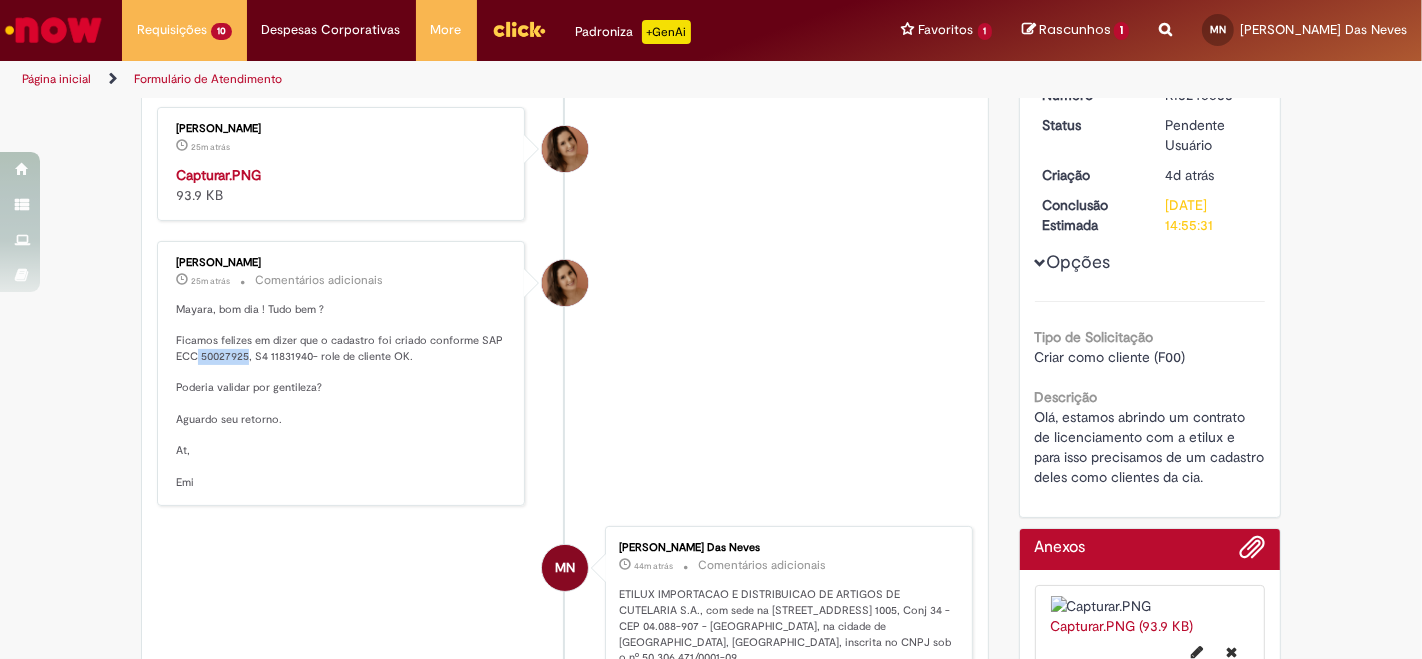 copy on "50027925" 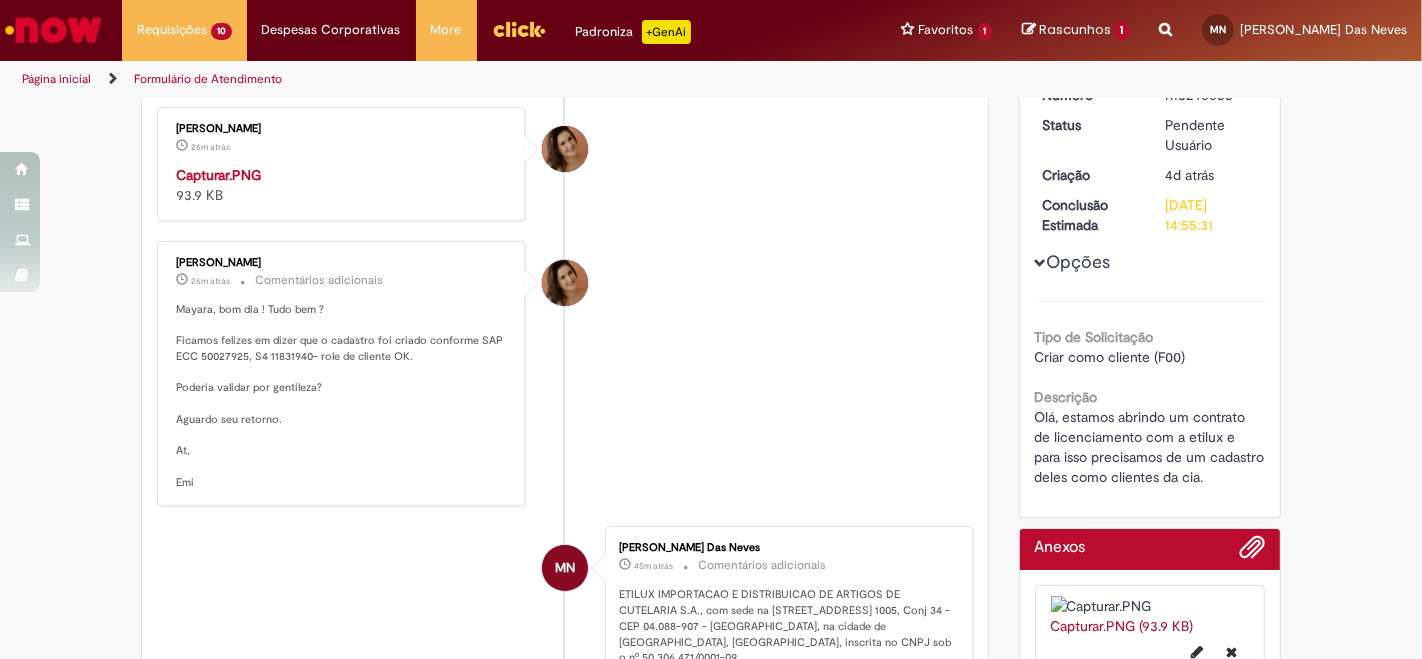 click on "Emiliane Dias De Souza
26m atrás 26 minutos atrás
Capturar.PNG  93.9 KB" at bounding box center (565, 164) 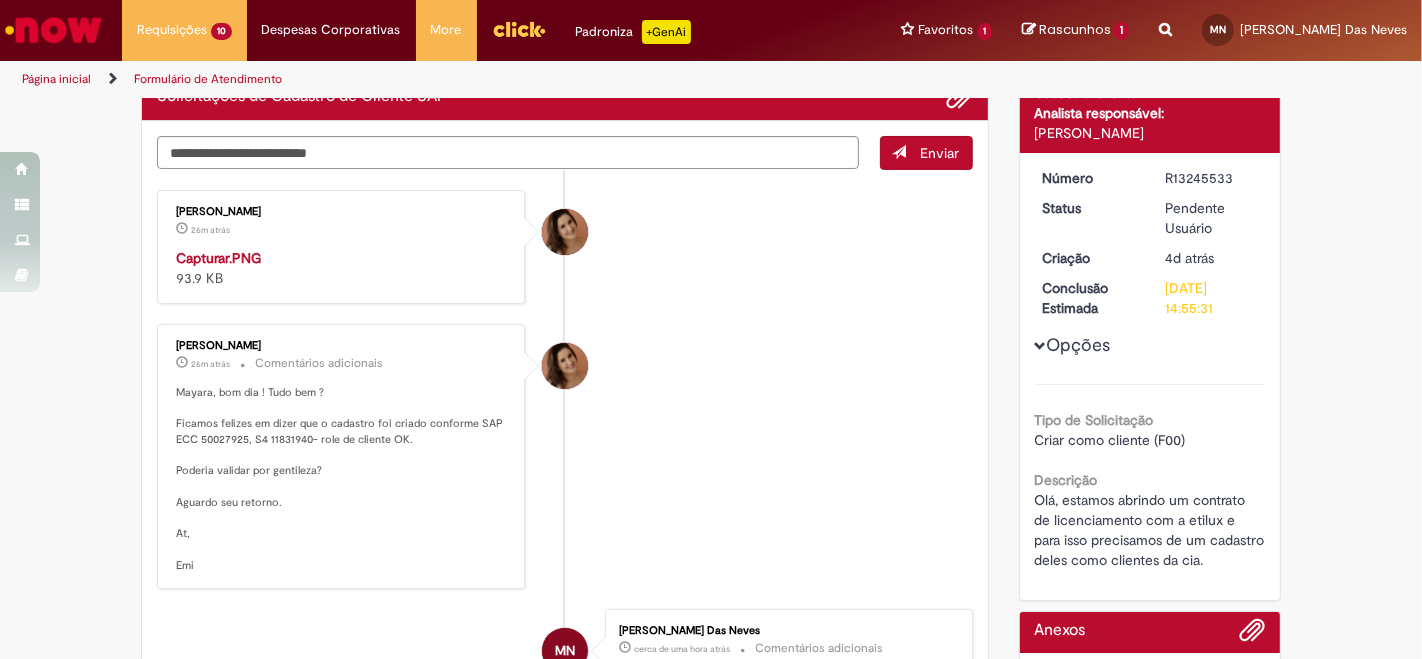 scroll, scrollTop: 333, scrollLeft: 0, axis: vertical 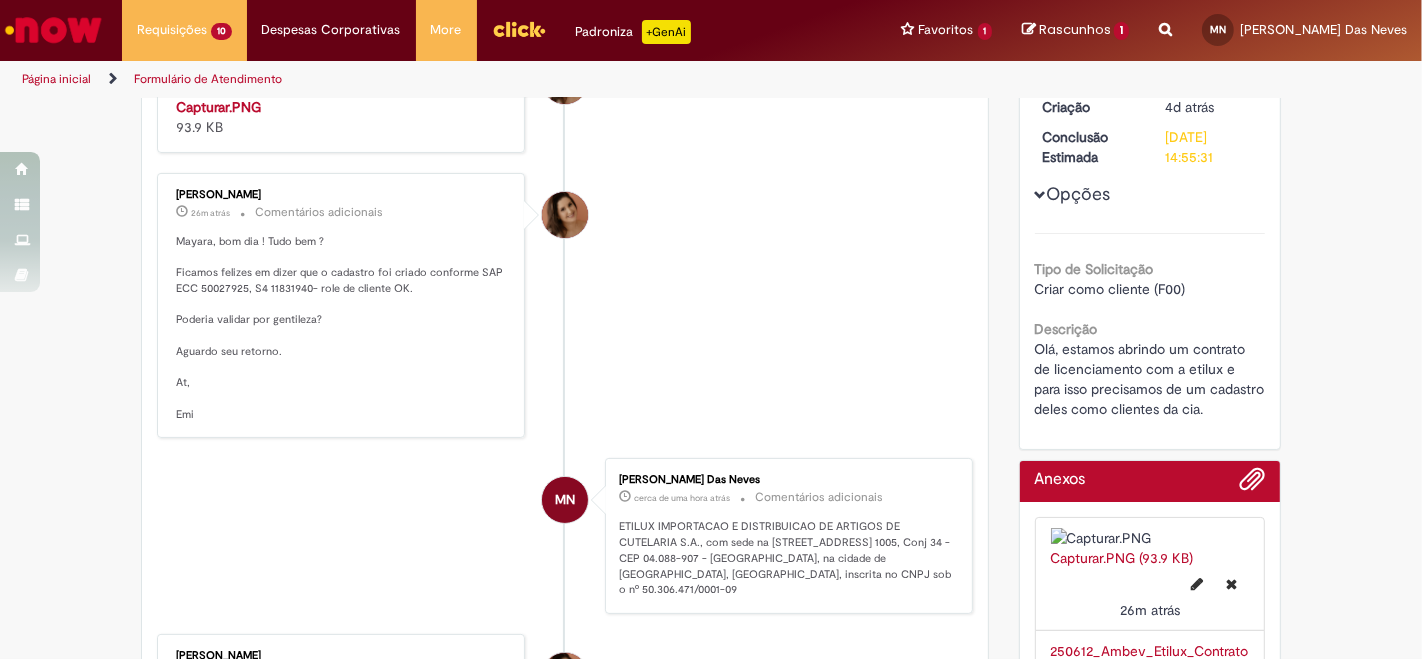 click on "Mayara, bom dia ! Tudo bem ?
Ficamos felizes em dizer que o cadastro foi criado conforme SAP ECC 50027925, S4 11831940- role de cliente OK.
Poderia validar por gentileza?
Aguardo seu retorno.
At,
Emi" at bounding box center (342, 328) 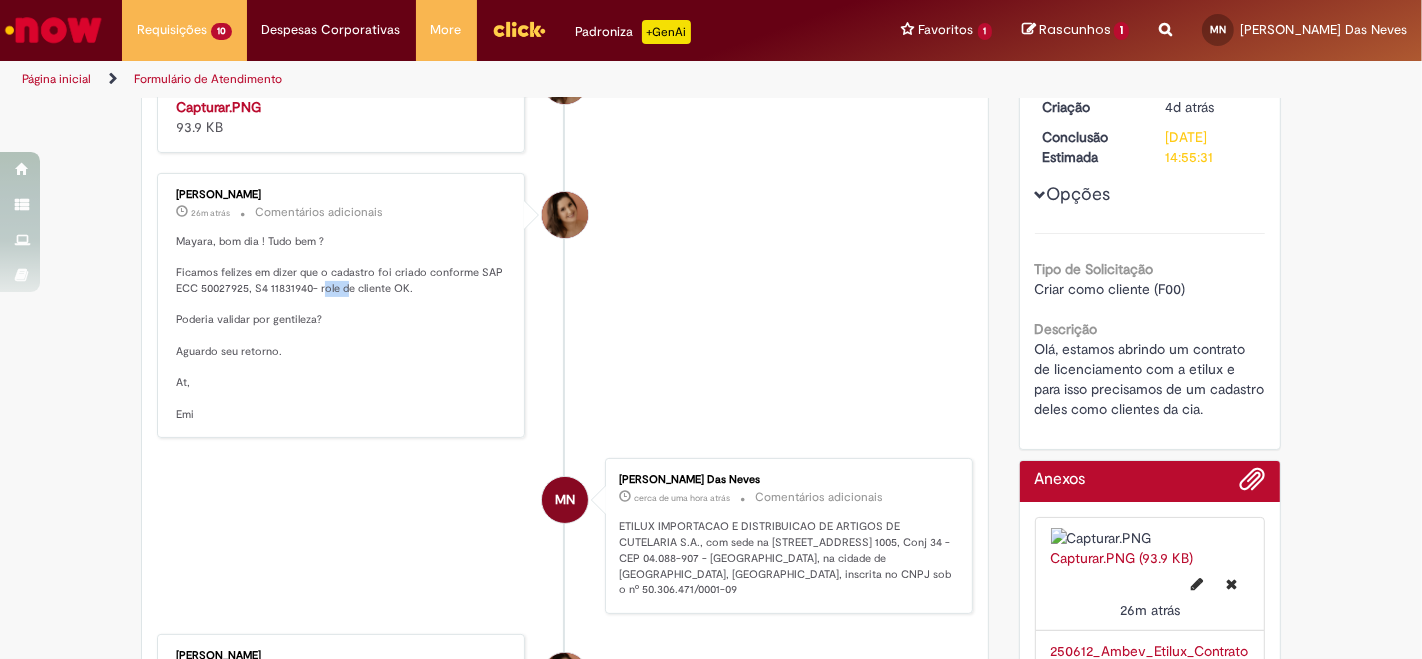 click on "Mayara, bom dia ! Tudo bem ?
Ficamos felizes em dizer que o cadastro foi criado conforme SAP ECC 50027925, S4 11831940- role de cliente OK.
Poderia validar por gentileza?
Aguardo seu retorno.
At,
Emi" at bounding box center (342, 328) 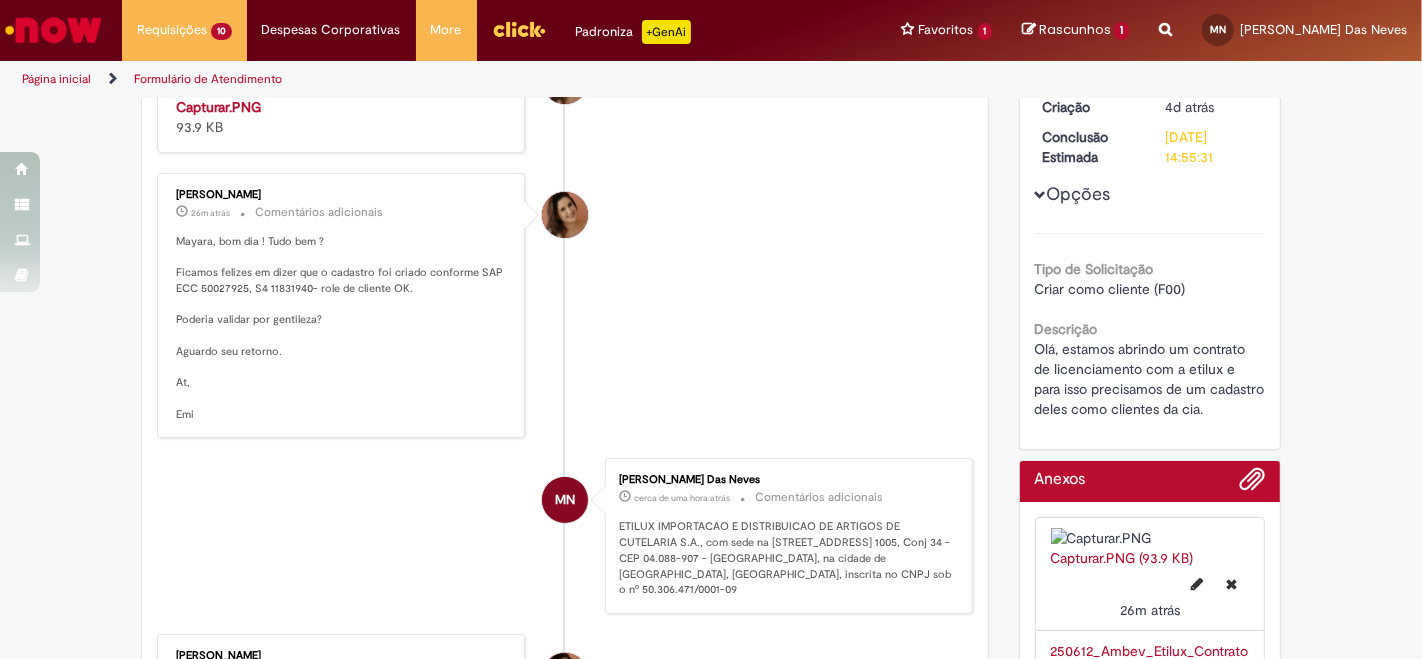click on "Mayara, bom dia ! Tudo bem ?
Ficamos felizes em dizer que o cadastro foi criado conforme SAP ECC 50027925, S4 11831940- role de cliente OK.
Poderia validar por gentileza?
Aguardo seu retorno.
At,
Emi" at bounding box center [342, 328] 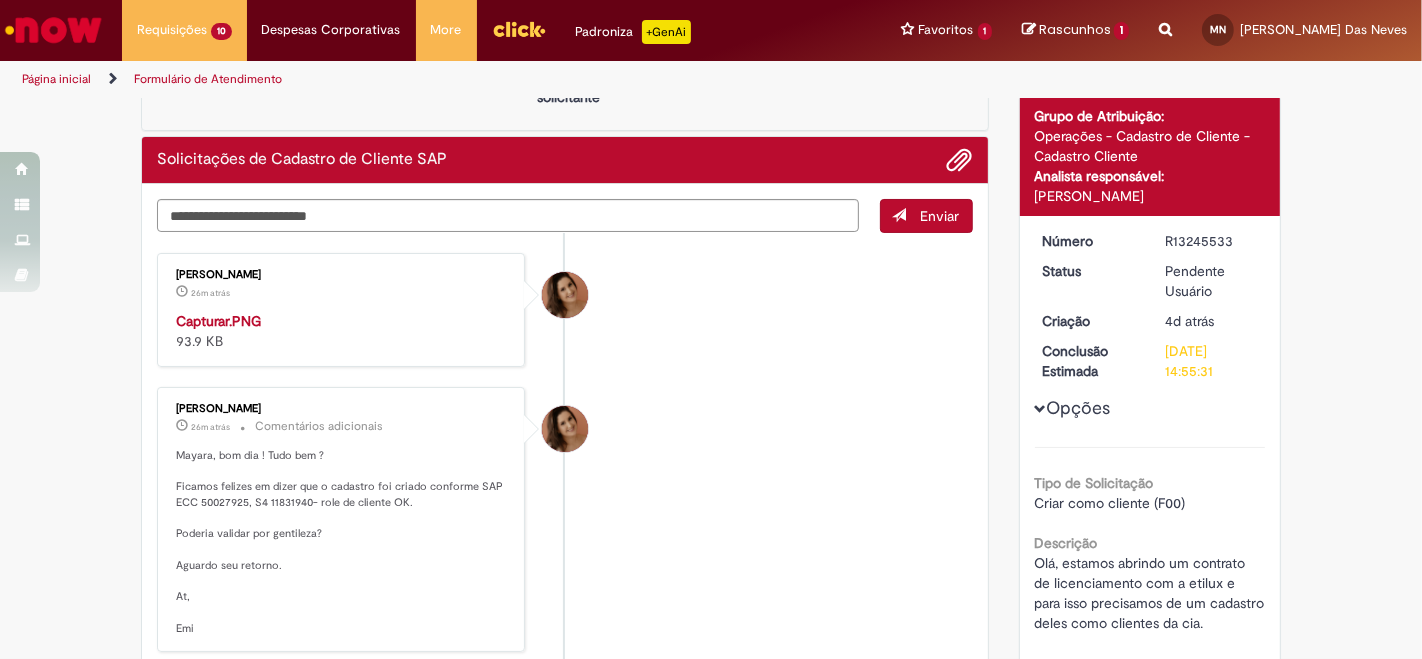 scroll, scrollTop: 0, scrollLeft: 0, axis: both 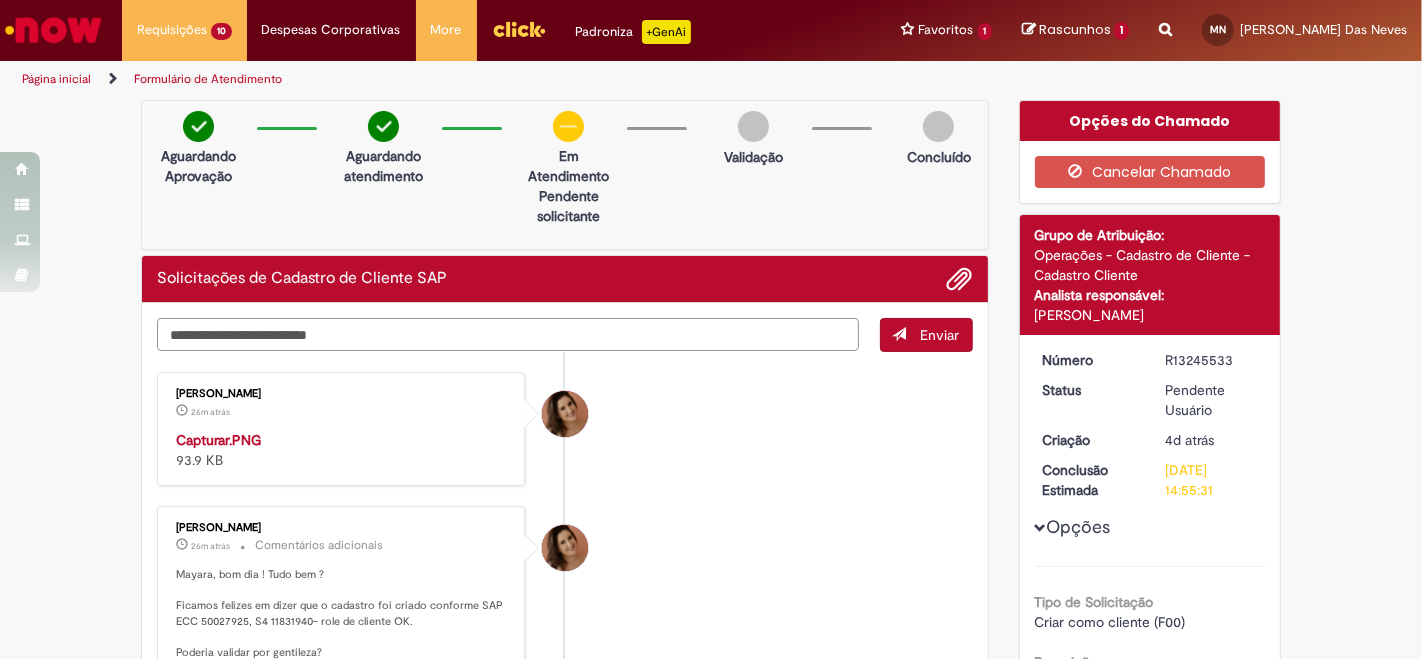 click at bounding box center (508, 334) 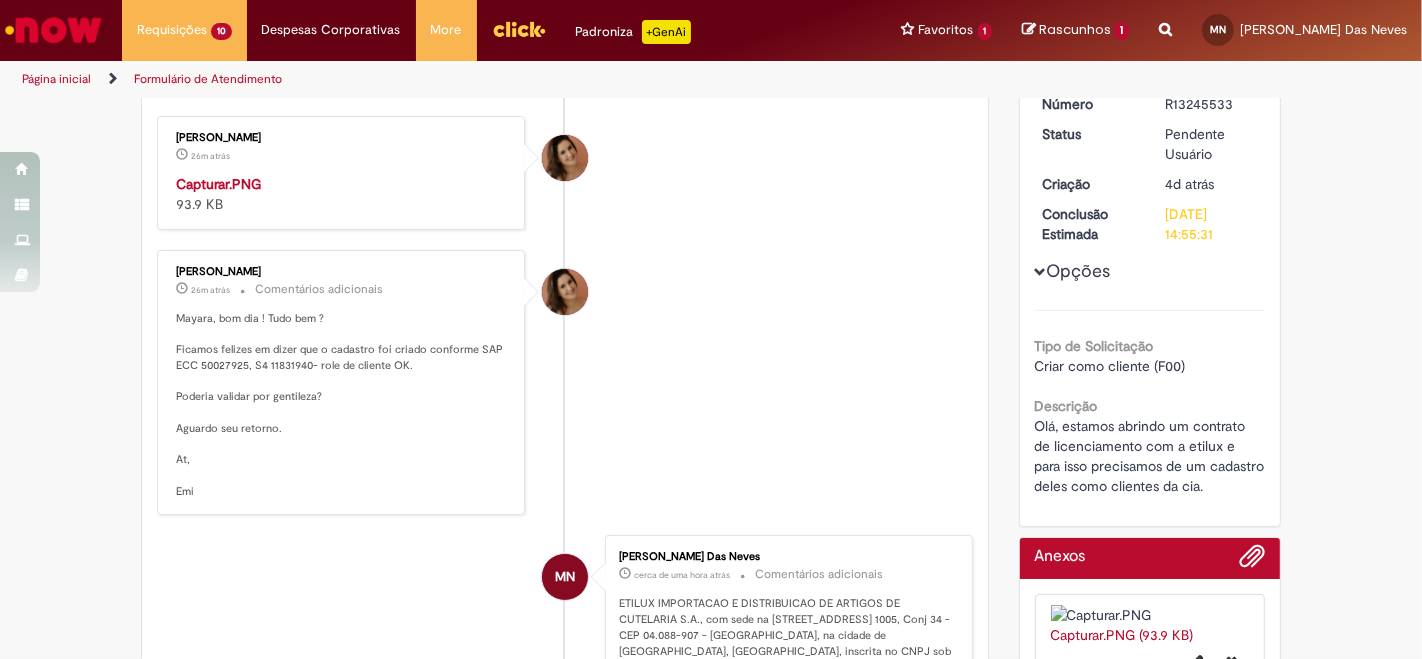 scroll, scrollTop: 0, scrollLeft: 0, axis: both 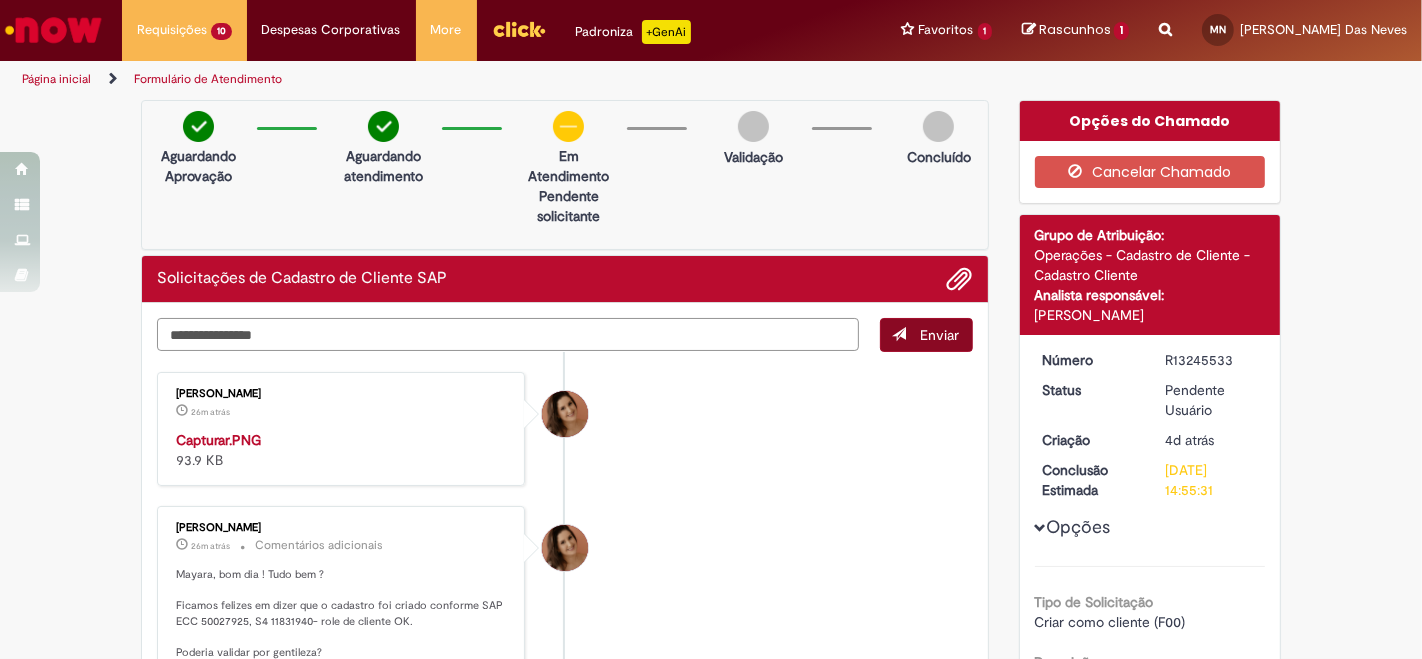 type on "**********" 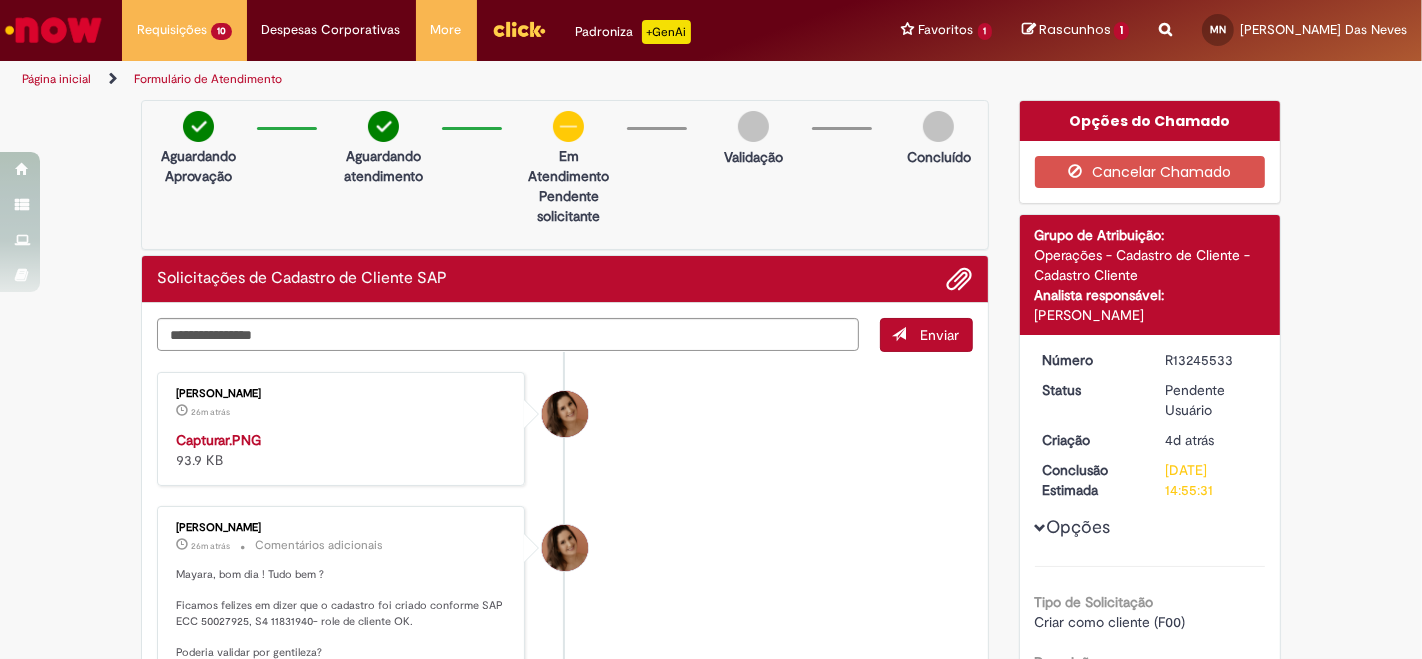 click on "Enviar" at bounding box center (926, 335) 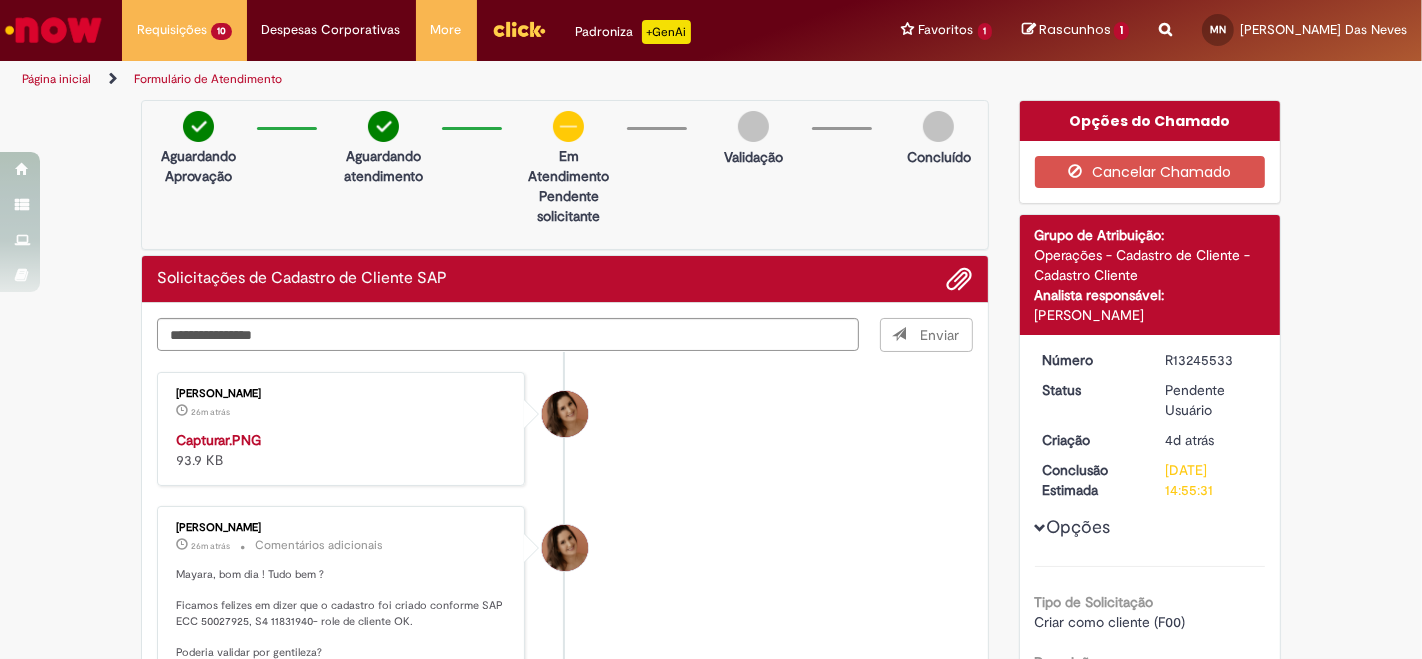 type 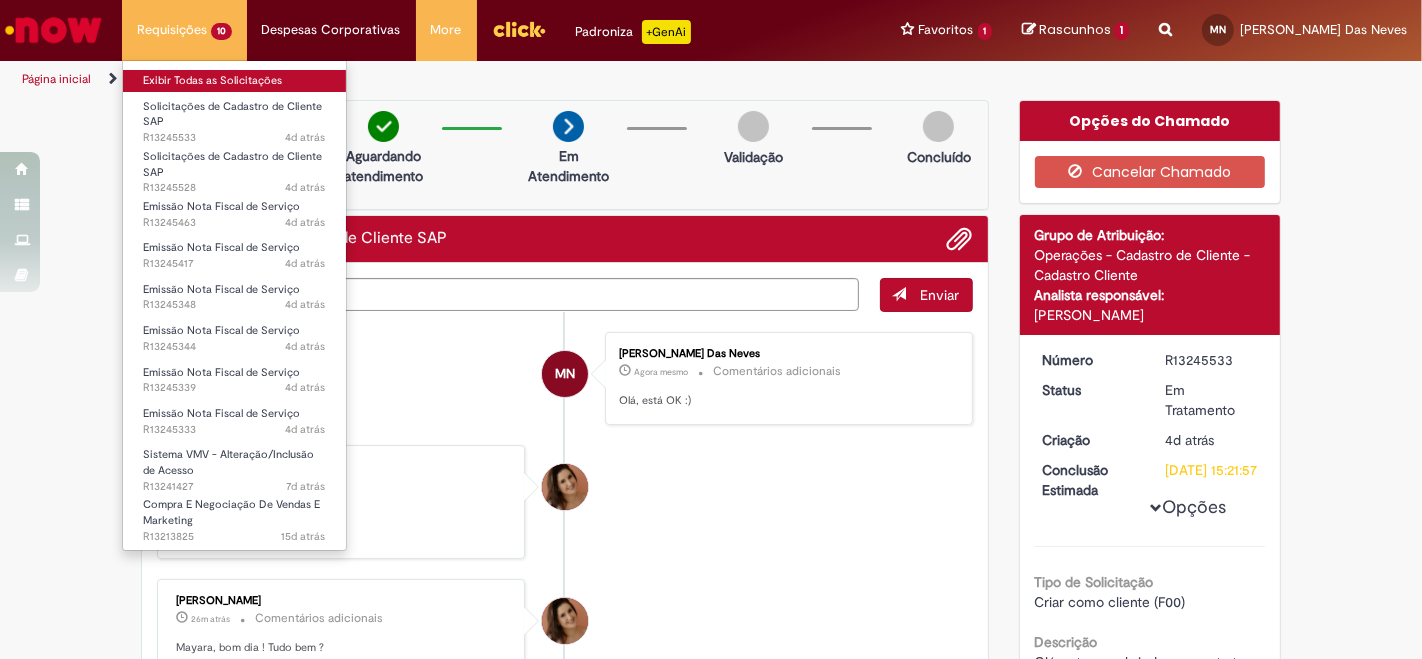 click on "Exibir Todas as Solicitações" at bounding box center [234, 81] 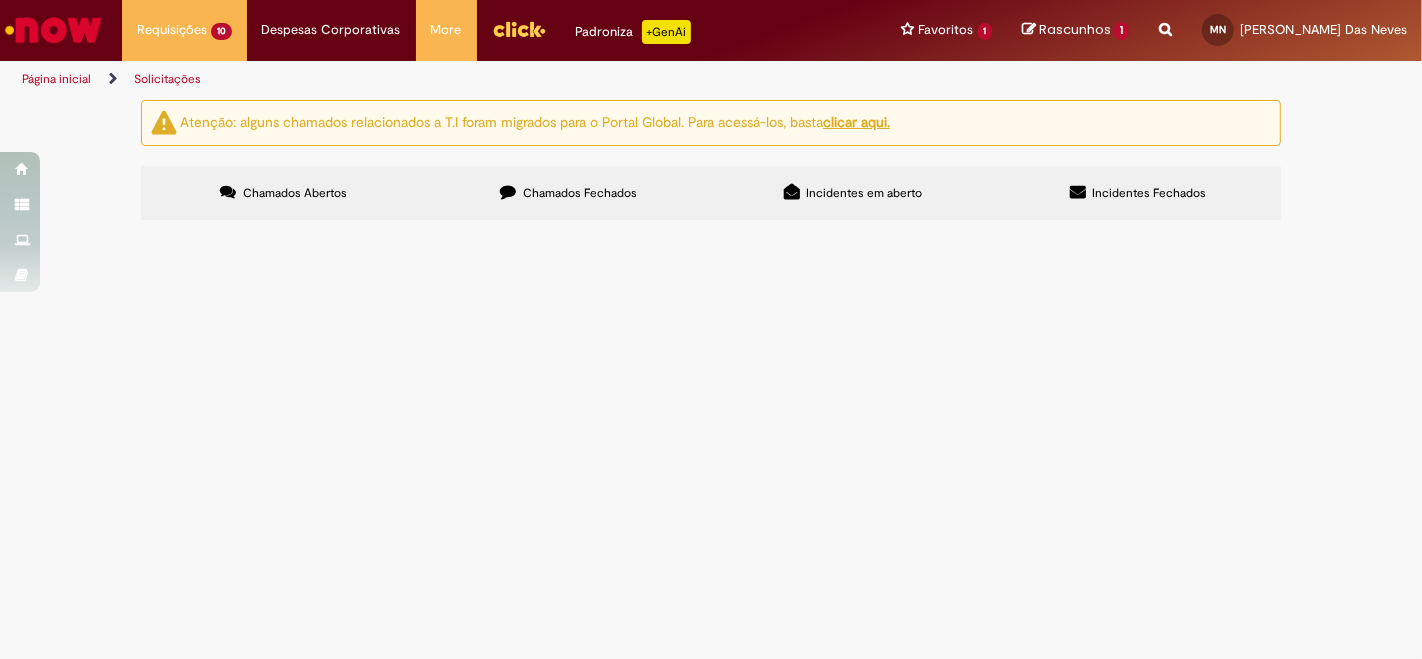 click on "Atenção: alguns chamados relacionados a T.I foram migrados para o Portal Global. Para acessá-los, basta  clicar aqui.
Chamados Abertos     Chamados Fechados     Incidentes em aberto     Incidentes Fechados
Itens solicitados
Exportar como PDF Exportar como Excel Exportar como CSV
Itens solicitados
Número
Oferta
Descrição
Fase
Status
R13245533       Solicitações de Cadastro de Cliente SAP       Olá, estamos abrindo um contrato de licenciamento com a etilux e para isso precisamos de um cadastro deles como clientes da cia.
Em Tratamento
R13245528" at bounding box center (711, 163) 